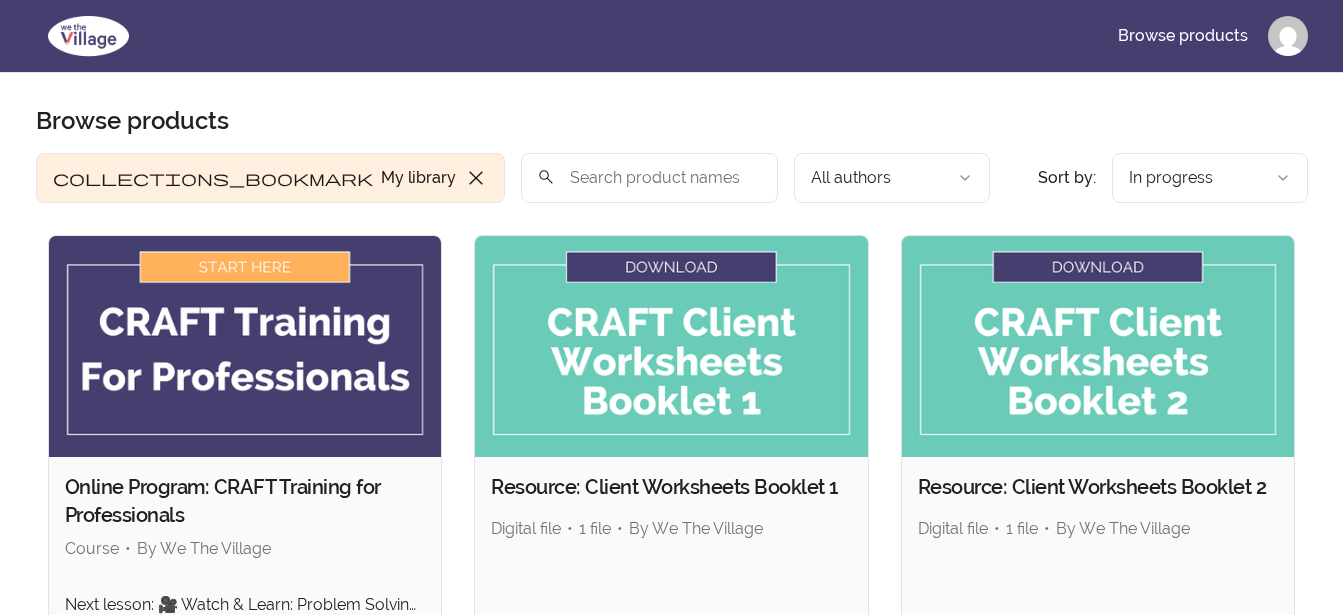 scroll, scrollTop: 0, scrollLeft: 0, axis: both 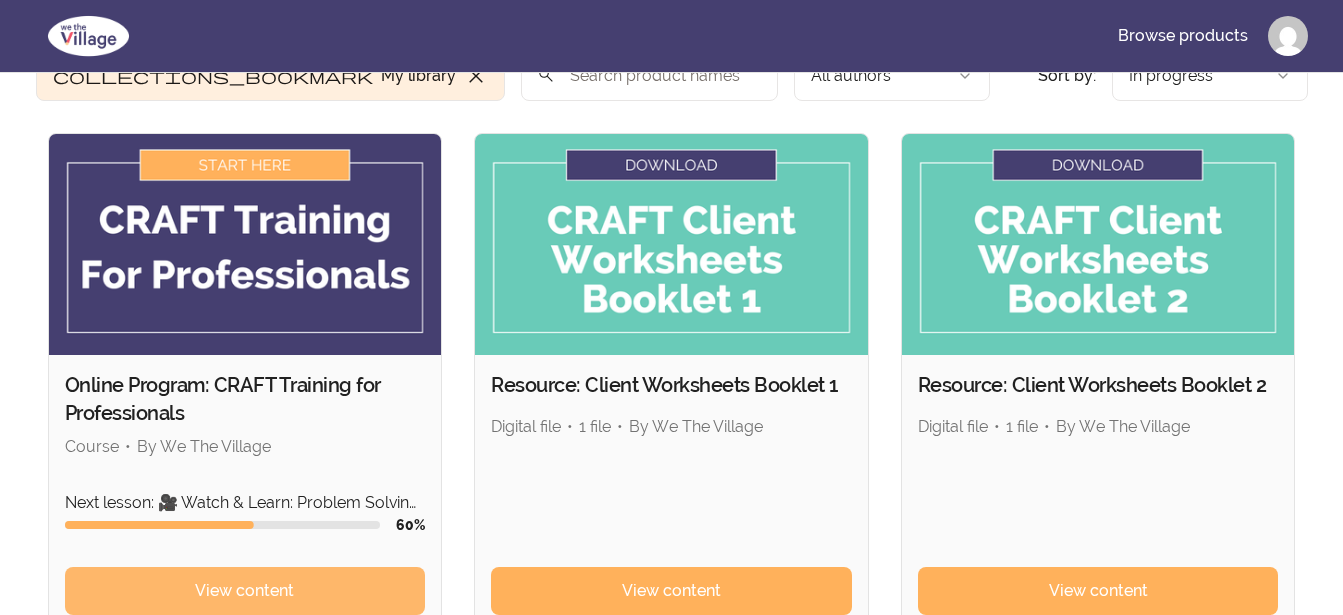 click on "View content" at bounding box center (245, 591) 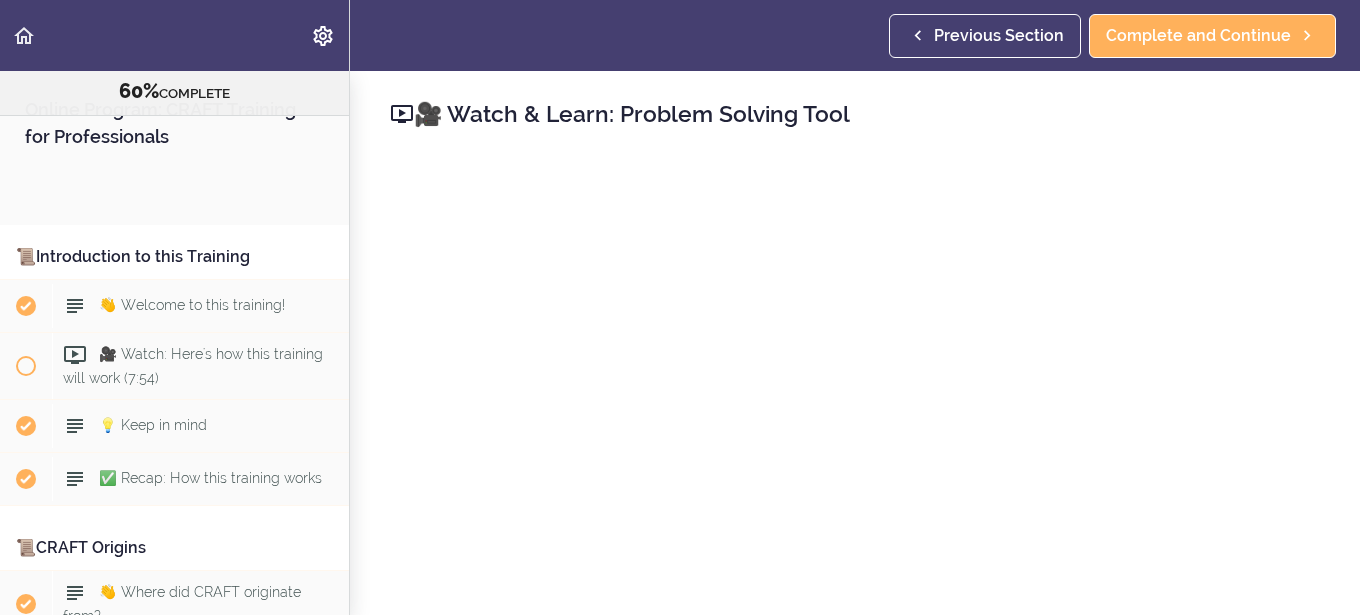 scroll, scrollTop: 0, scrollLeft: 0, axis: both 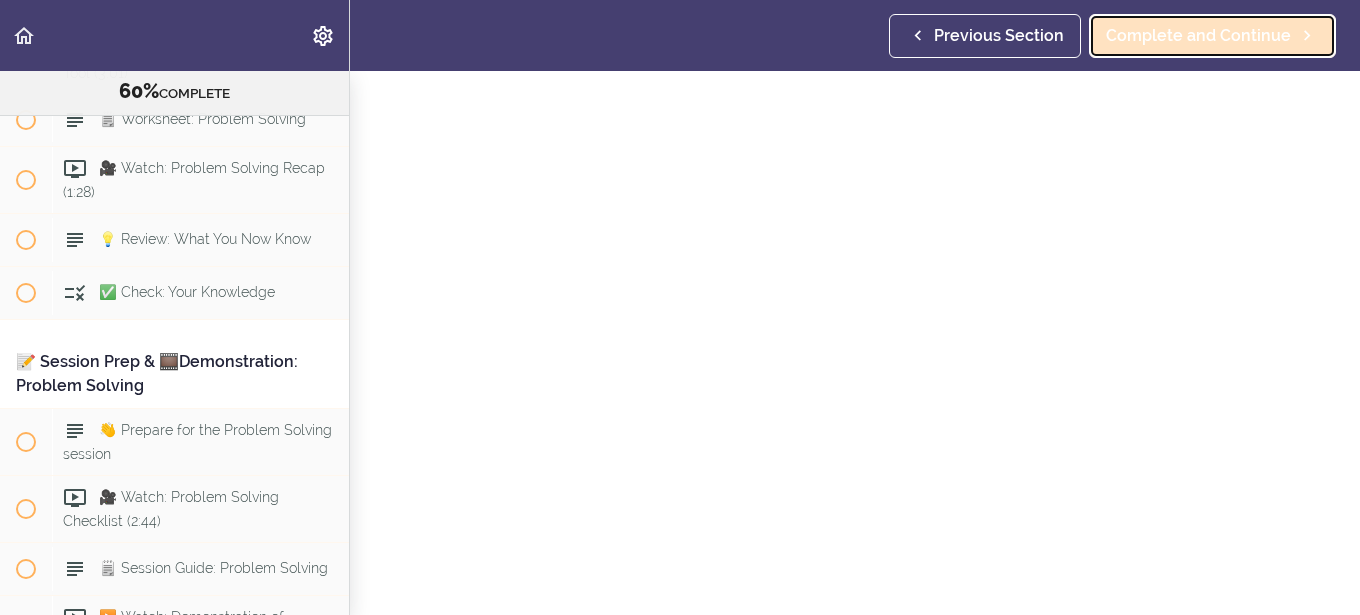 click on "Complete and Continue" at bounding box center (1198, 36) 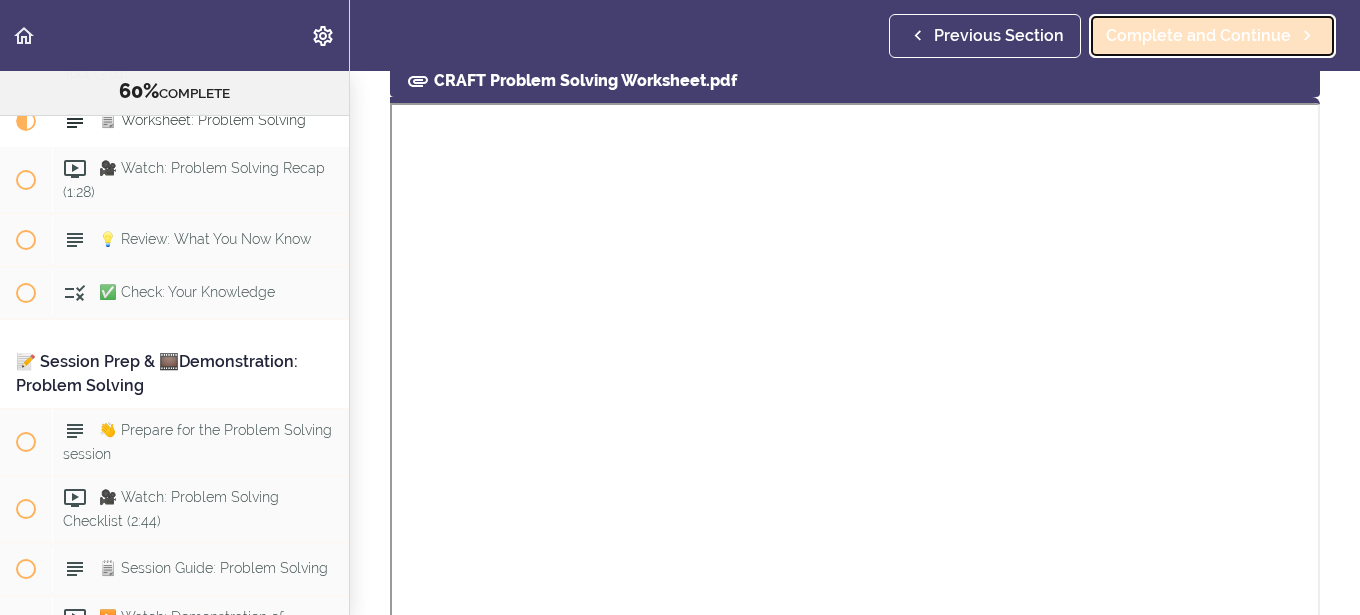 scroll, scrollTop: 0, scrollLeft: 0, axis: both 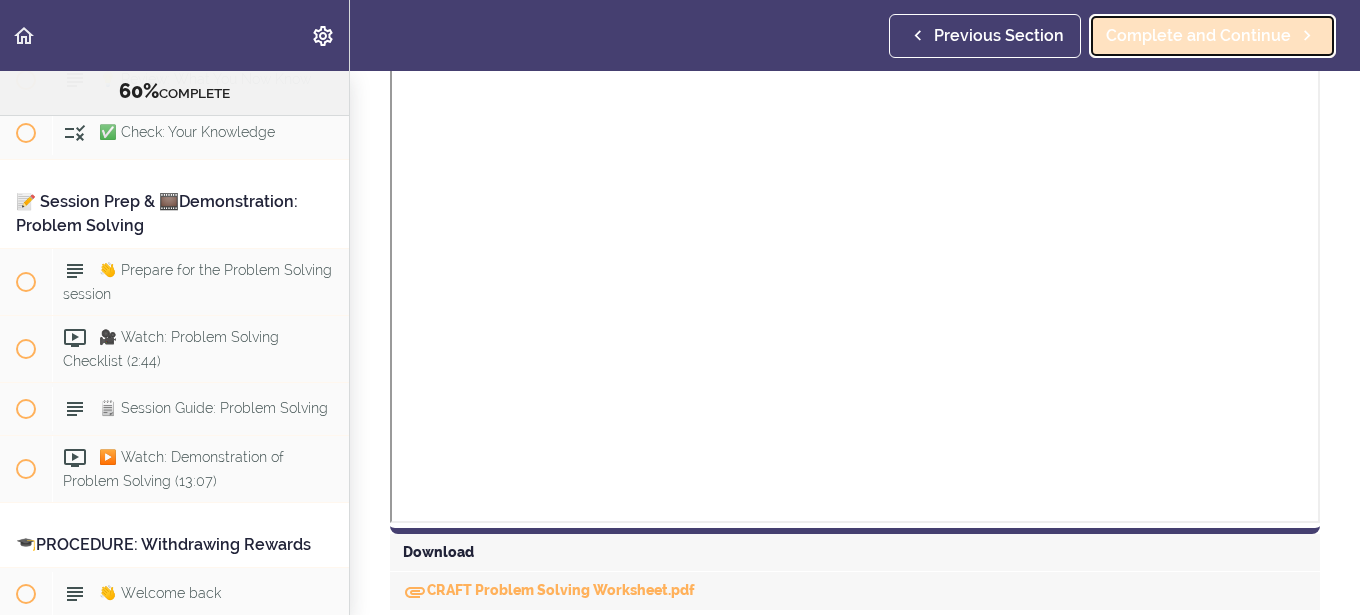 click on "Complete and Continue" at bounding box center [1198, 36] 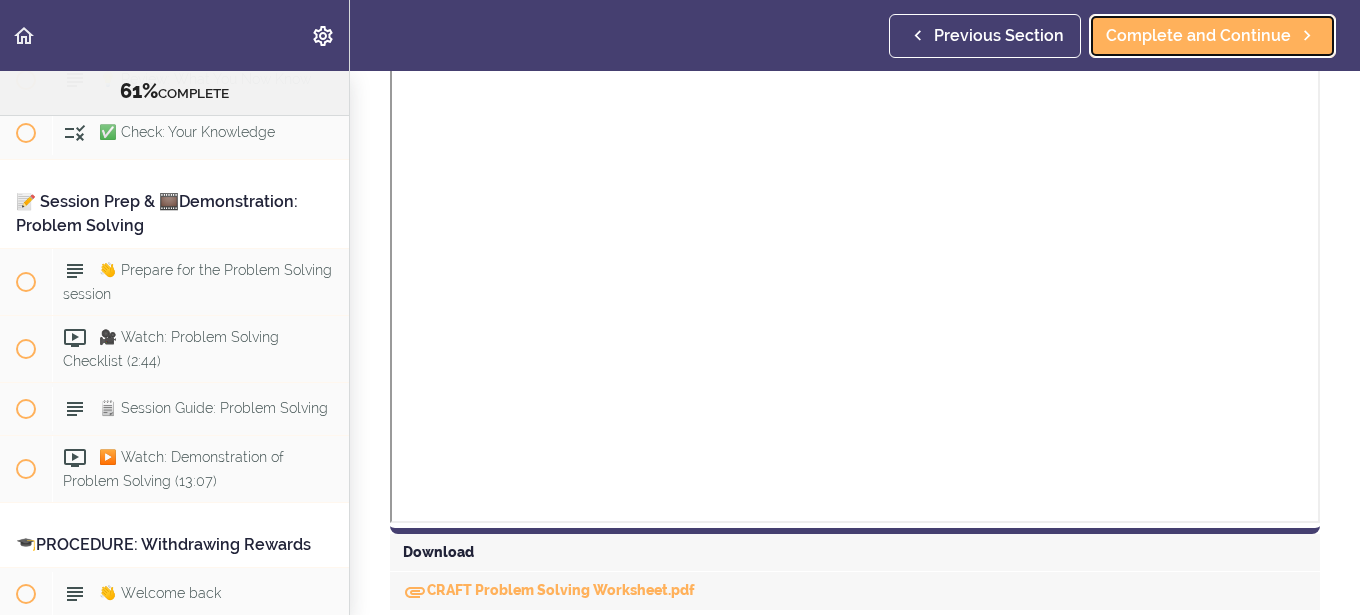 scroll, scrollTop: 134, scrollLeft: 0, axis: vertical 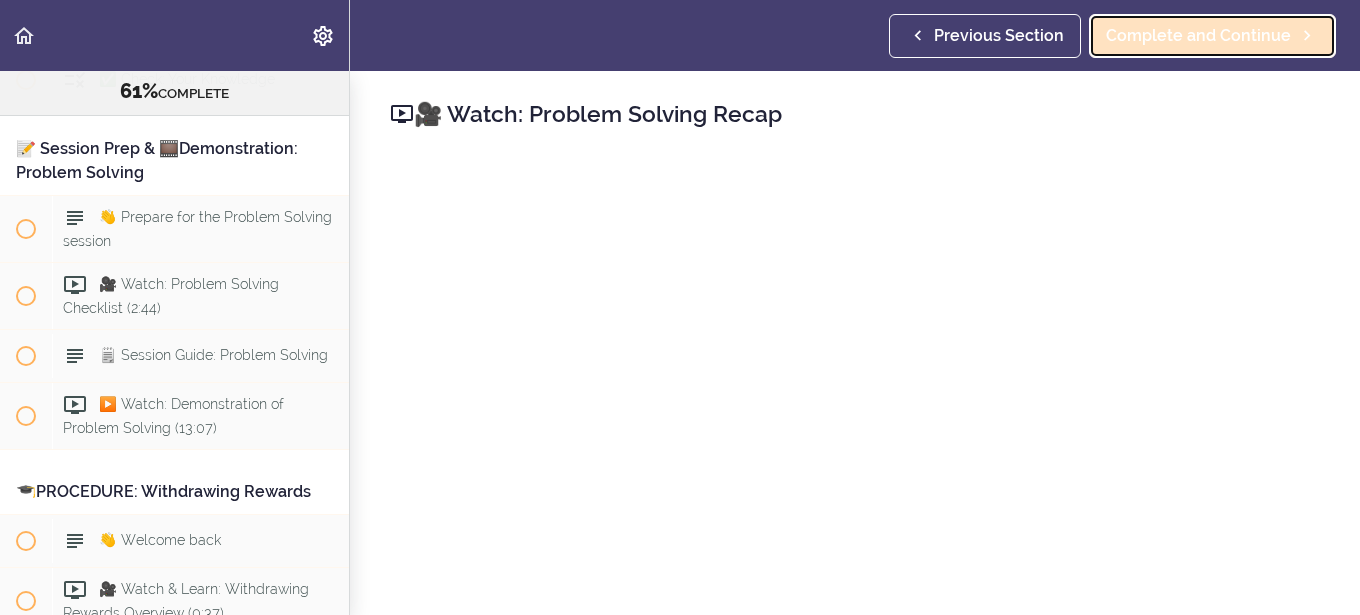 click on "Complete and Continue" at bounding box center [1198, 36] 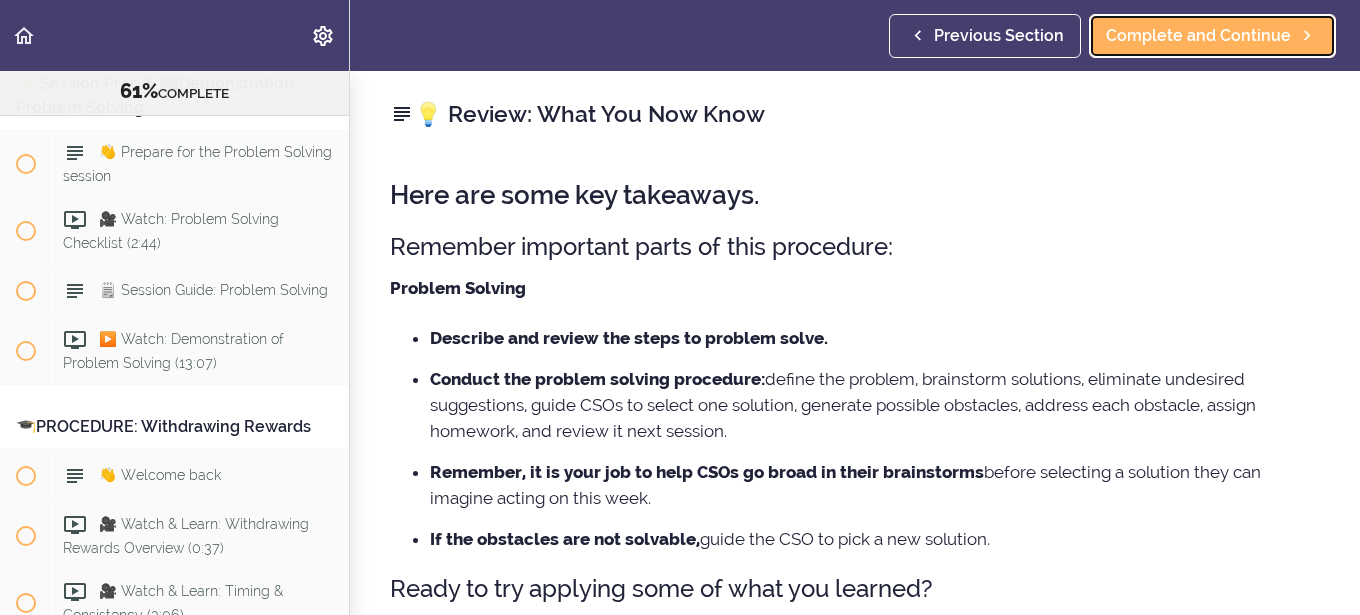 scroll, scrollTop: 9298, scrollLeft: 0, axis: vertical 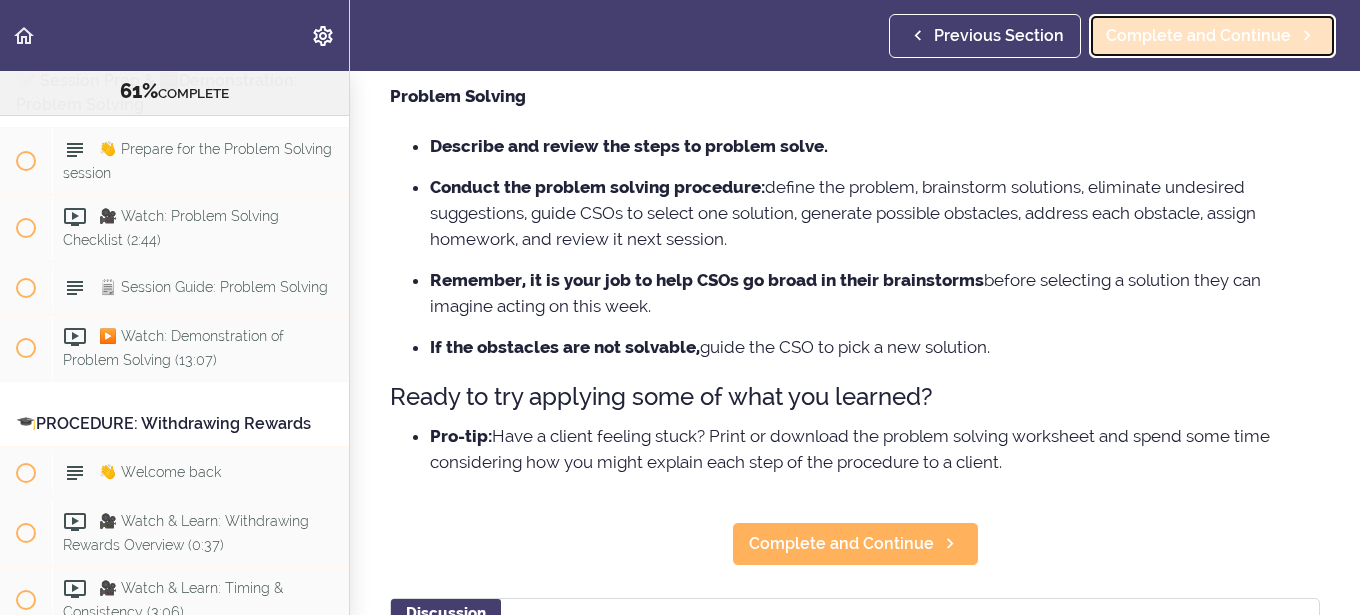 click on "Complete and Continue" at bounding box center (1198, 36) 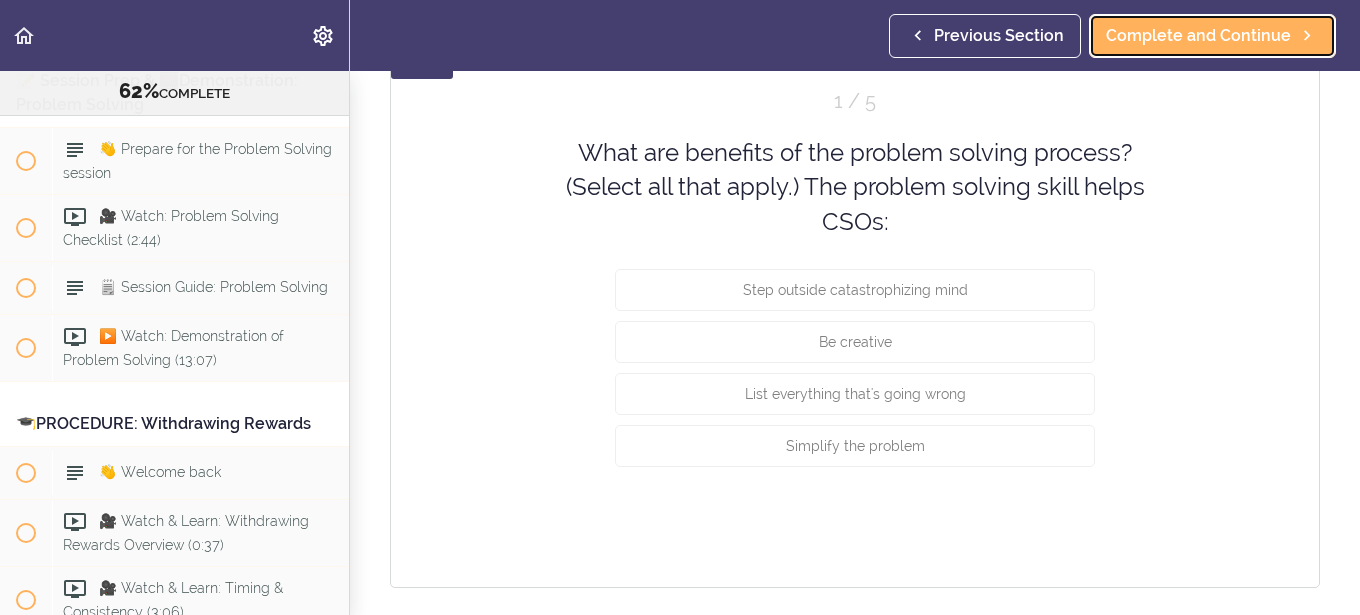 scroll, scrollTop: 0, scrollLeft: 0, axis: both 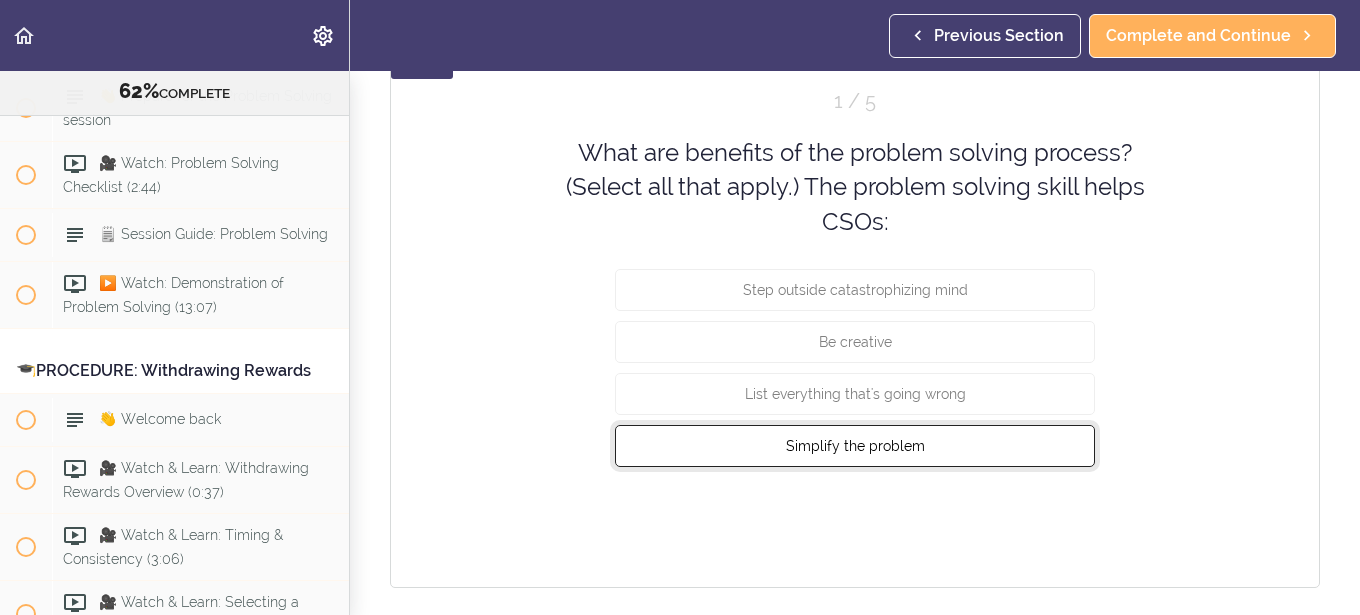 click on "Simplify the problem" at bounding box center [855, 446] 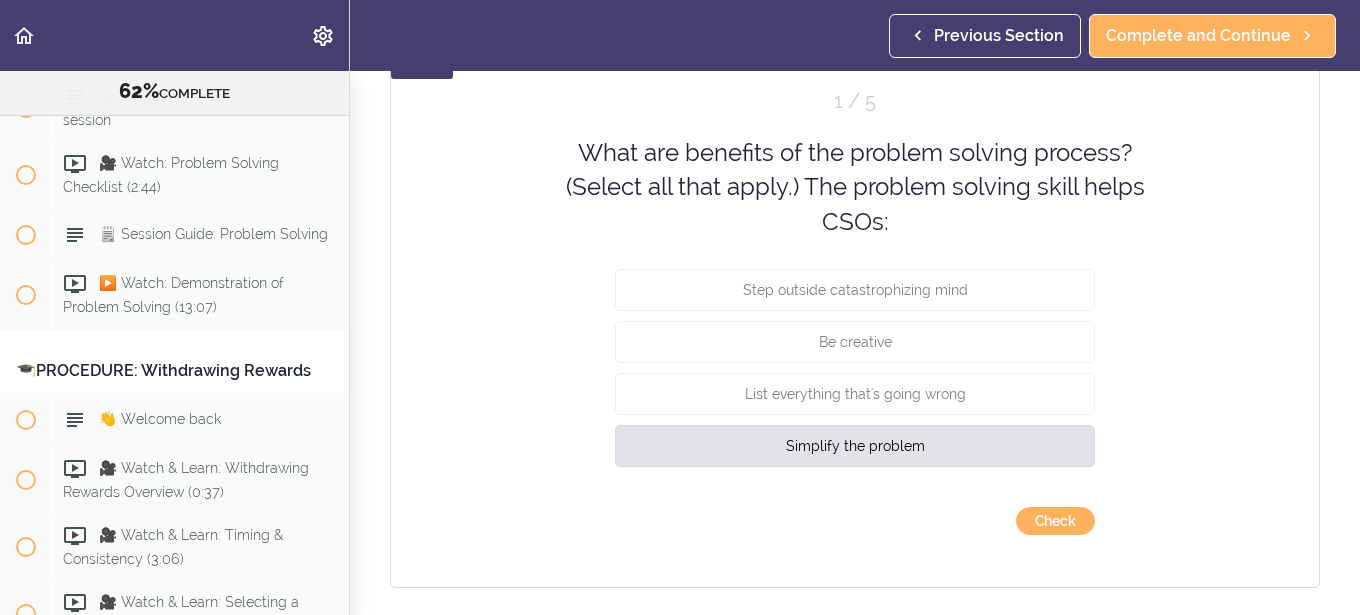 click on "Quiz 1 / 5 What are benefits of the problem solving process? (Select all that apply.) The problem solving skill helps CSOs: Step outside catastrophizing mind Be creative List everything that's going wrong Simplify the problem Check Continue  › ‹  Back" at bounding box center (855, 319) 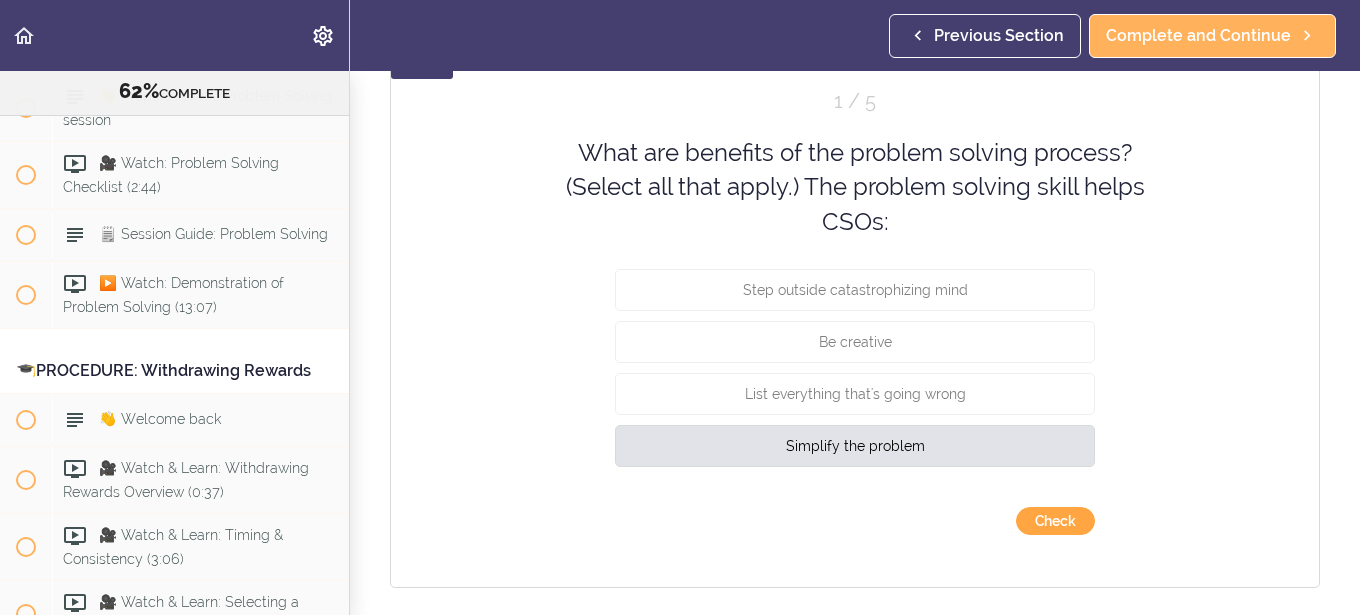 click on "Check" at bounding box center [1055, 521] 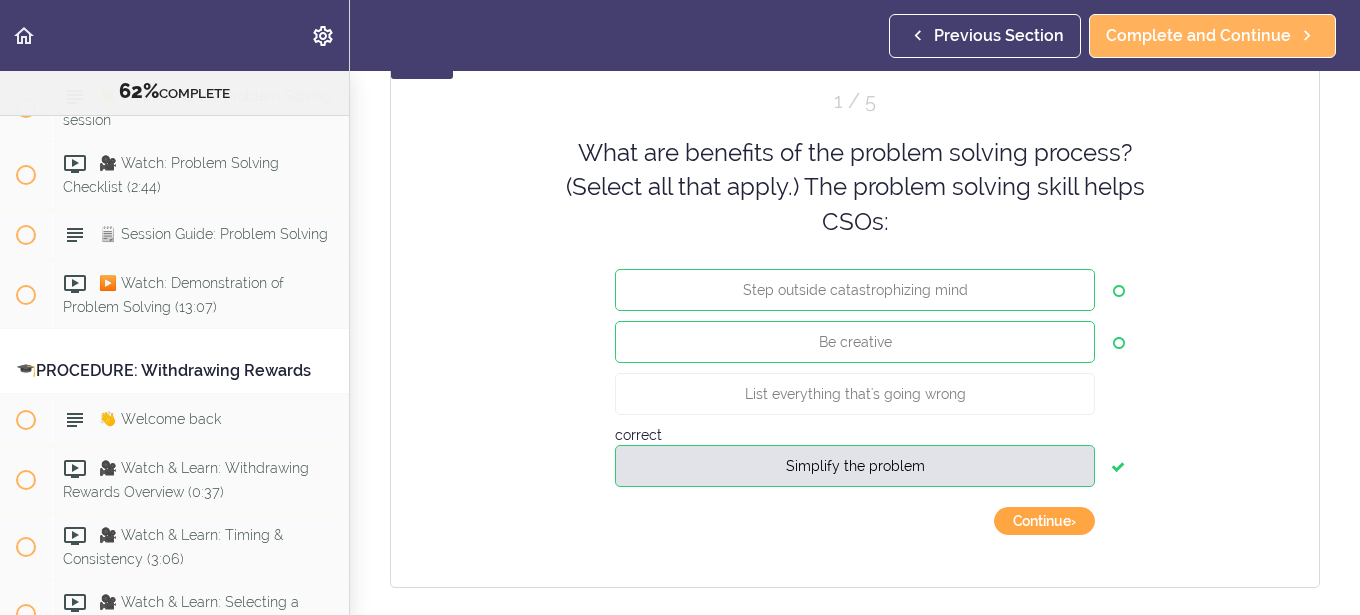 click on "Continue  ›" at bounding box center [1044, 521] 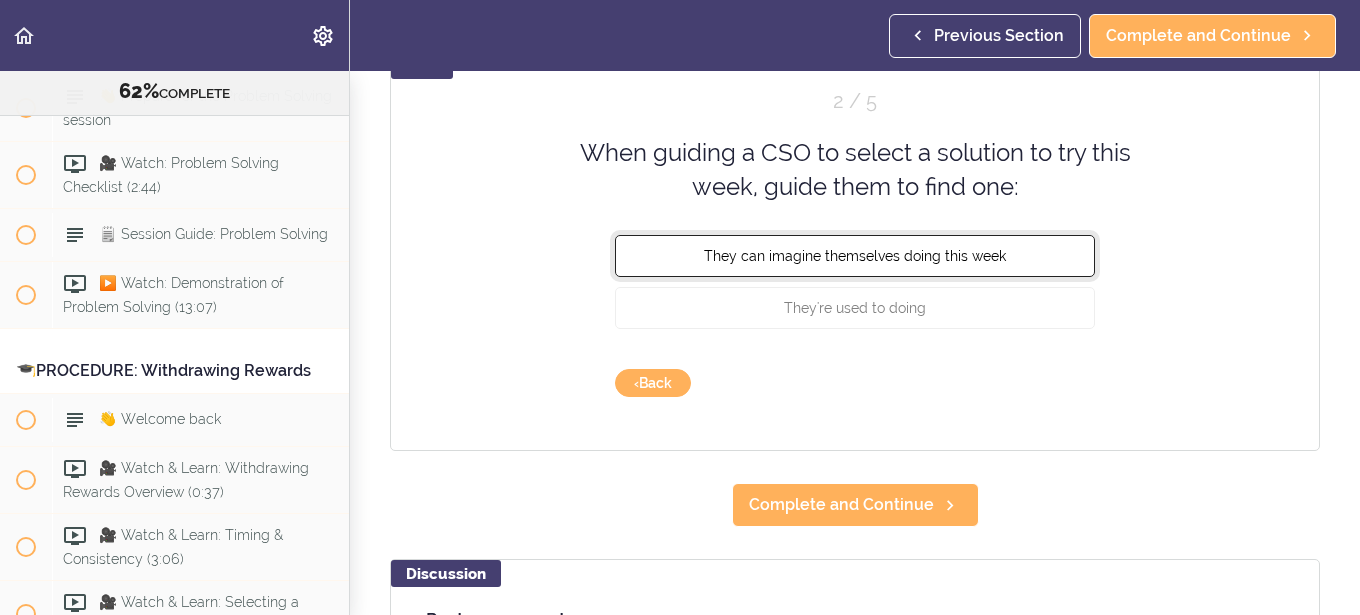 click on "They can imagine themselves doing this week" at bounding box center (855, 255) 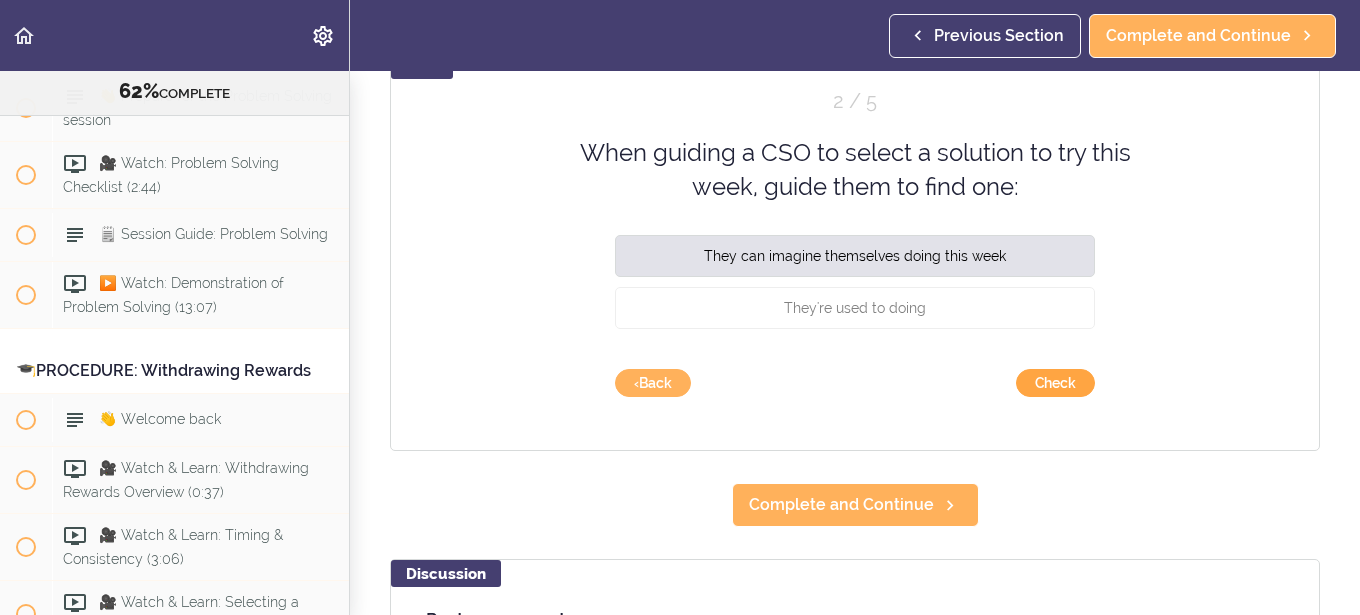 click on "Check" at bounding box center (1055, 383) 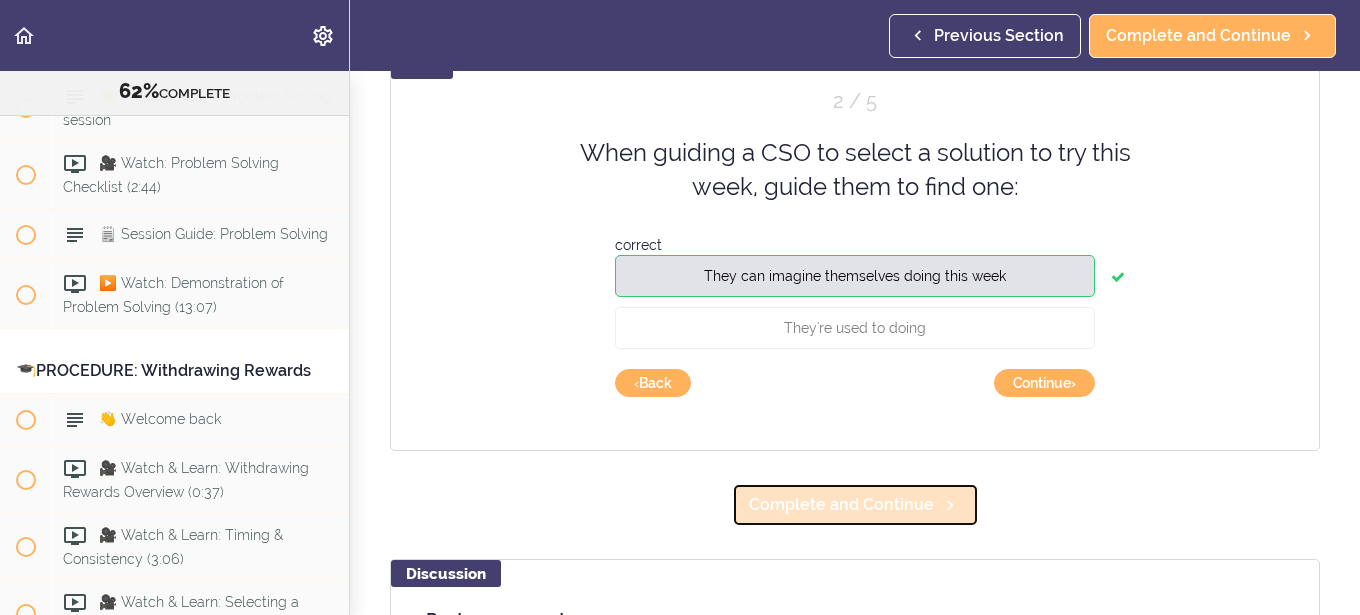 click 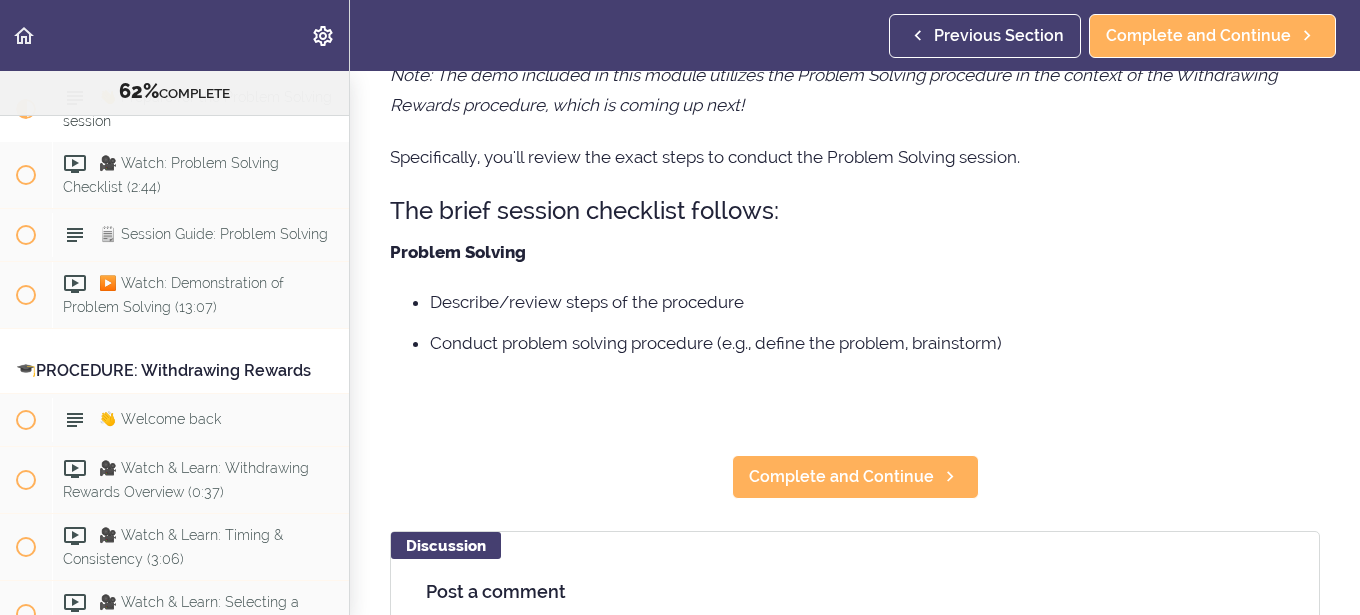 scroll, scrollTop: 0, scrollLeft: 0, axis: both 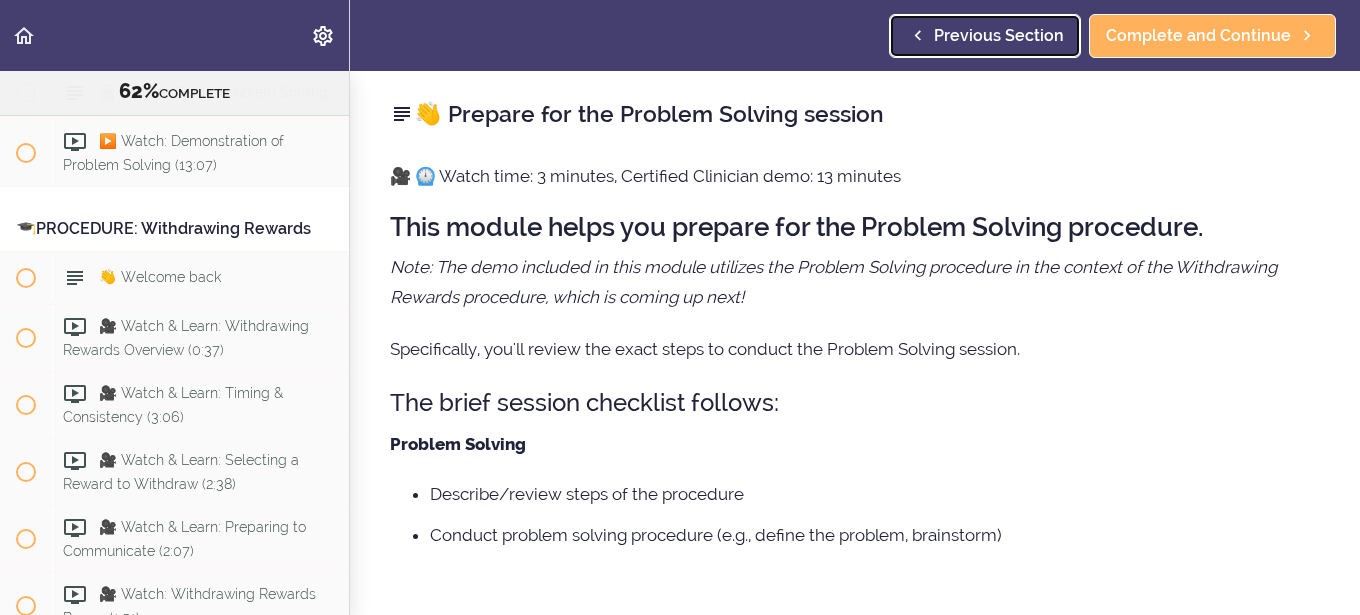 click on "Previous Section" at bounding box center [999, 36] 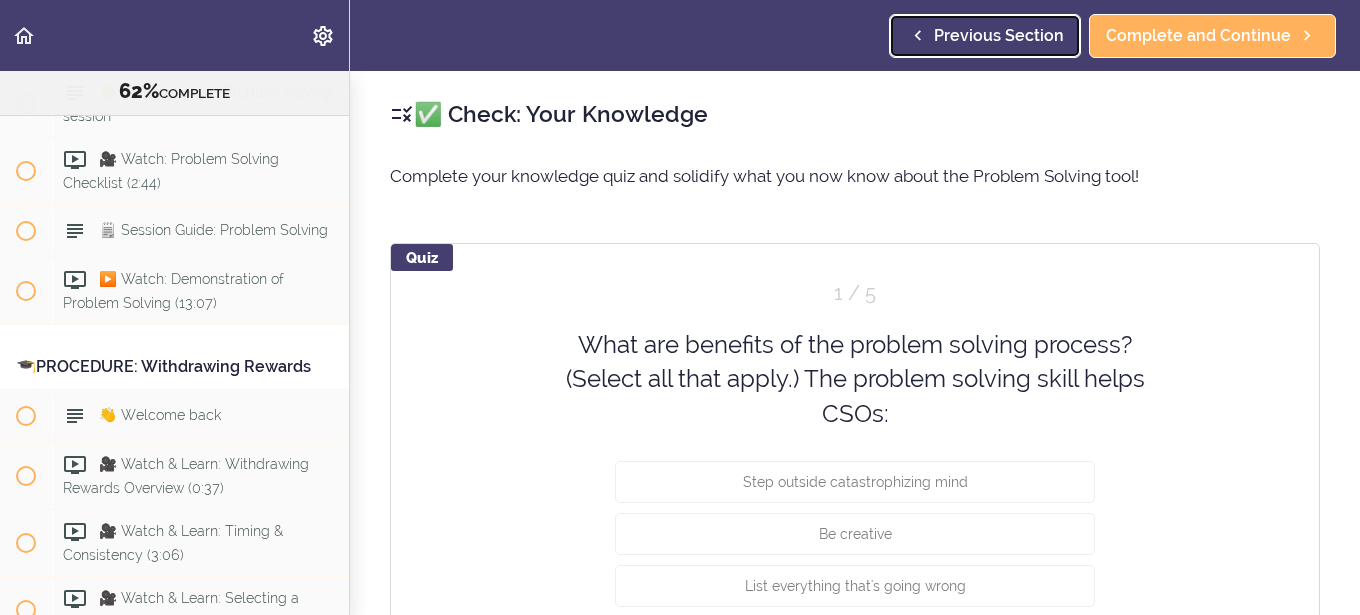 scroll, scrollTop: 9351, scrollLeft: 0, axis: vertical 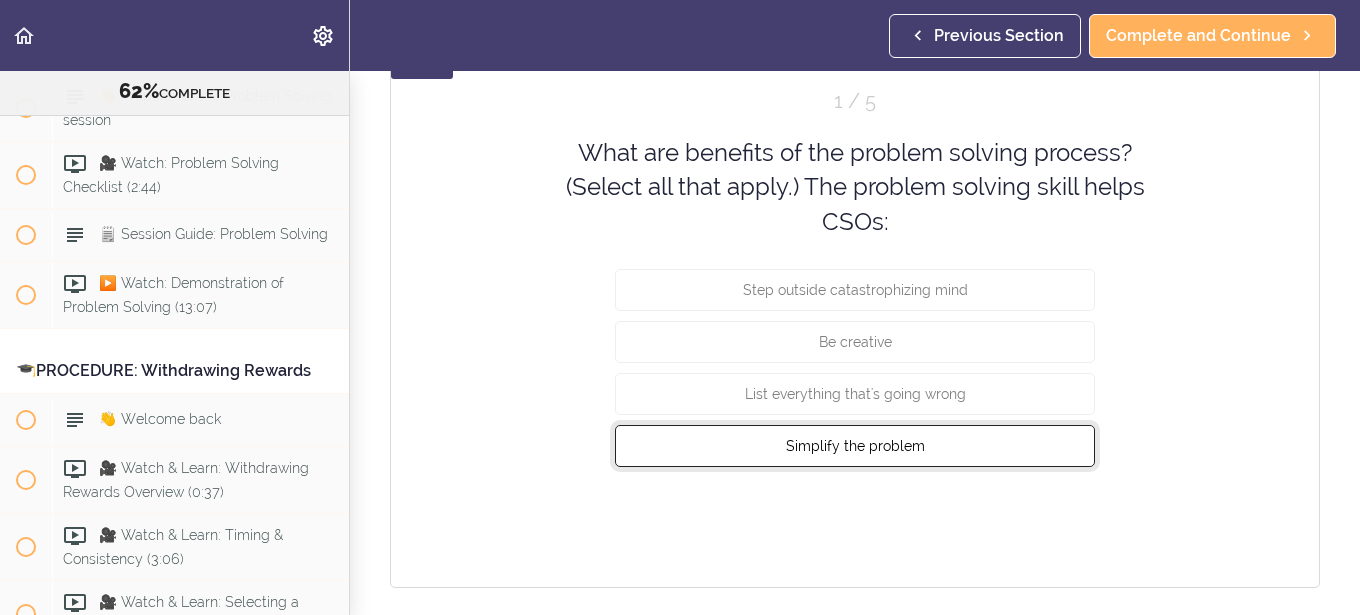 click on "Simplify the problem" at bounding box center [855, 446] 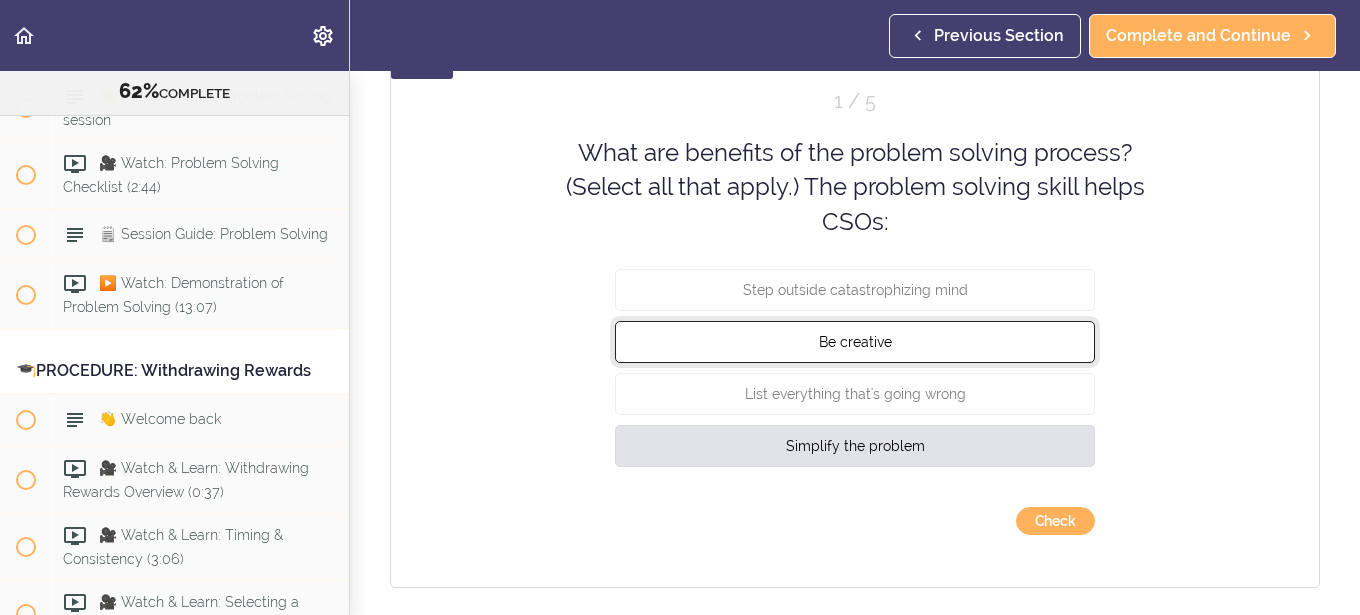 click on "Be creative" at bounding box center (855, 342) 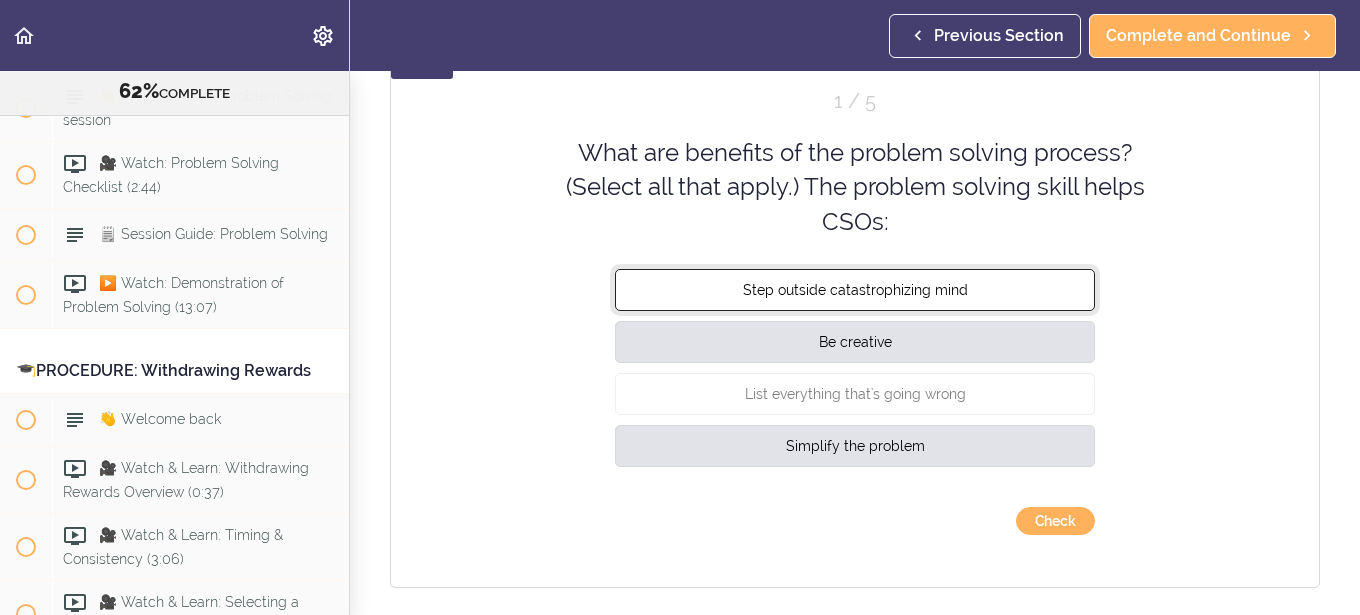 click on "Step outside catastrophizing mind" at bounding box center (855, 290) 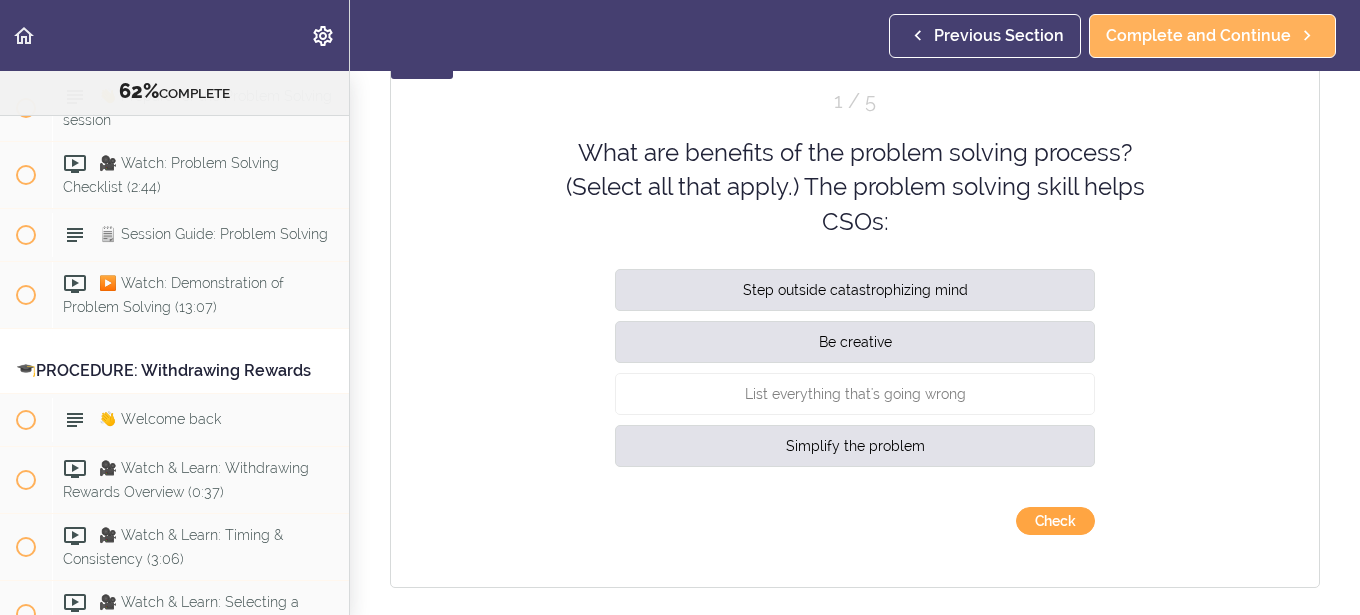click on "Check" at bounding box center [1055, 521] 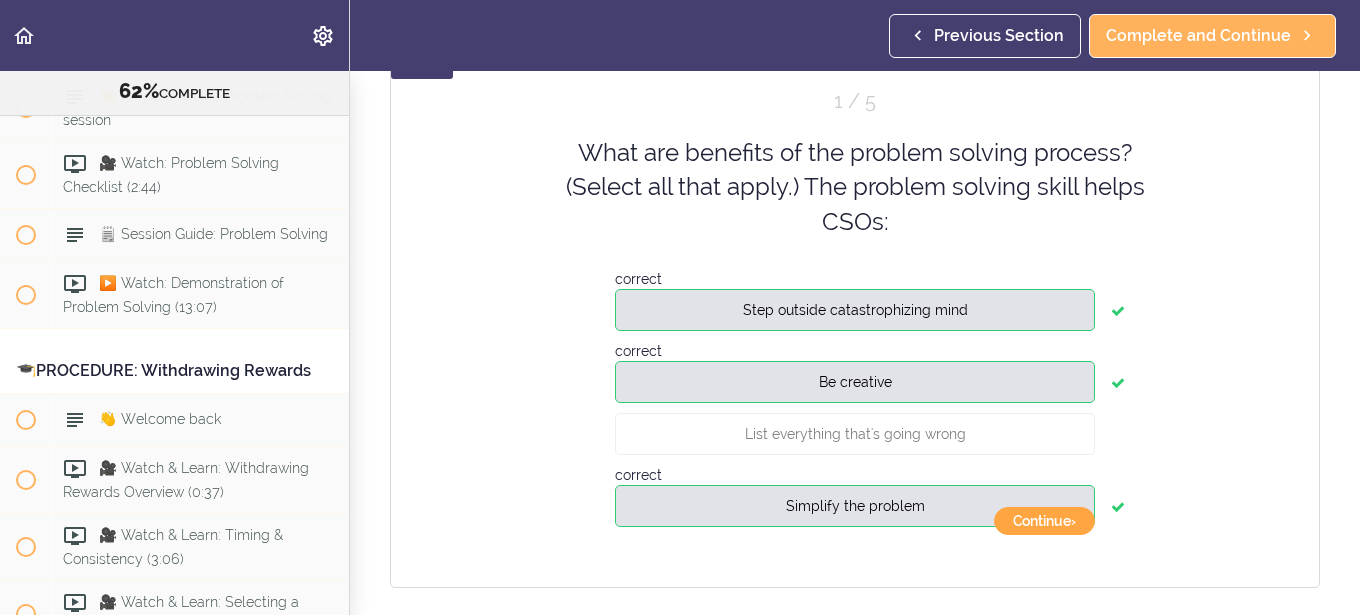 click on "Continue  ›" at bounding box center [1044, 521] 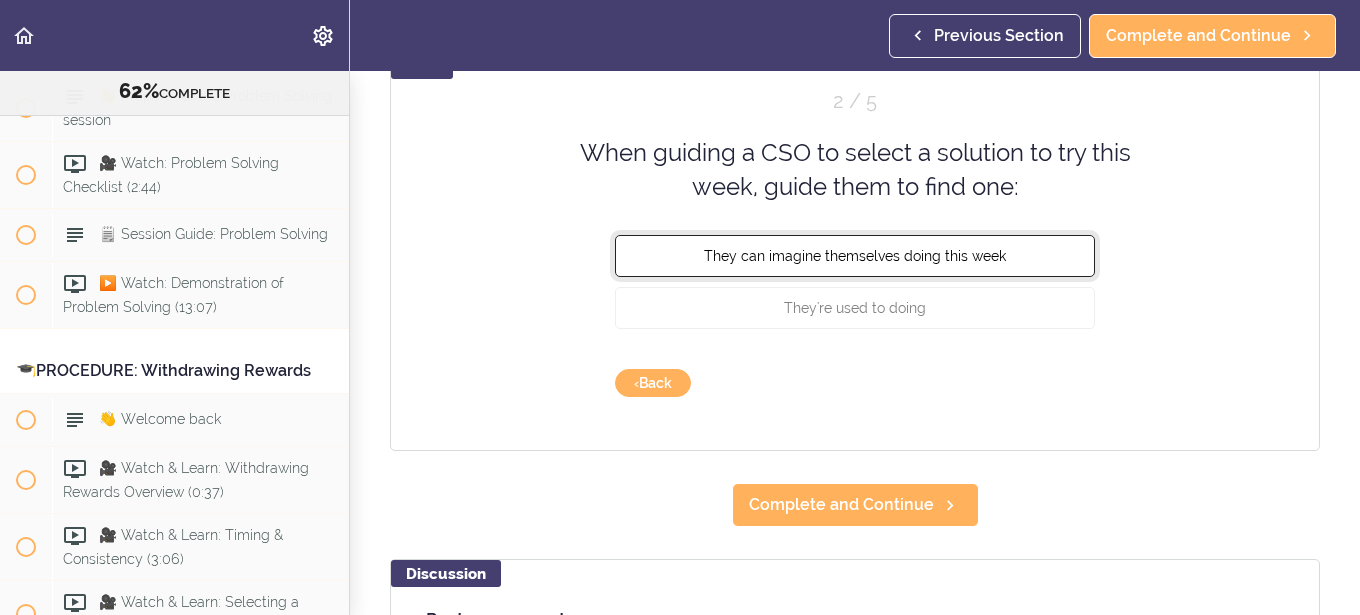 click on "They can imagine themselves doing this week" at bounding box center (855, 255) 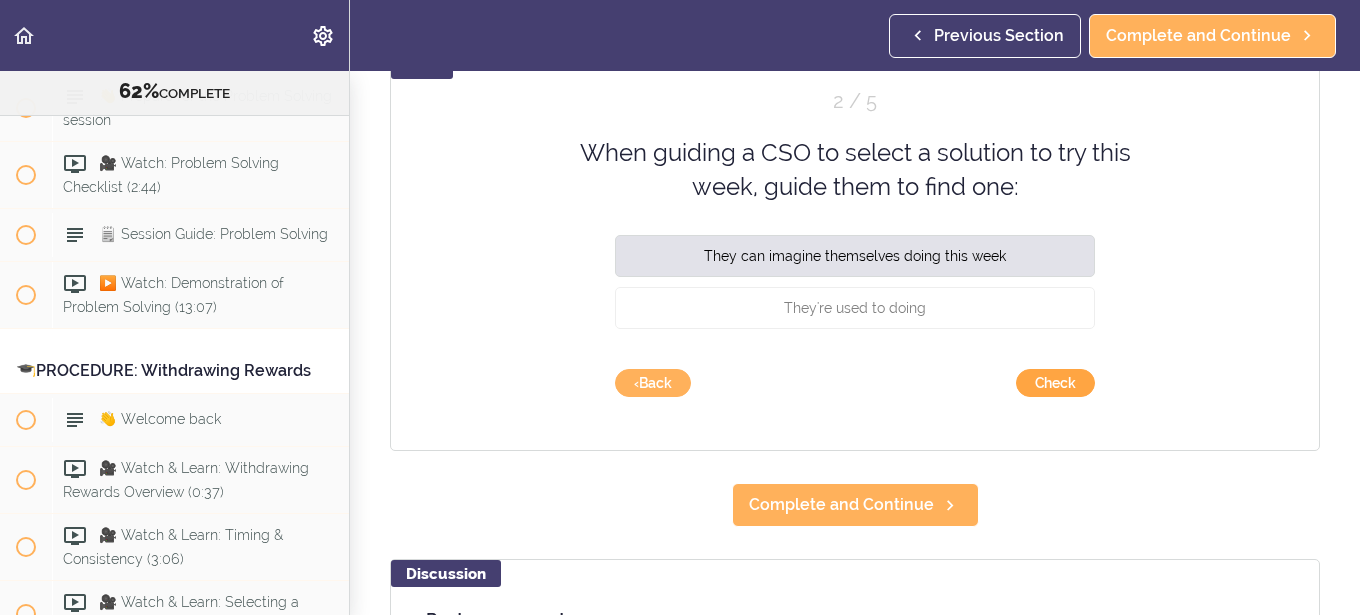 click on "Check" at bounding box center (1055, 383) 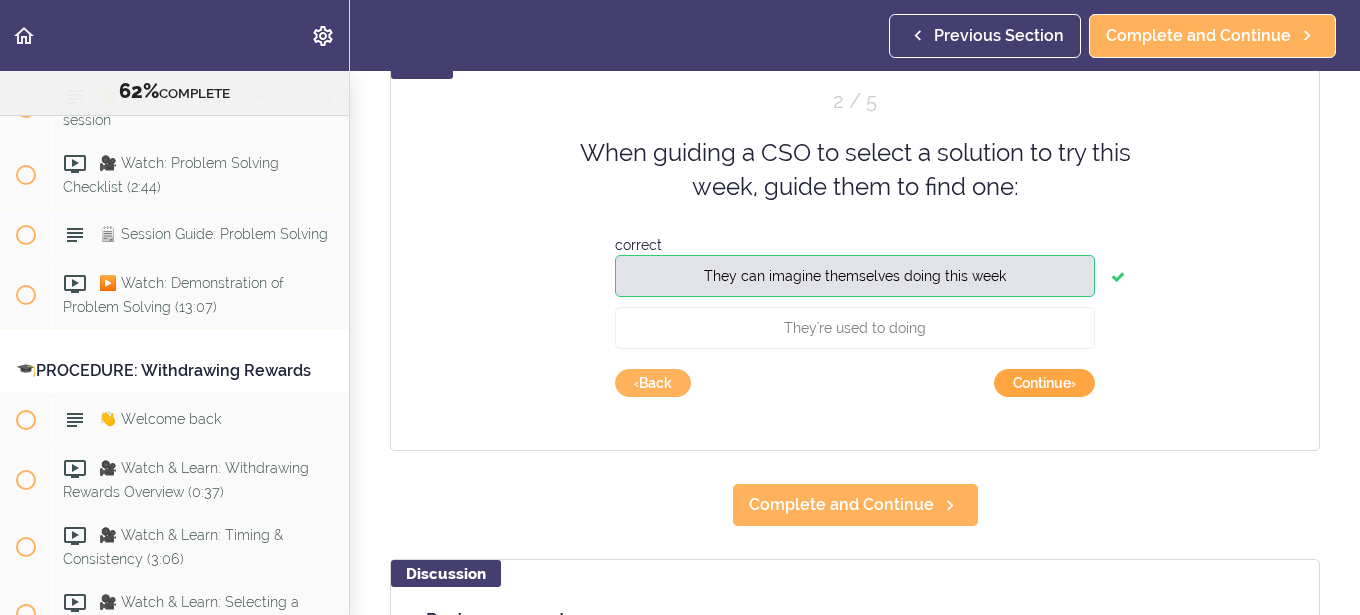 click on "Continue  ›" at bounding box center [1044, 383] 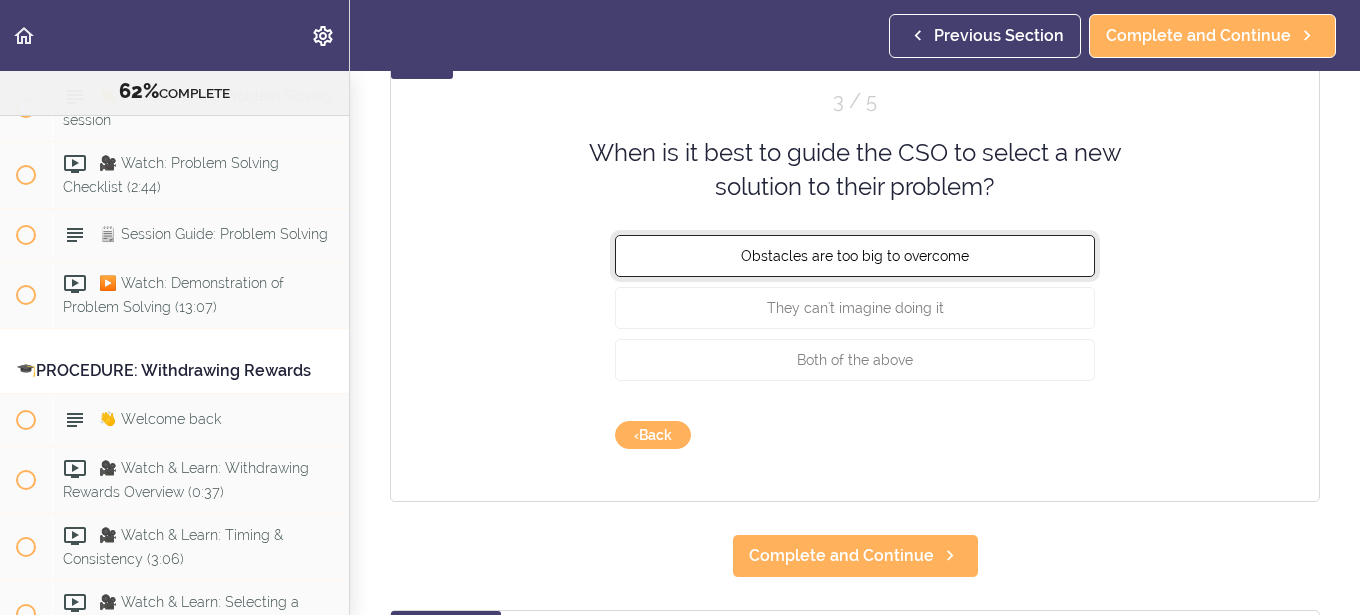 click on "Obstacles are too big to overcome" at bounding box center (855, 255) 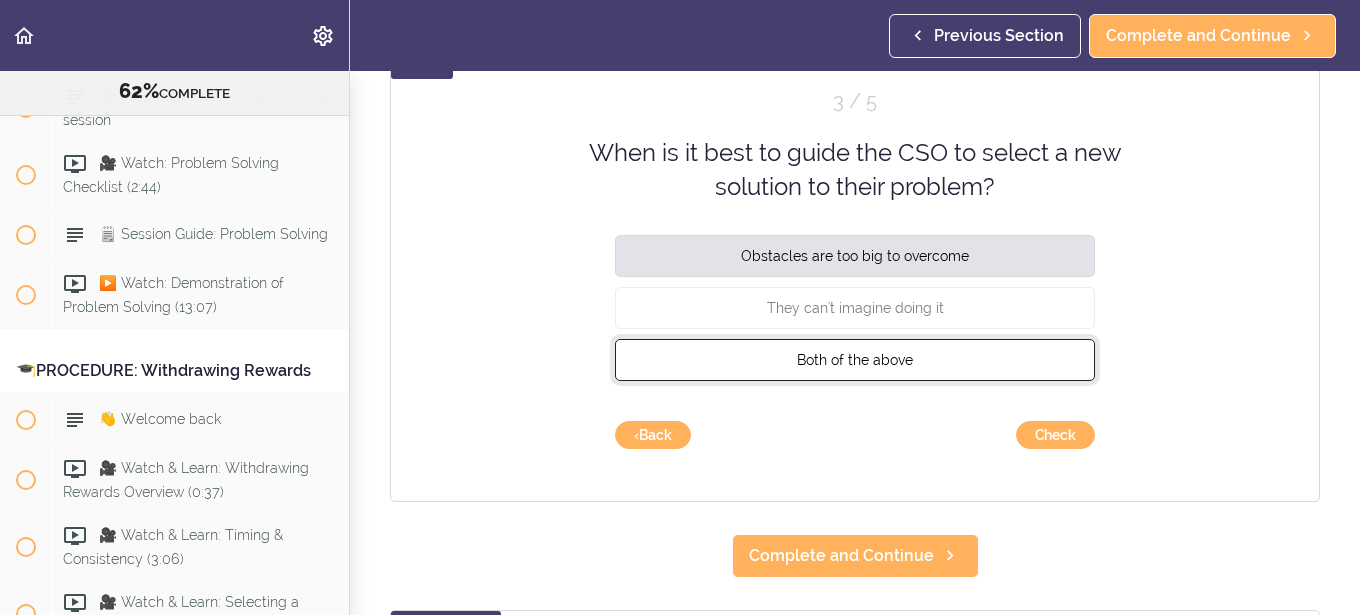 click on "Both of the above" at bounding box center [855, 359] 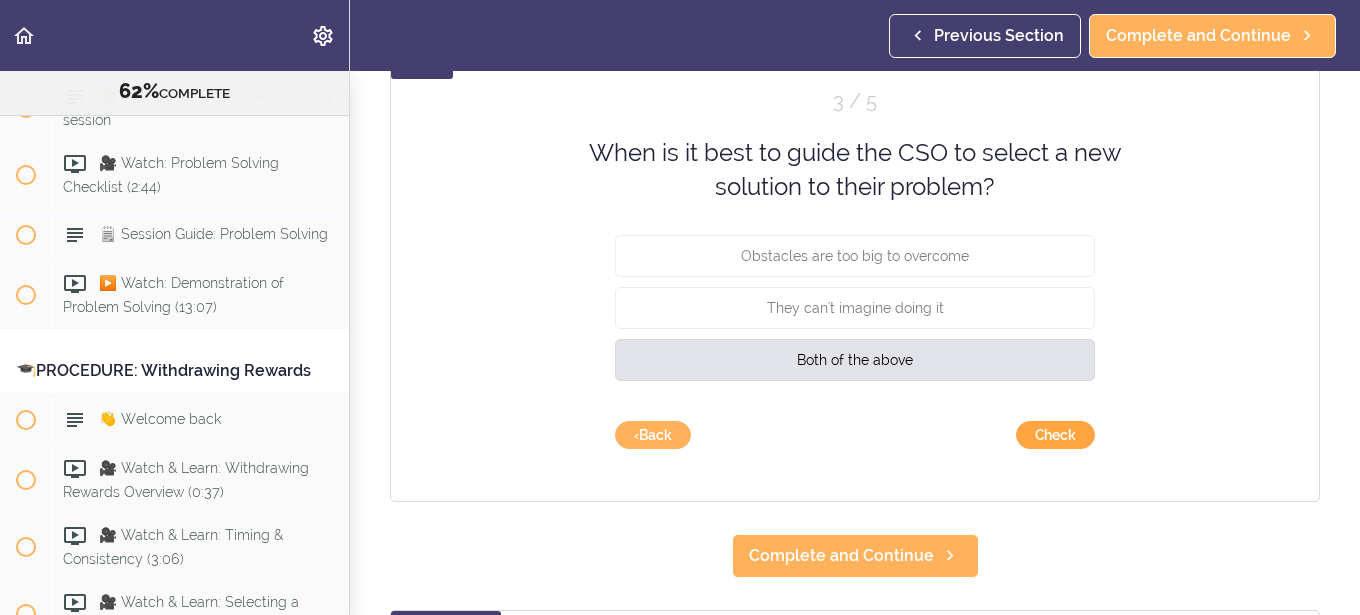 click on "Check" at bounding box center (1055, 435) 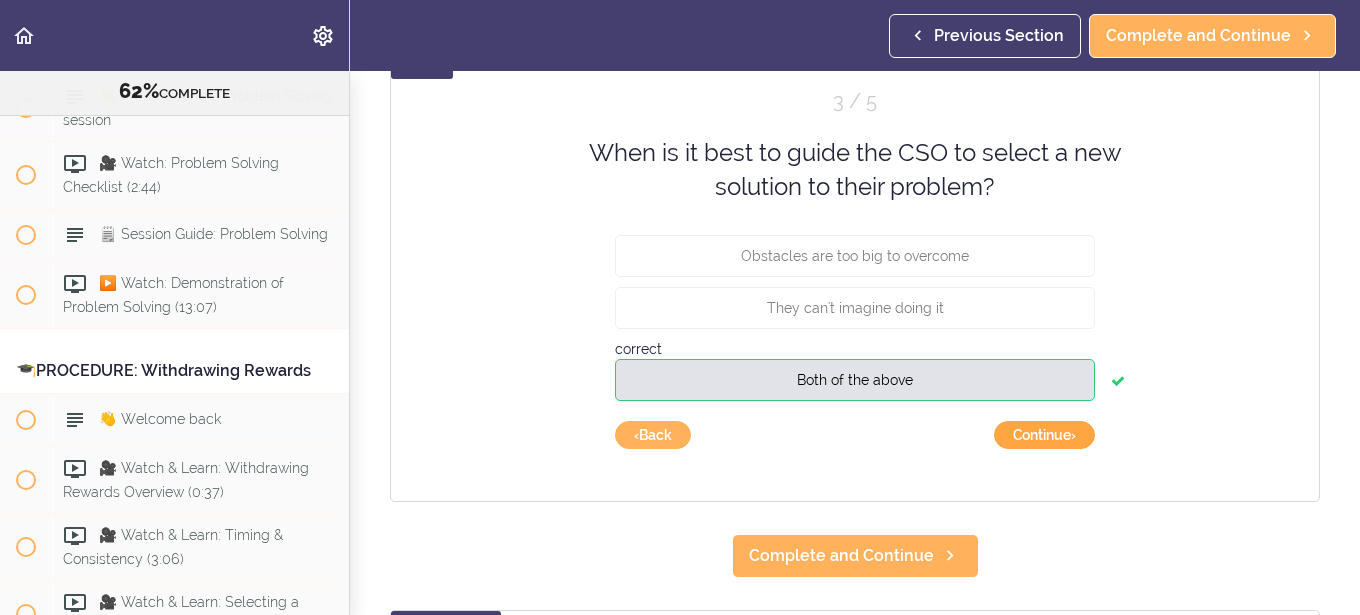 click on "Continue  ›" at bounding box center [1044, 435] 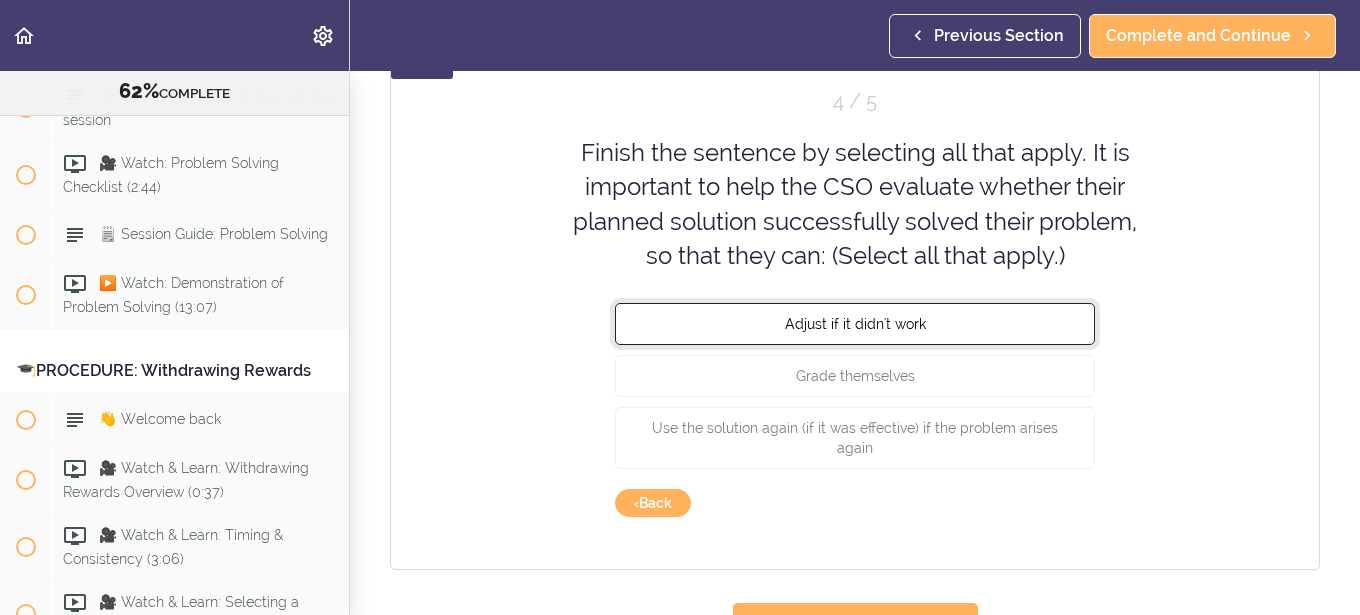click on "Adjust if it didn't work" at bounding box center (855, 324) 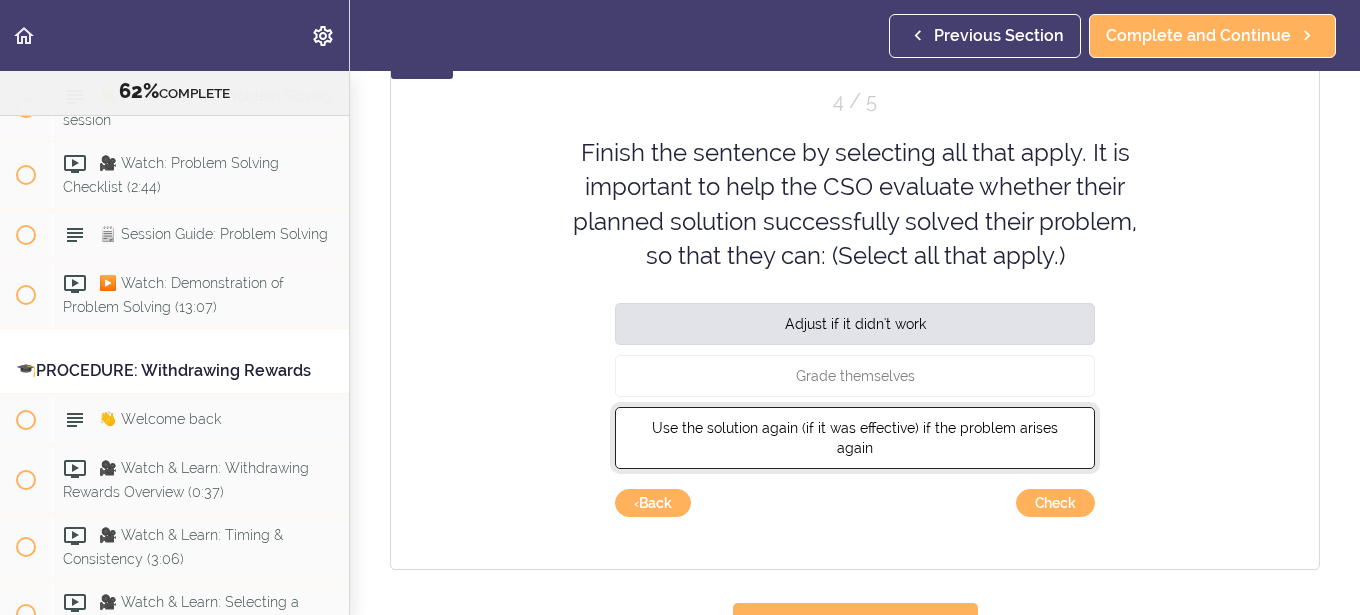 click on "Use the solution again (if it was effective) if the problem arises again" at bounding box center [855, 438] 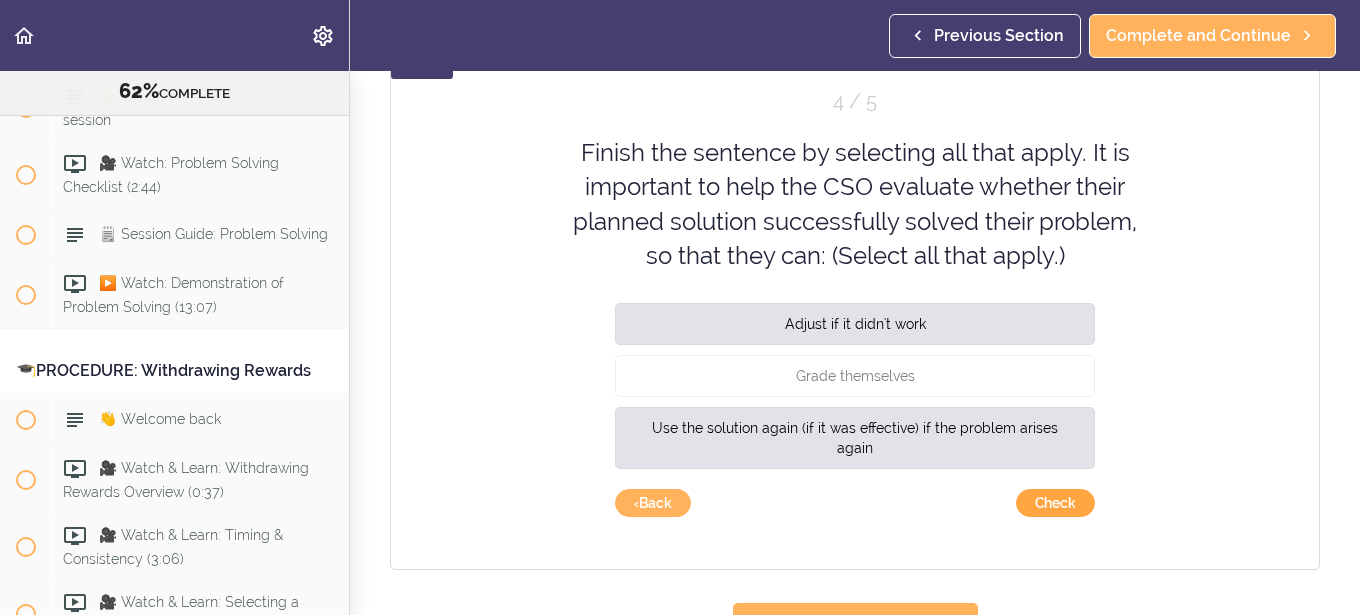 click on "Check" at bounding box center [1055, 503] 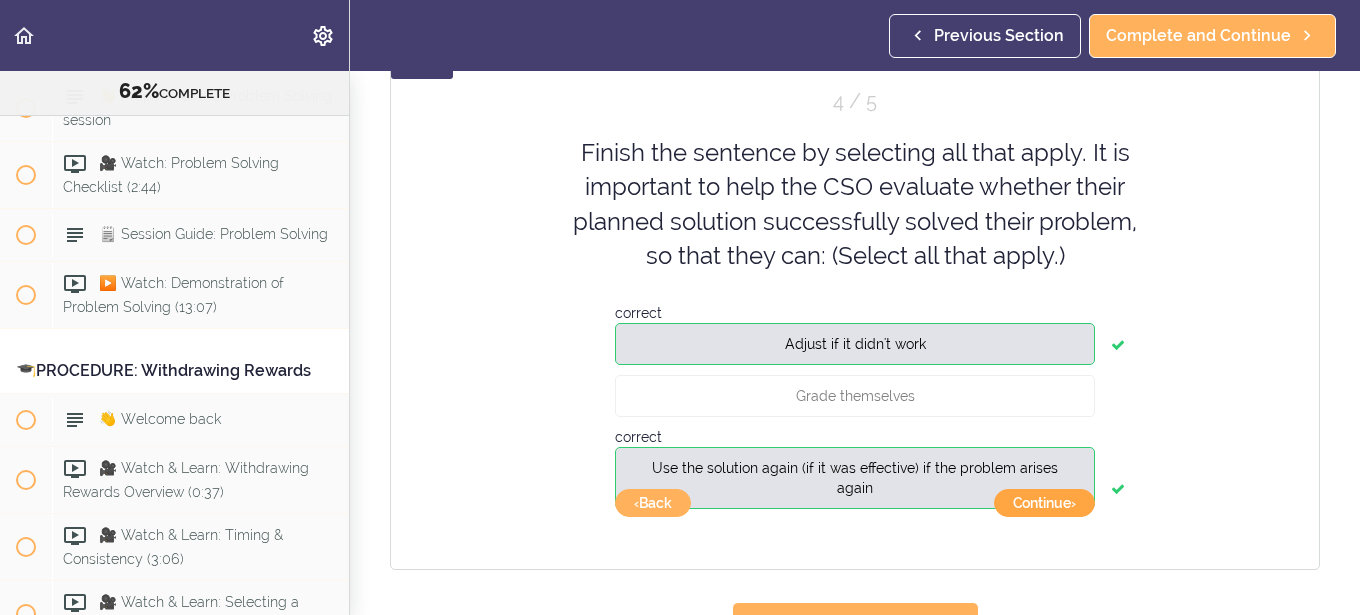 click on "Continue  ›" at bounding box center [1044, 503] 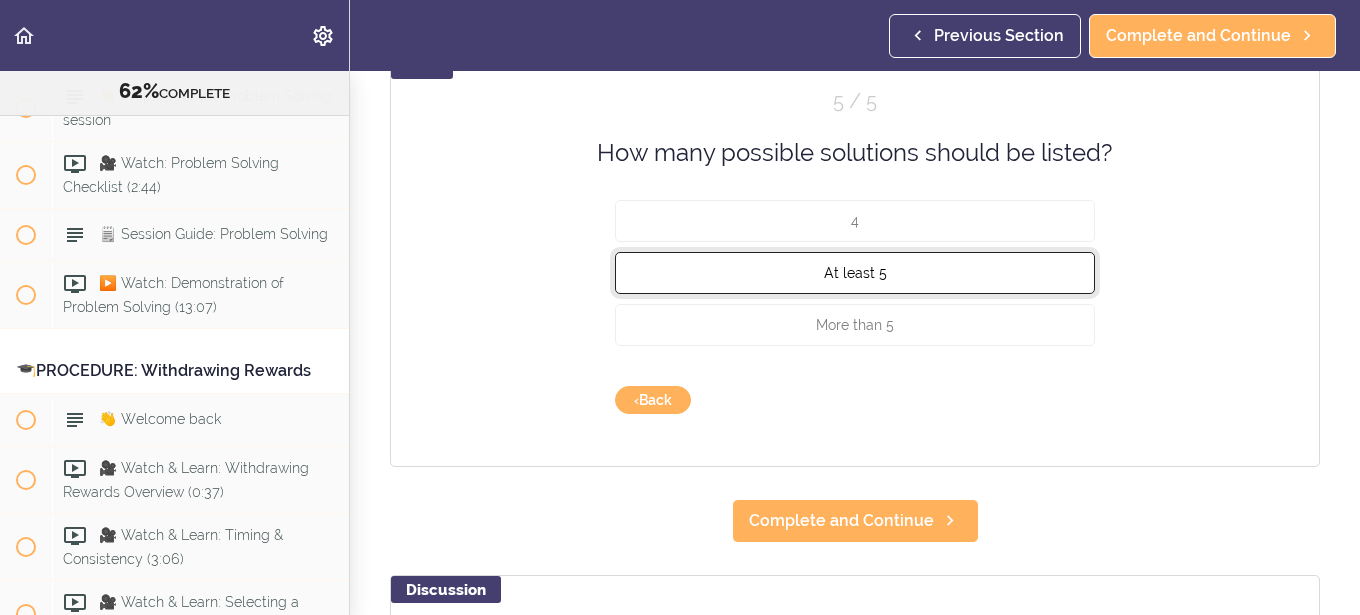 click on "At least 5" at bounding box center (855, 273) 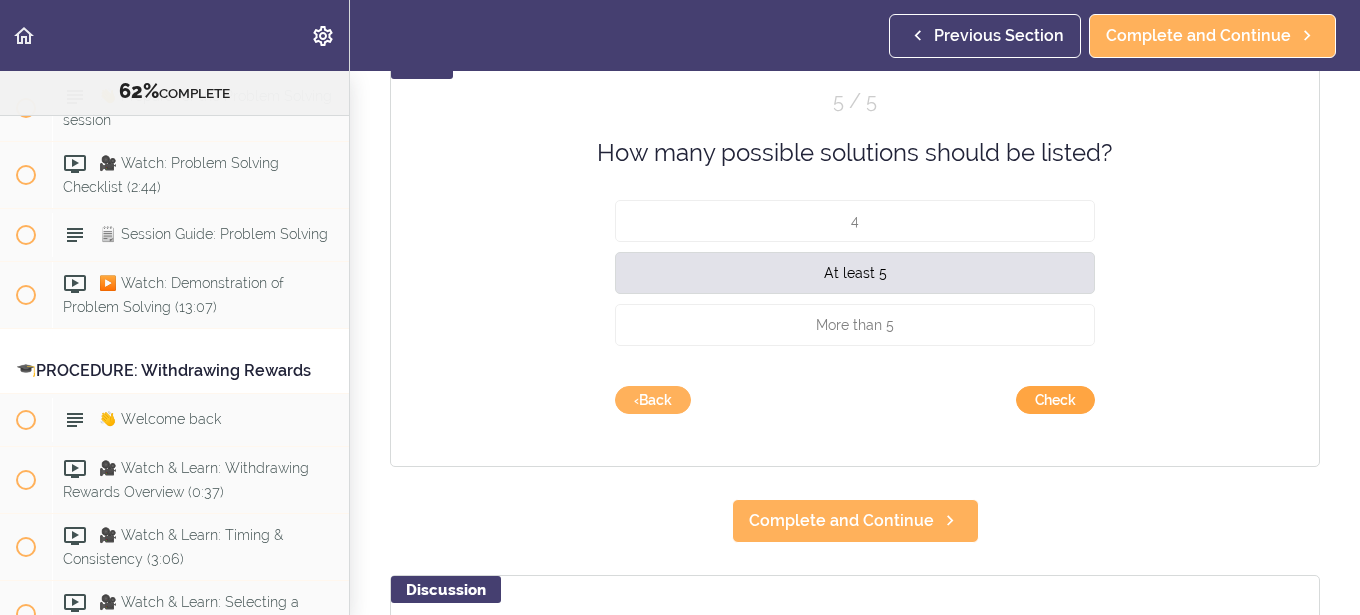 click on "Check" at bounding box center (1055, 400) 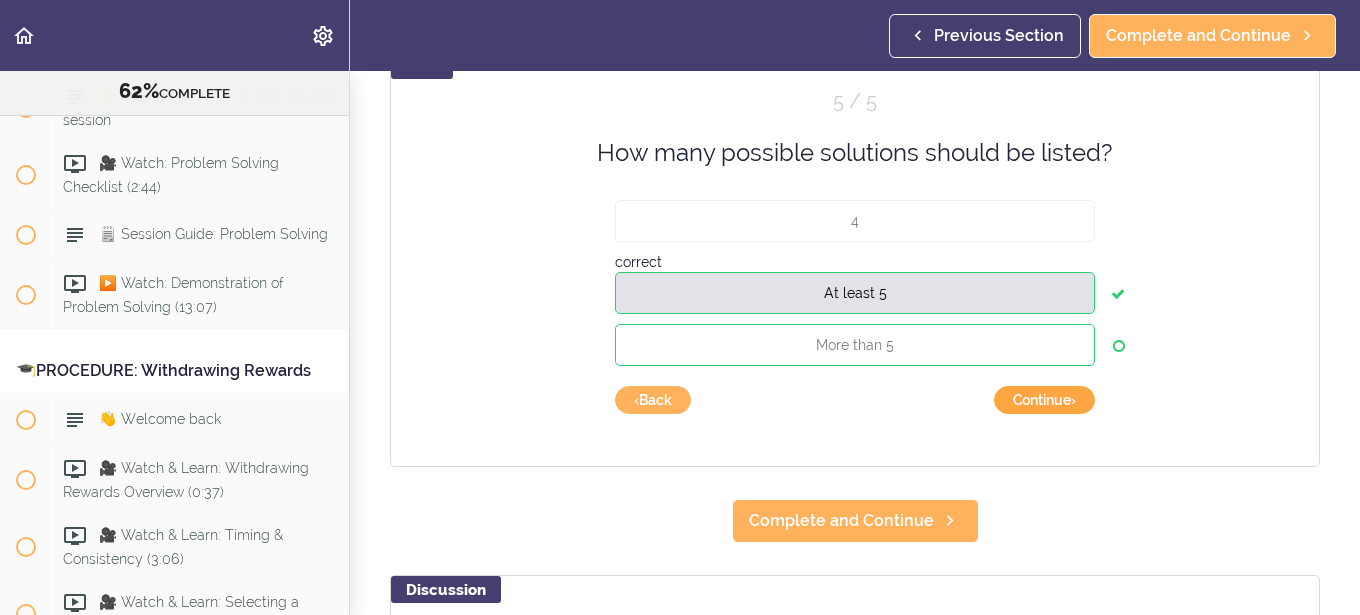 click on "Continue  ›" at bounding box center [1044, 400] 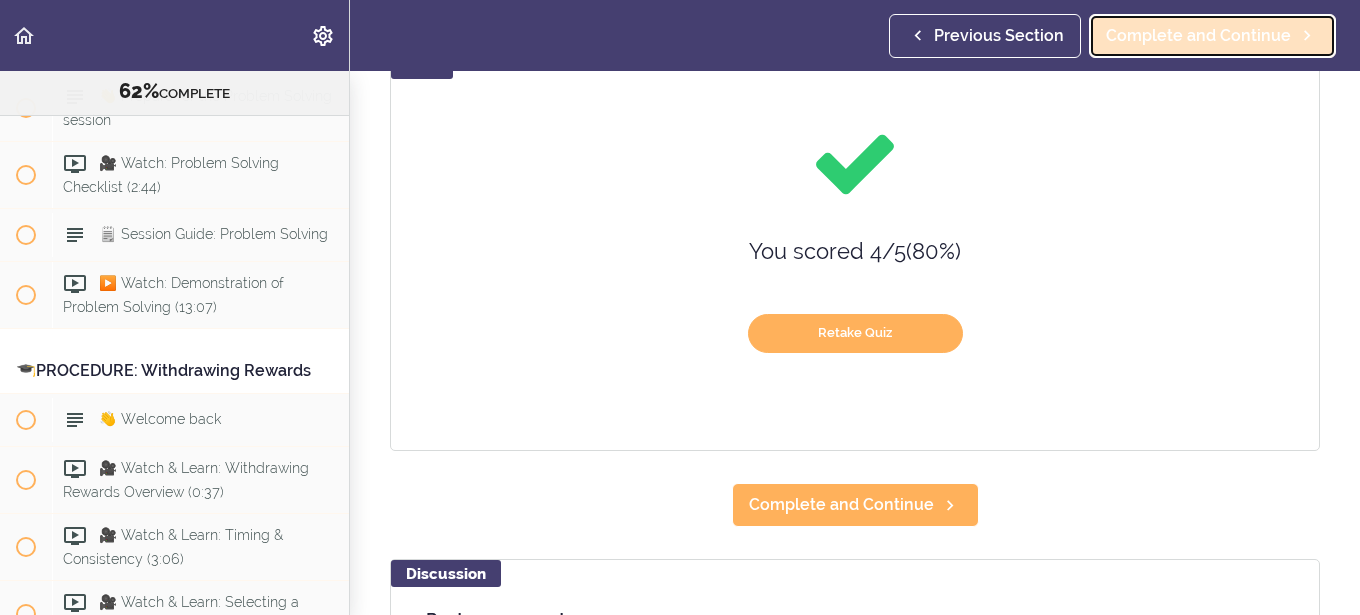 click on "Complete and Continue" at bounding box center (1198, 36) 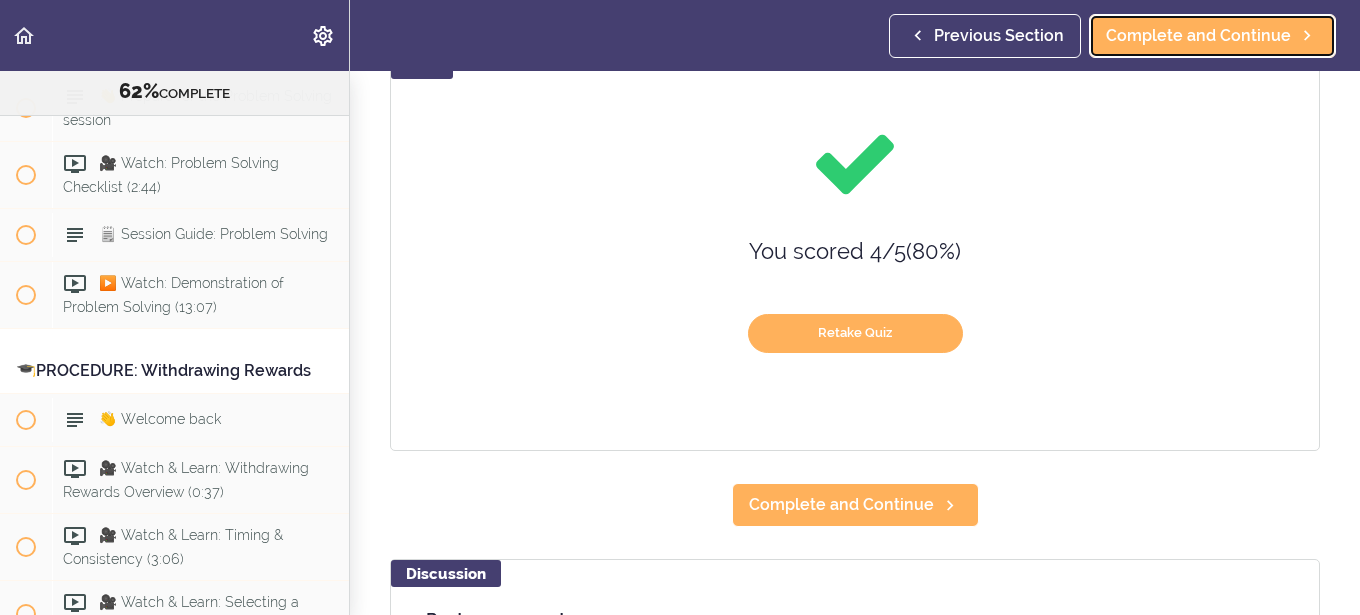 scroll, scrollTop: 88, scrollLeft: 0, axis: vertical 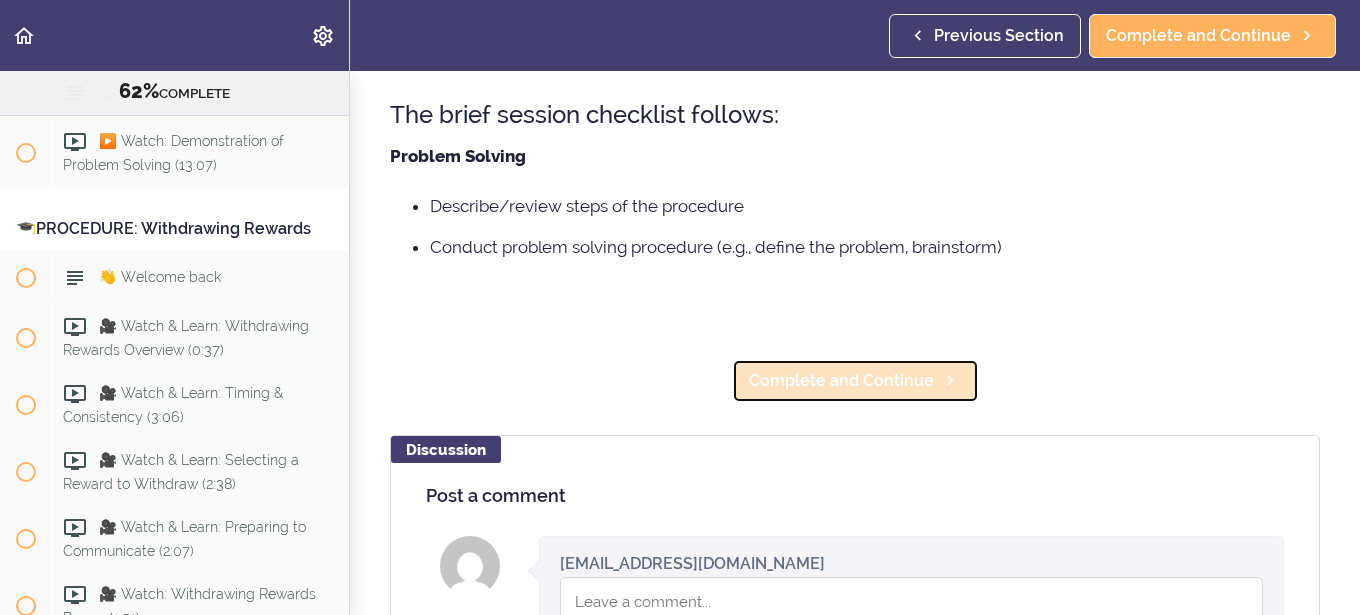click on "Complete and Continue" at bounding box center (855, 381) 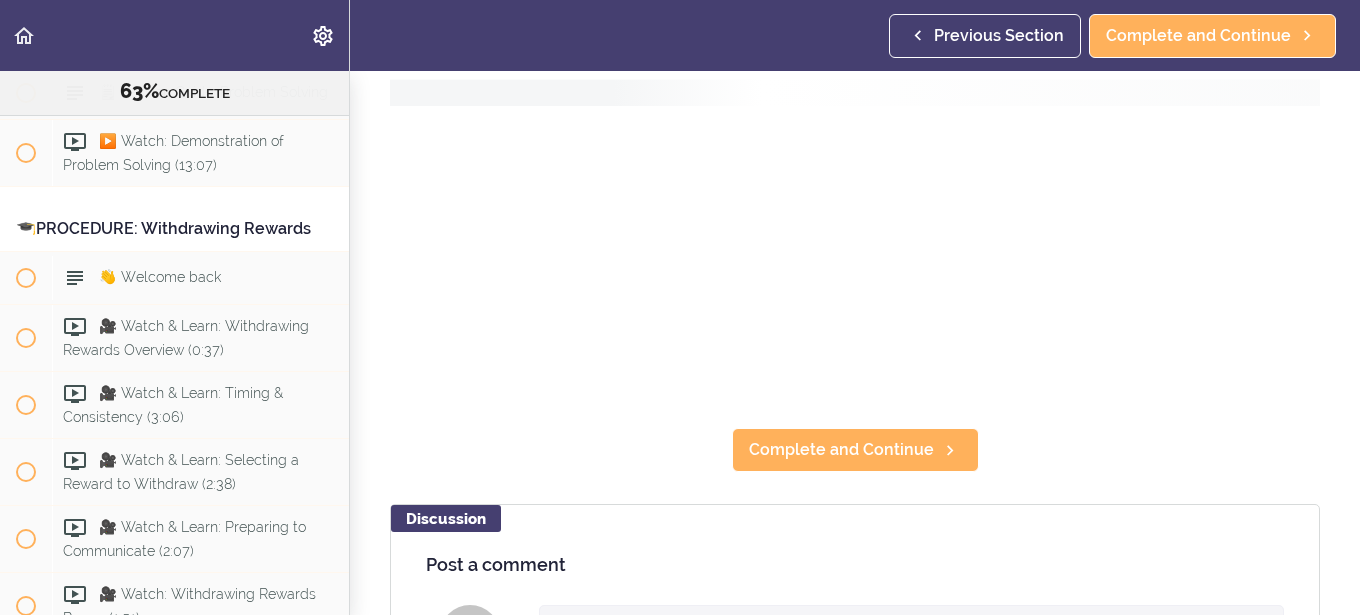 scroll, scrollTop: 0, scrollLeft: 0, axis: both 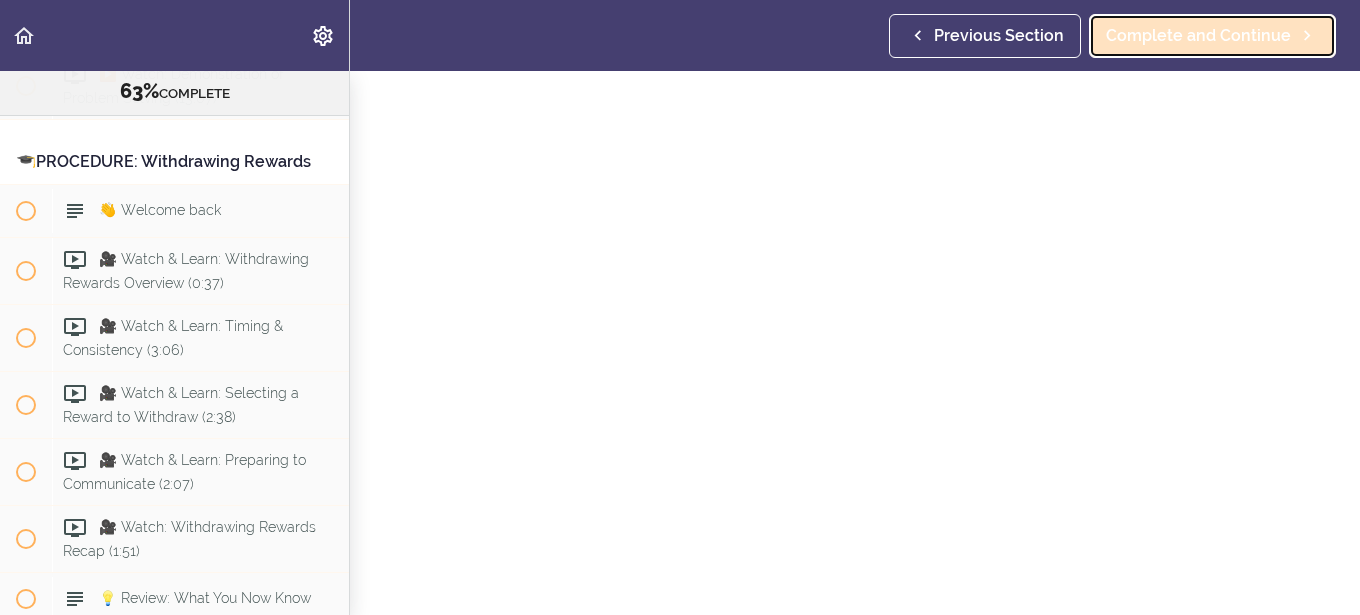 click on "Complete and Continue" at bounding box center [1198, 36] 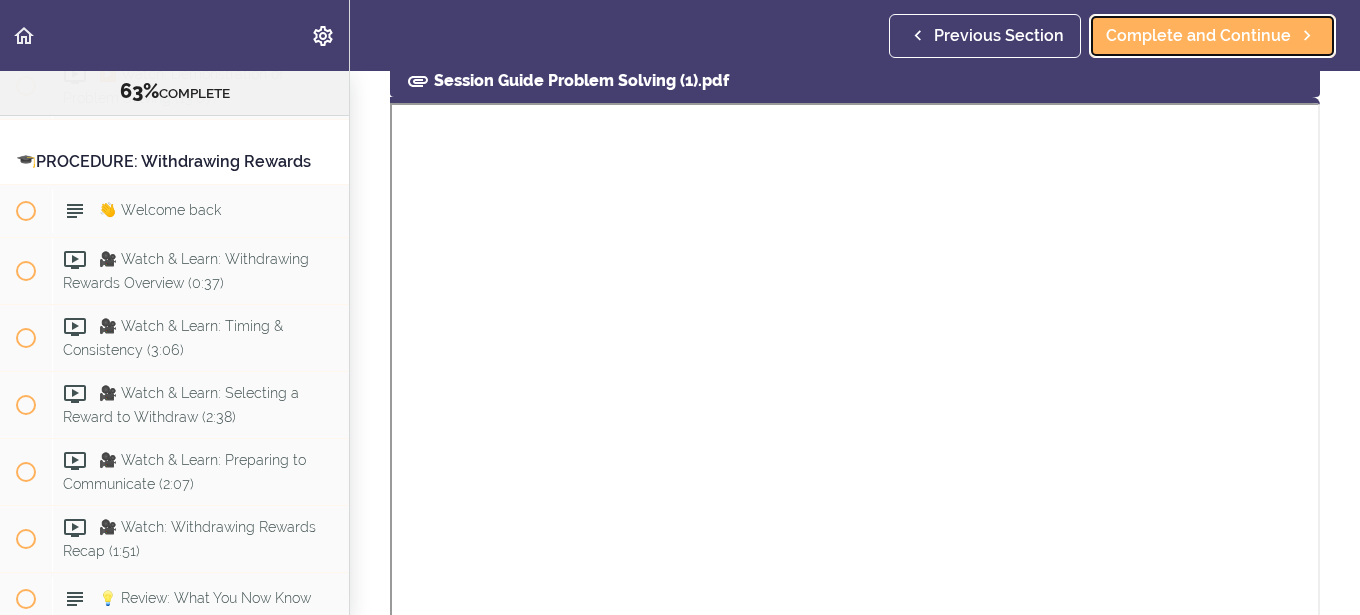 scroll, scrollTop: 22, scrollLeft: 0, axis: vertical 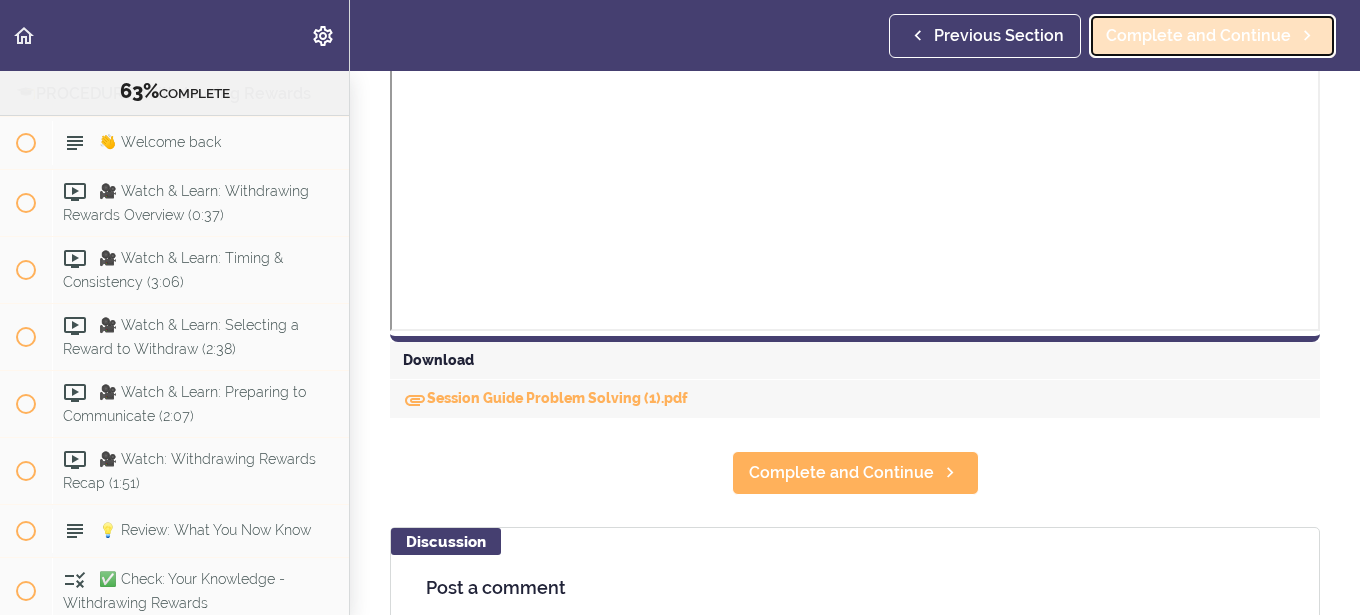 click on "Complete and Continue" at bounding box center [1198, 36] 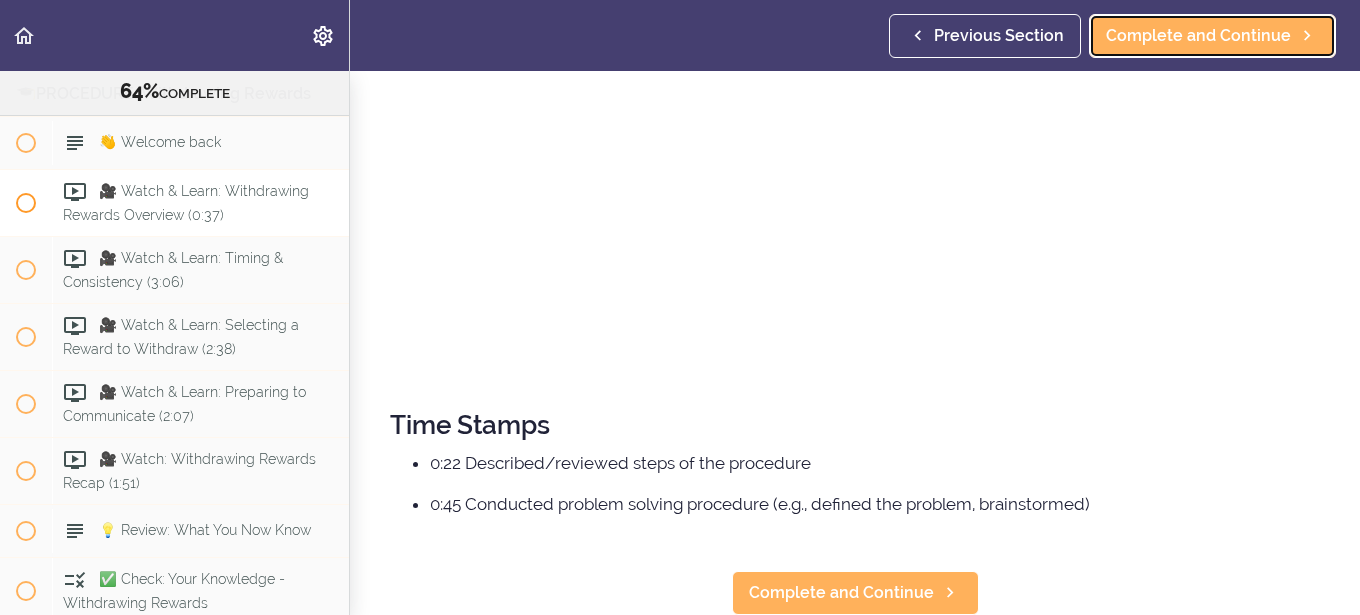 scroll, scrollTop: 0, scrollLeft: 0, axis: both 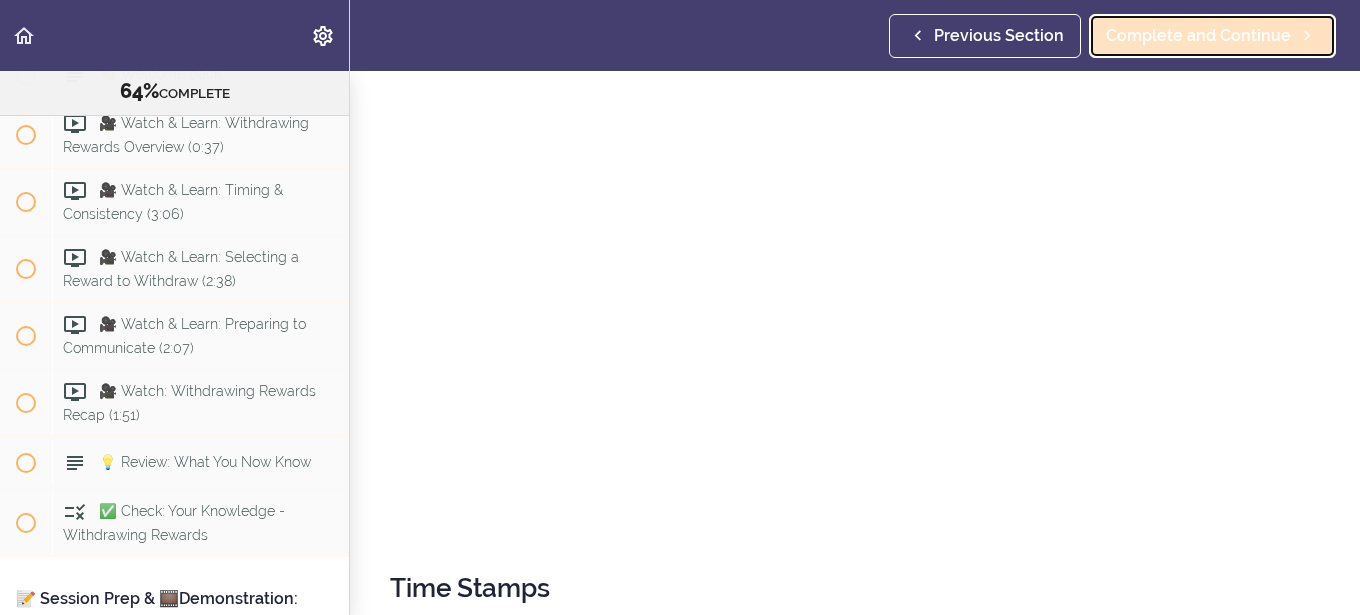 click on "Complete and Continue" at bounding box center [1198, 36] 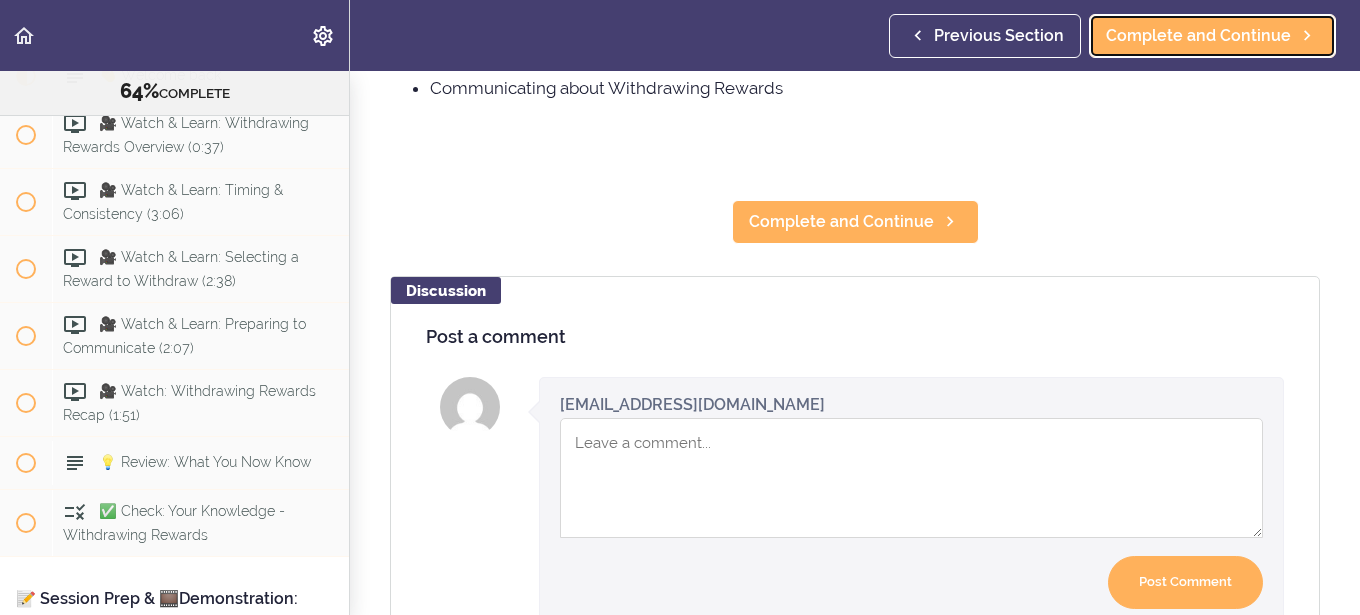 scroll, scrollTop: 105, scrollLeft: 0, axis: vertical 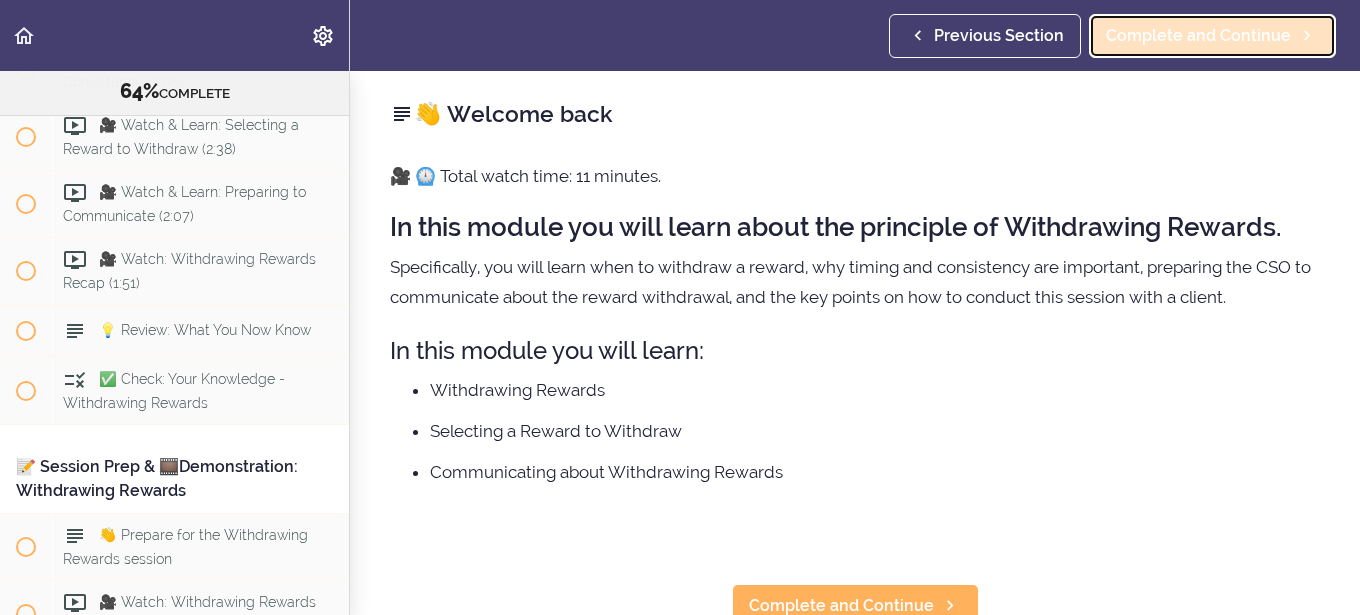 click on "Complete and Continue" at bounding box center (1198, 36) 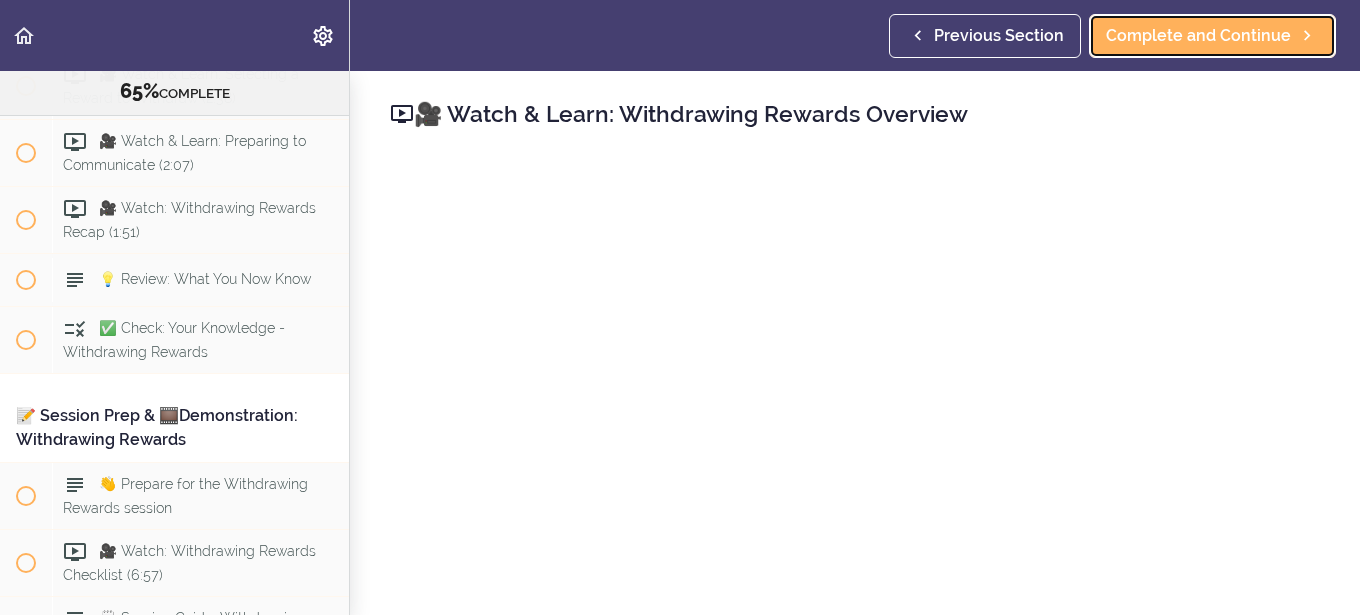 scroll, scrollTop: 9881, scrollLeft: 0, axis: vertical 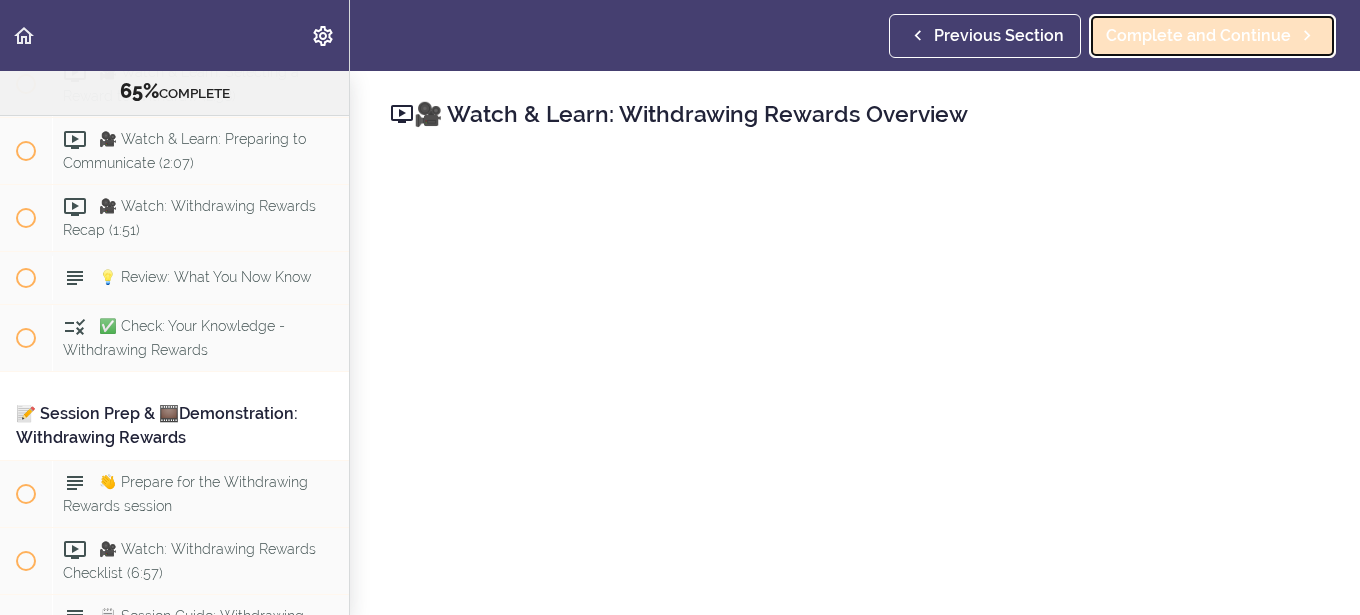 click on "Complete and Continue" at bounding box center (1212, 36) 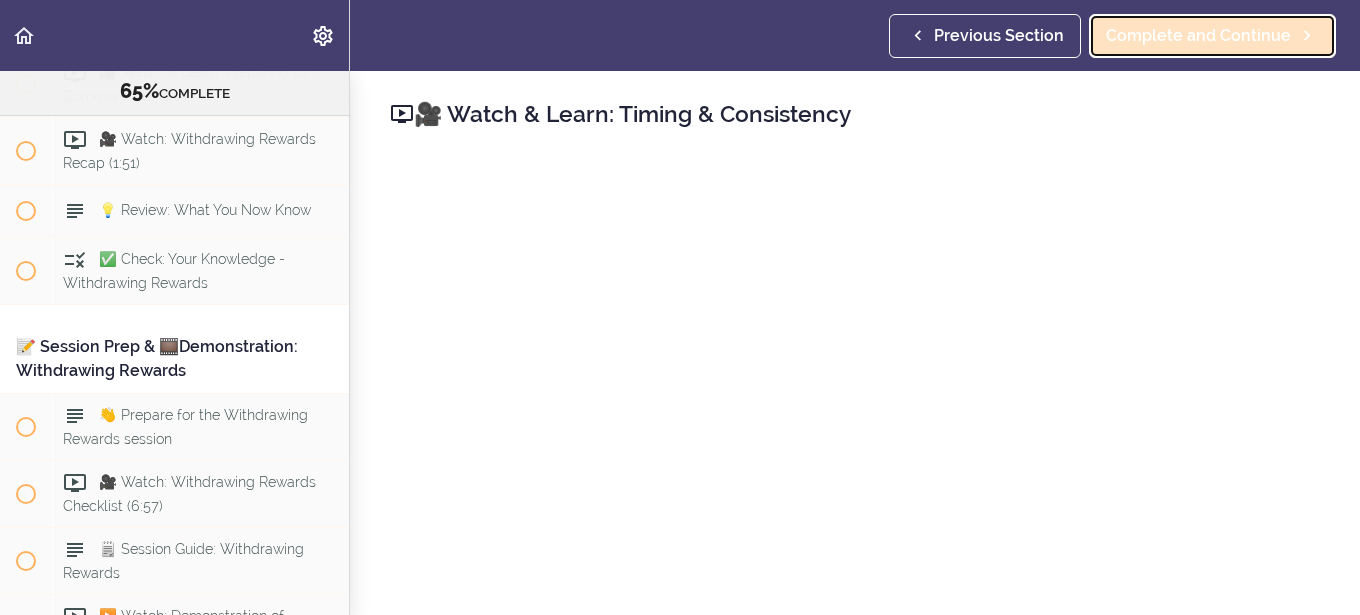 scroll, scrollTop: 9949, scrollLeft: 0, axis: vertical 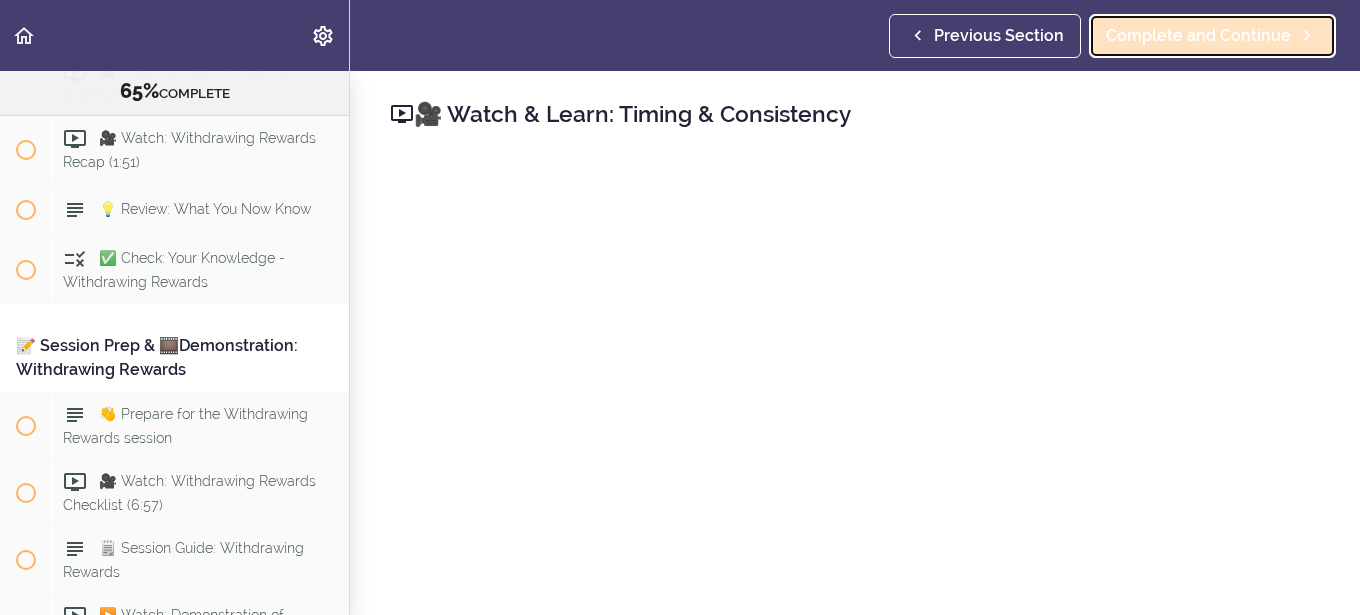 click on "Complete and Continue" at bounding box center (1212, 36) 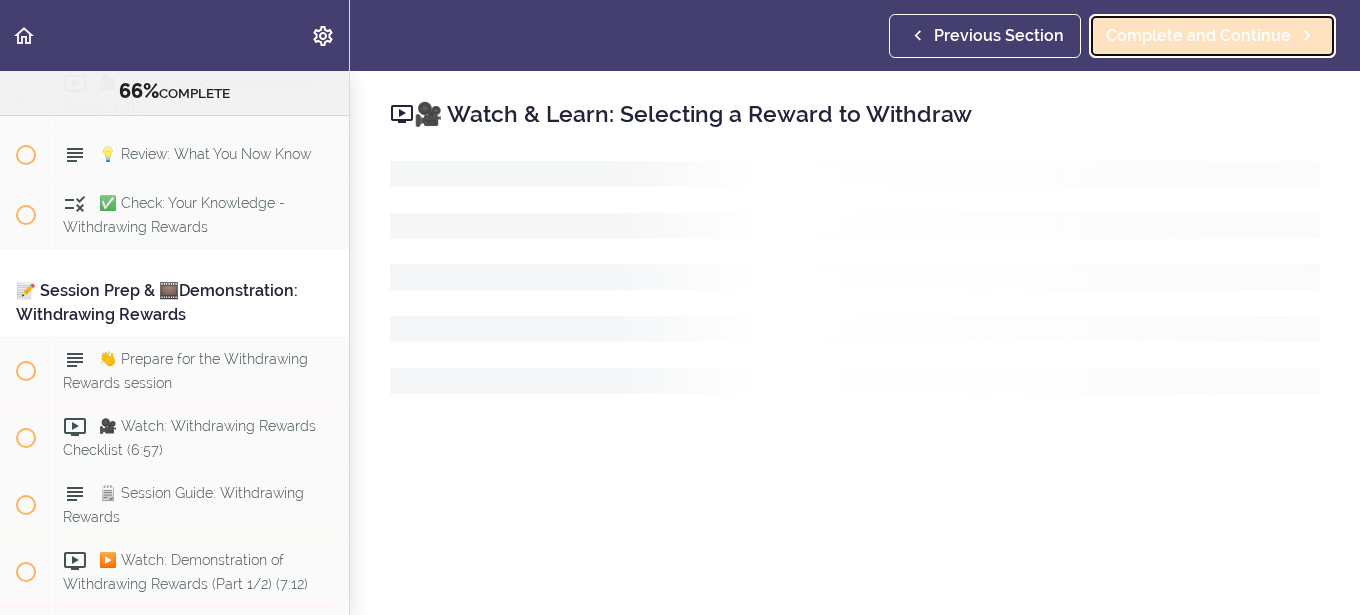 scroll, scrollTop: 10017, scrollLeft: 0, axis: vertical 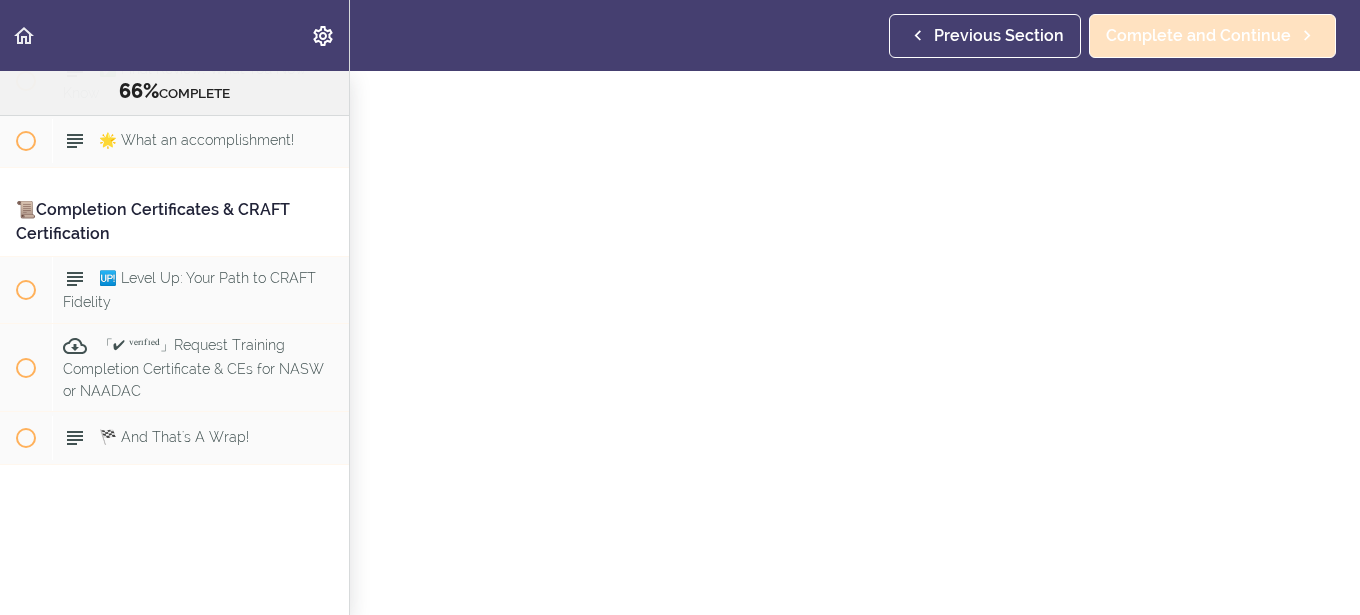 click on "Complete and Continue" at bounding box center [1198, 36] 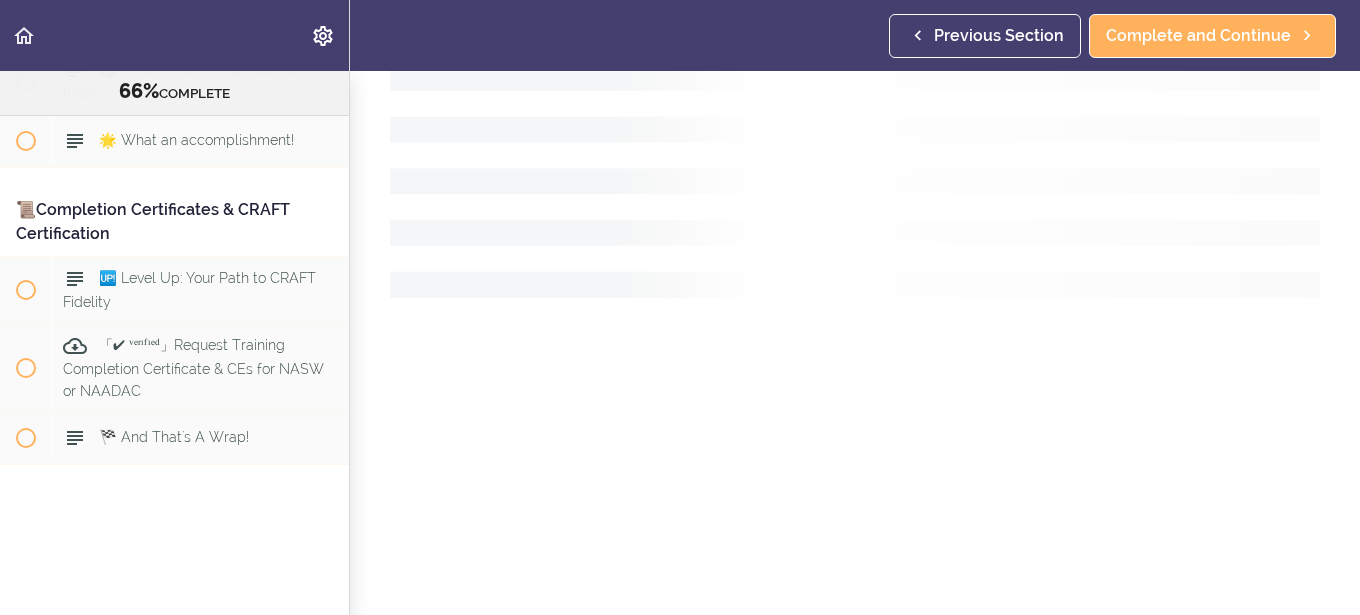 scroll, scrollTop: 17, scrollLeft: 0, axis: vertical 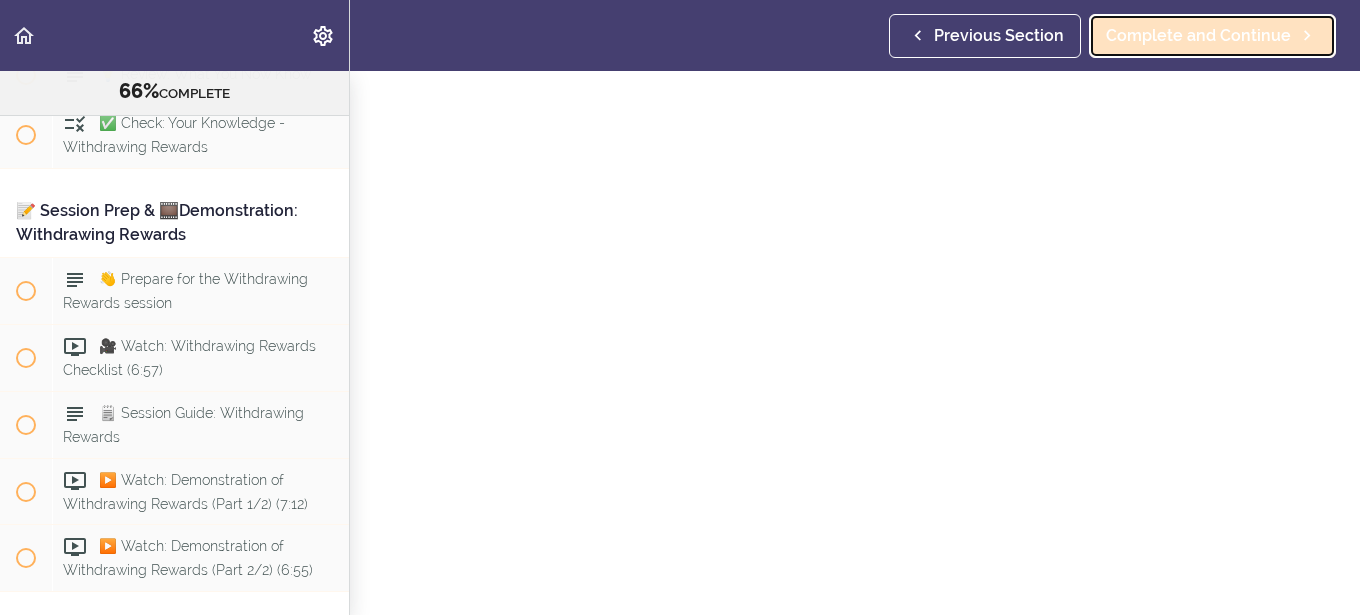 click on "Complete and Continue" at bounding box center (1198, 36) 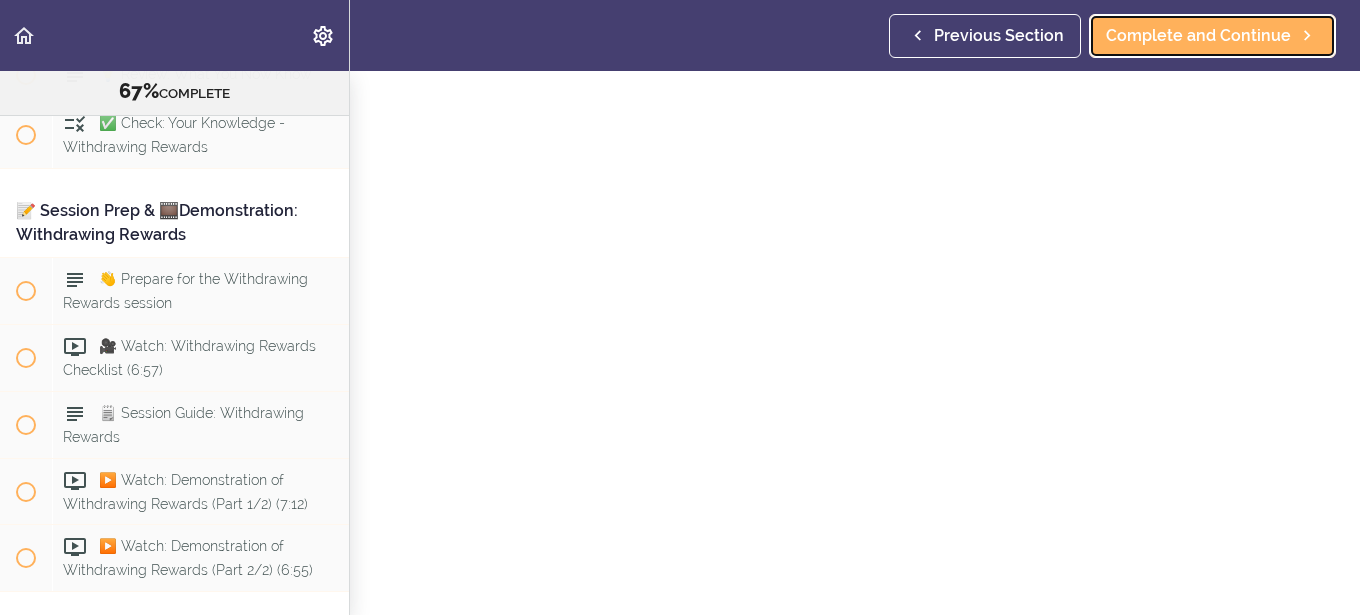 scroll, scrollTop: 12, scrollLeft: 0, axis: vertical 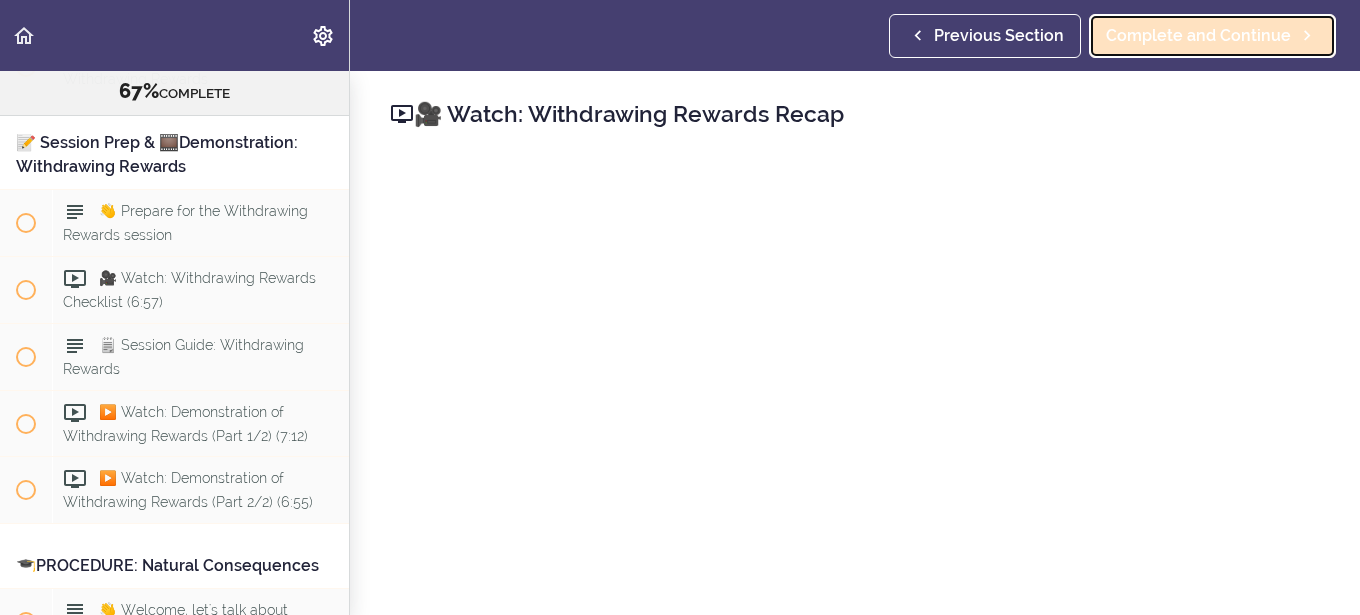 click on "Complete and Continue" at bounding box center [1198, 36] 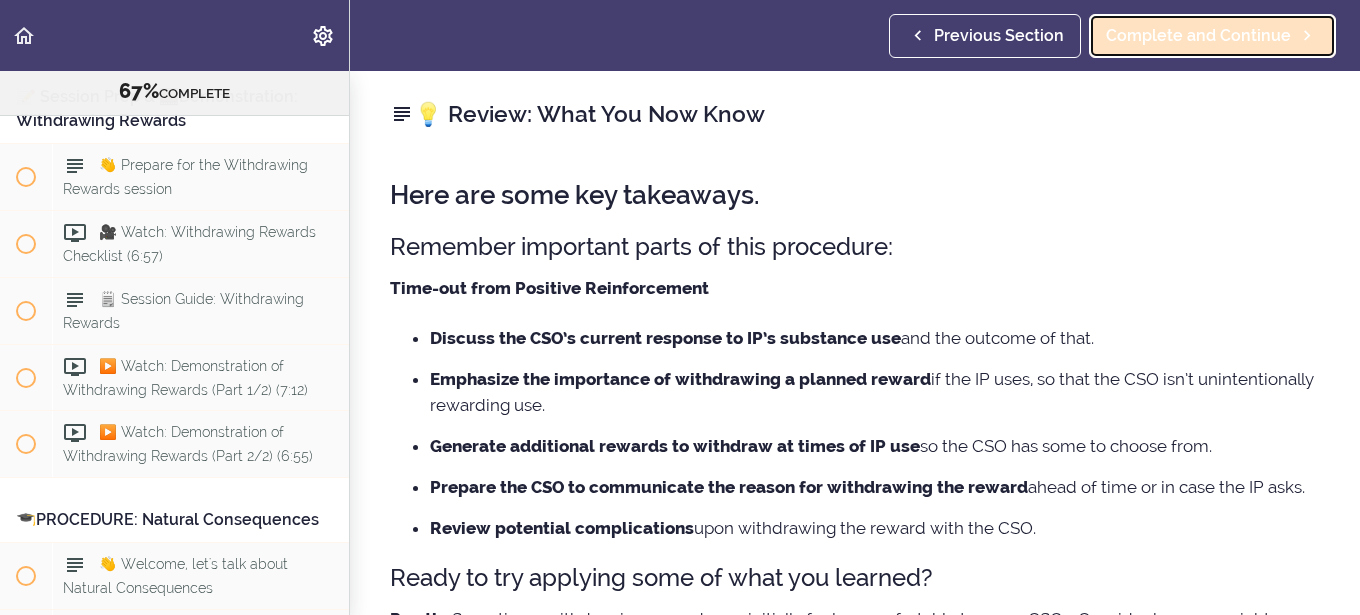scroll, scrollTop: 10219, scrollLeft: 0, axis: vertical 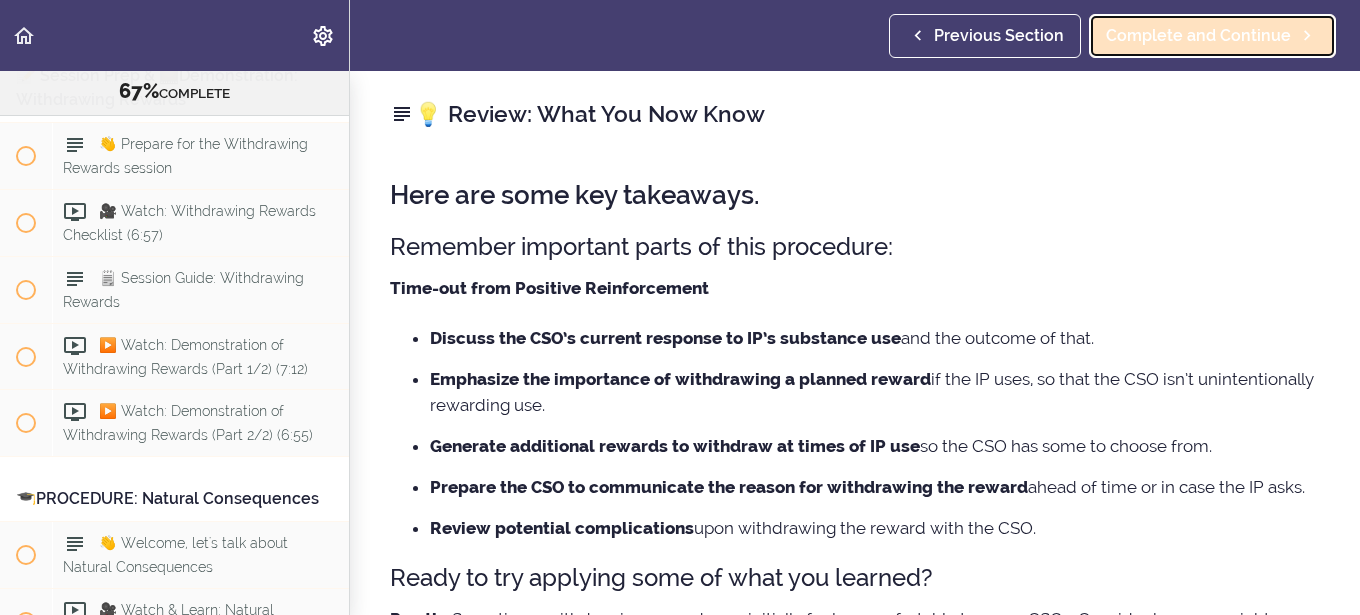 click on "Complete and Continue" at bounding box center [1198, 36] 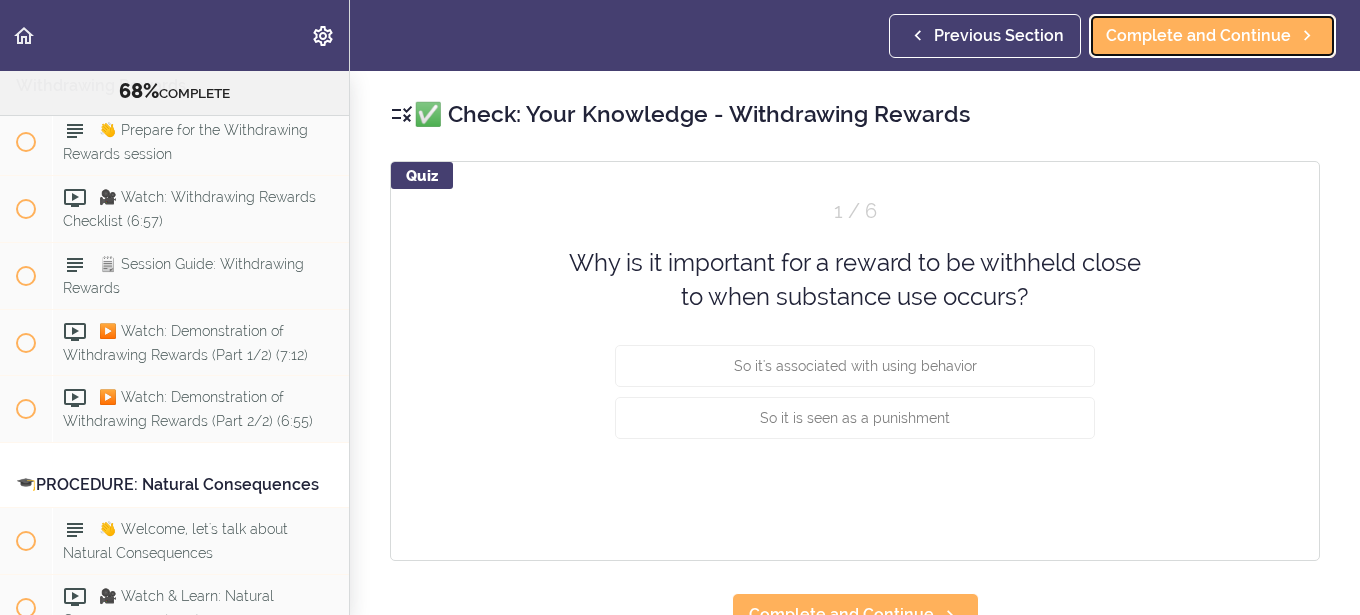 scroll, scrollTop: 10272, scrollLeft: 0, axis: vertical 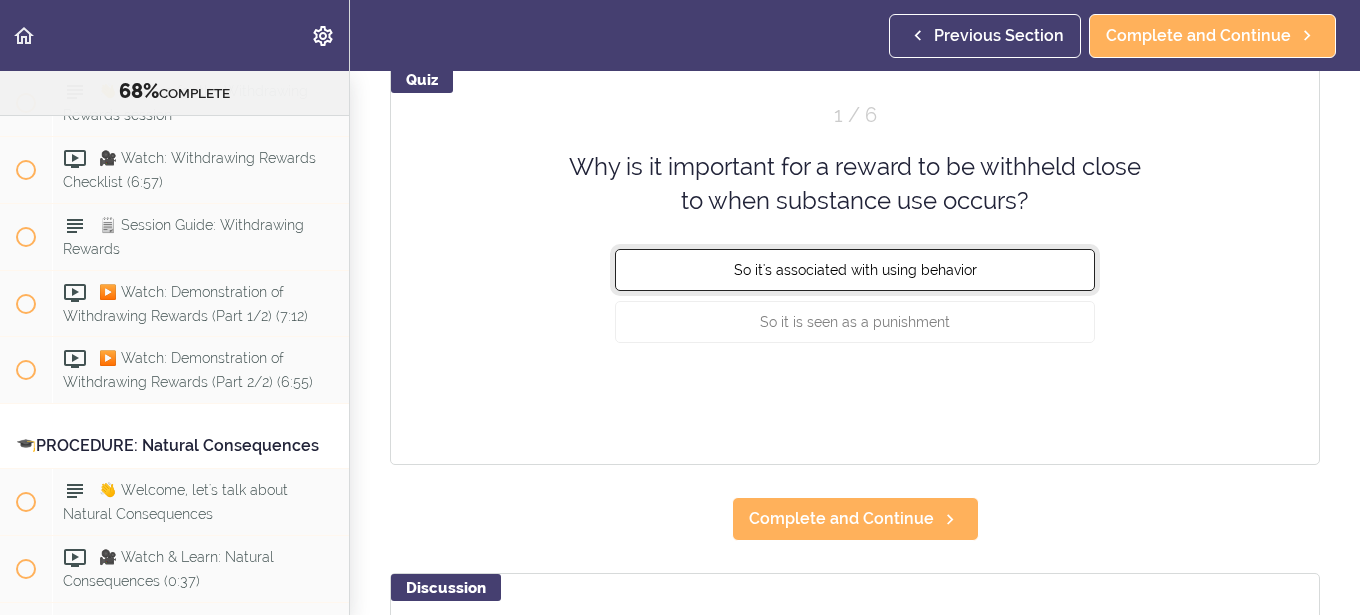 click on "So it's associated with using behavior" at bounding box center (855, 269) 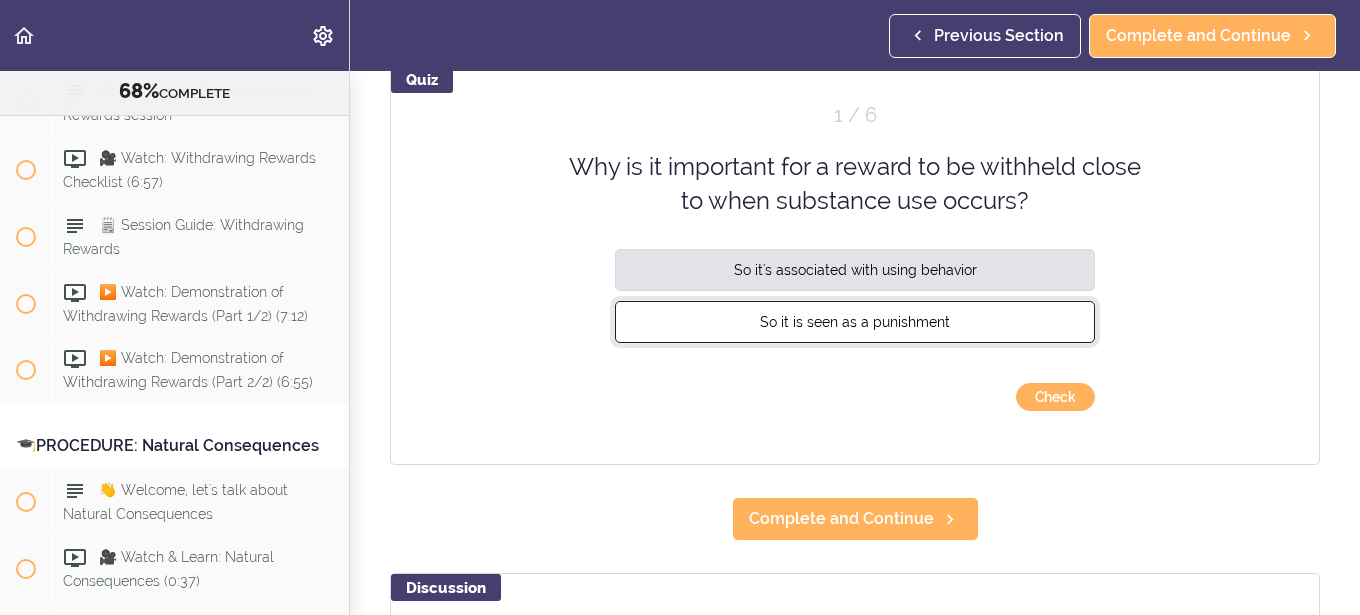 click on "So it is seen as a punishment" at bounding box center (855, 321) 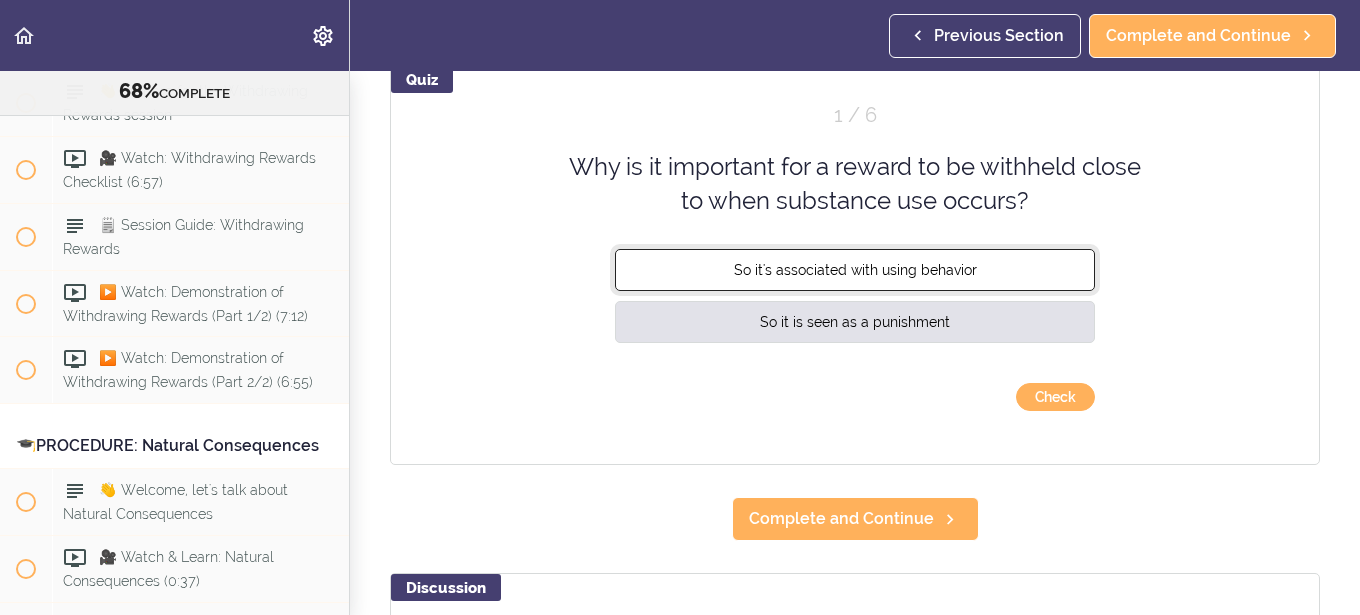 click on "So it's associated with using behavior" at bounding box center (855, 269) 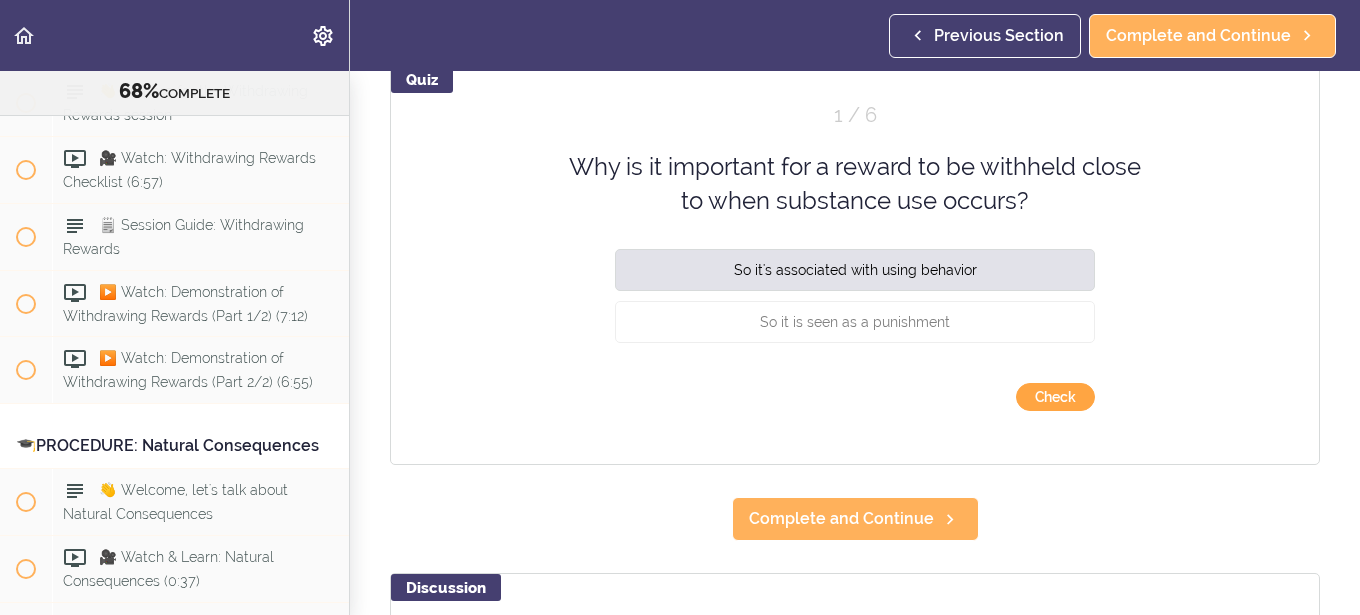 click on "Check" at bounding box center [1055, 397] 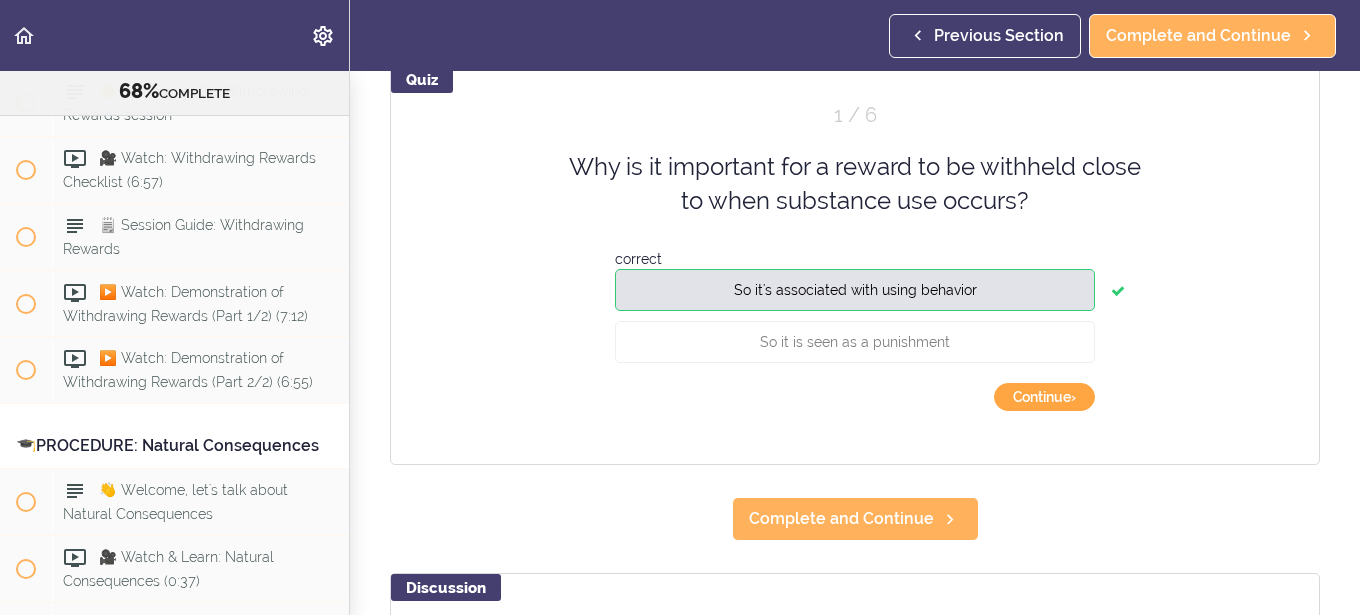 click on "Continue  ›" at bounding box center (1044, 397) 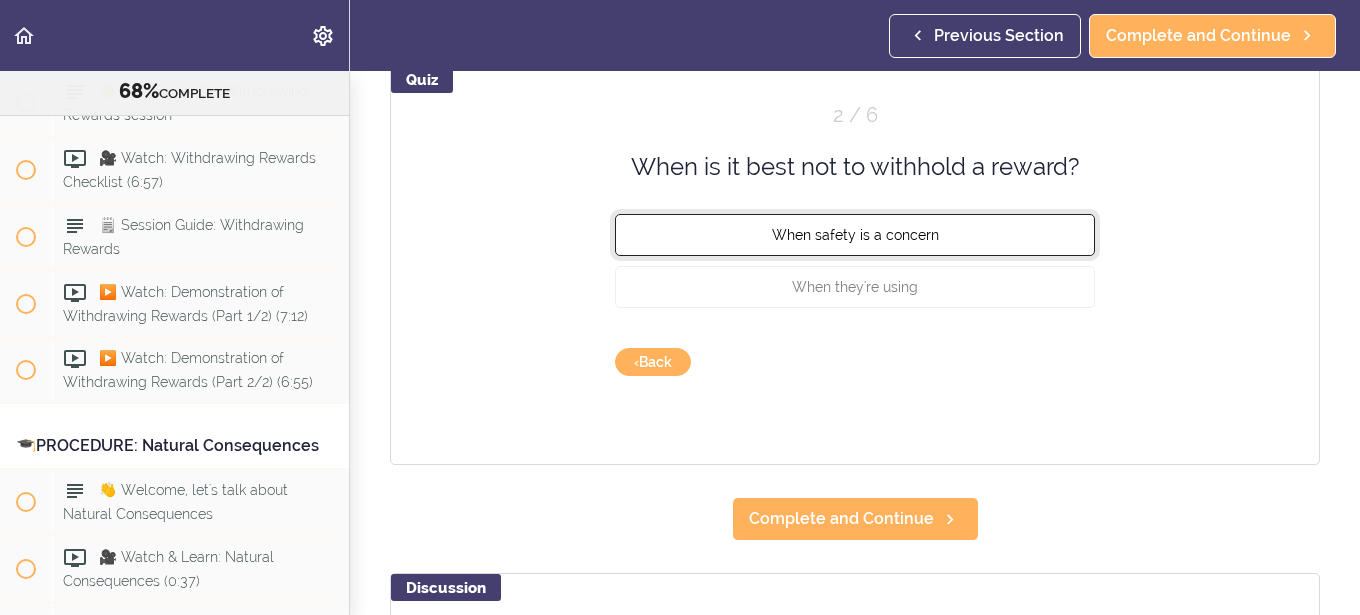 click on "When safety is a concern" at bounding box center [855, 235] 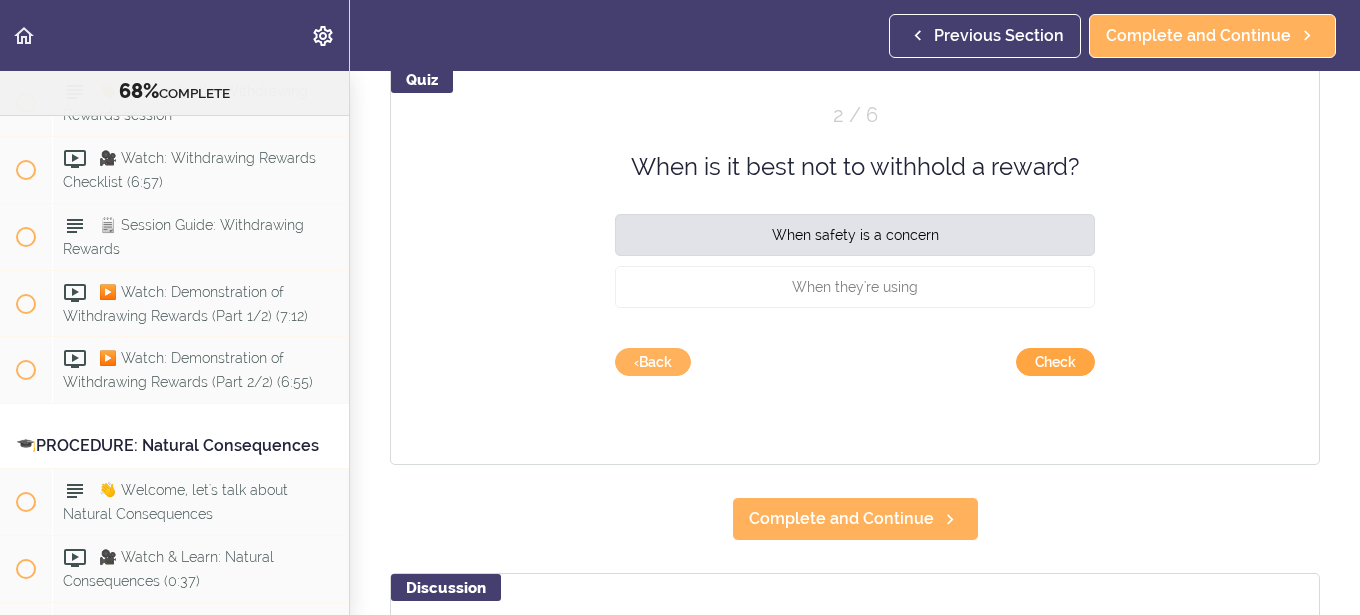 click on "Check" at bounding box center [1055, 362] 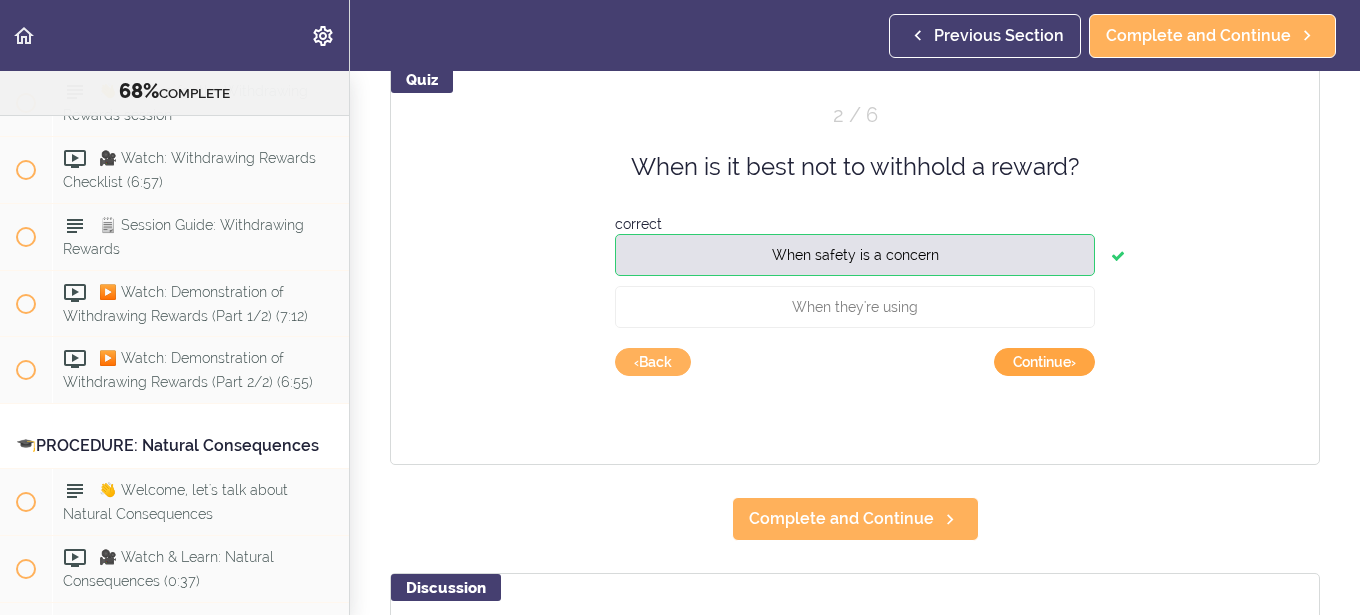 click on "Continue  ›" at bounding box center [1044, 362] 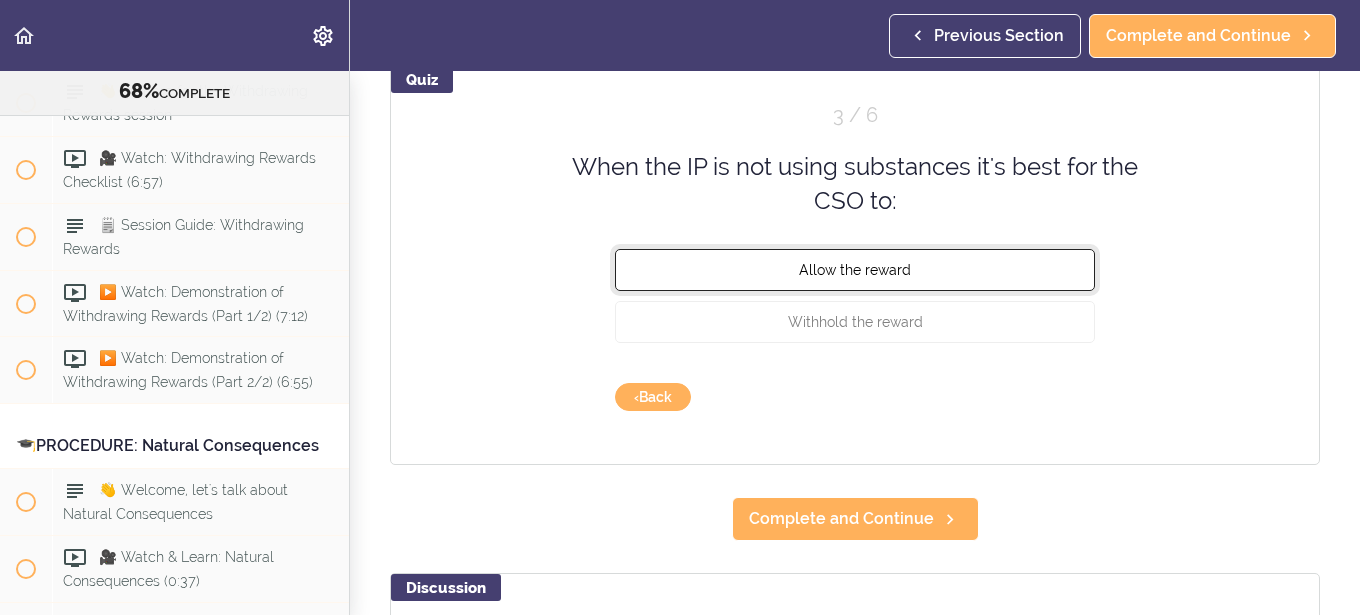 click on "Allow the reward" at bounding box center (855, 269) 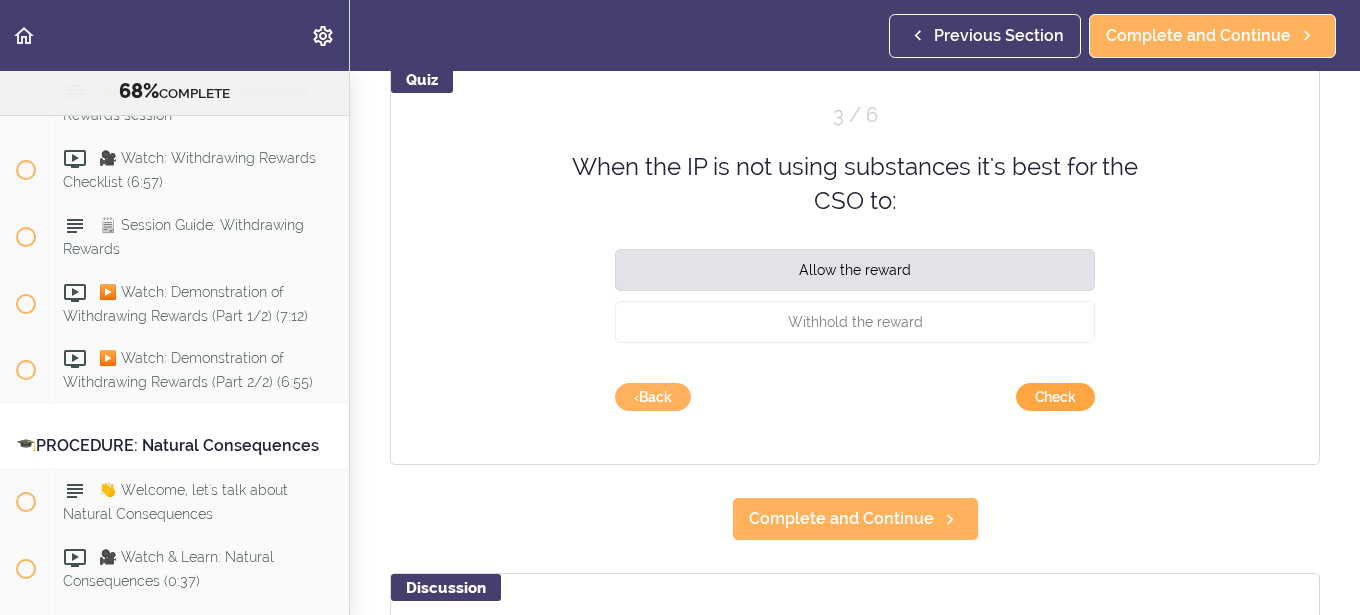 click on "Check" at bounding box center (1055, 397) 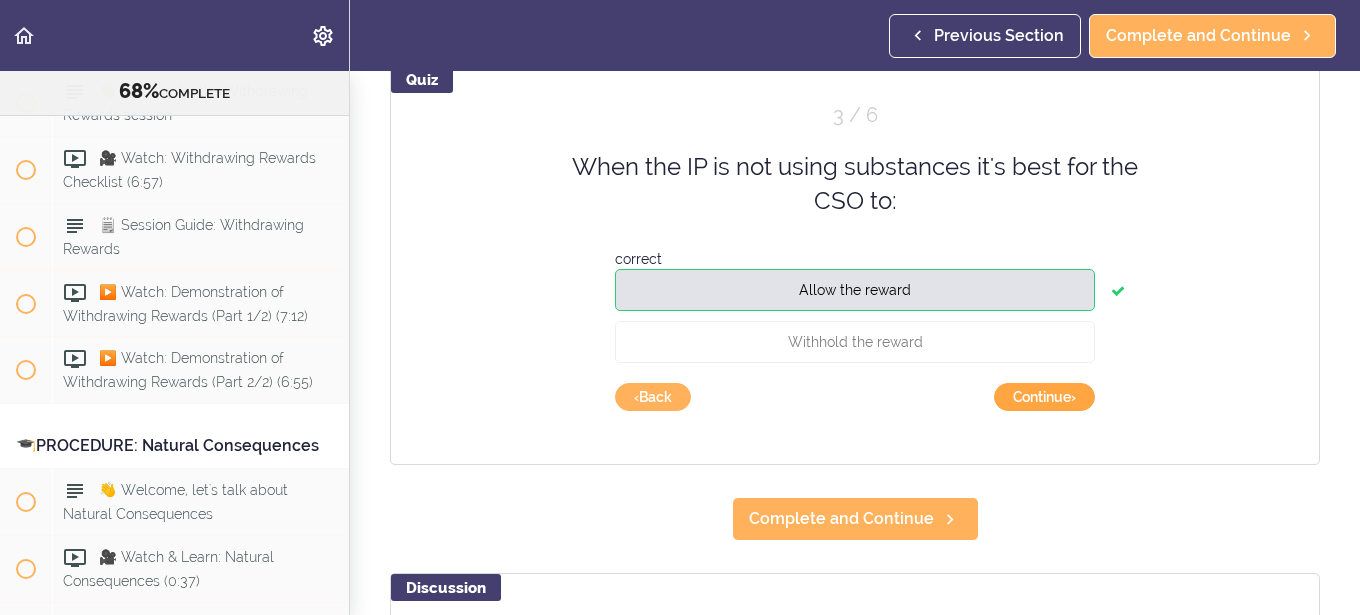 click on "Continue  ›" at bounding box center [1044, 397] 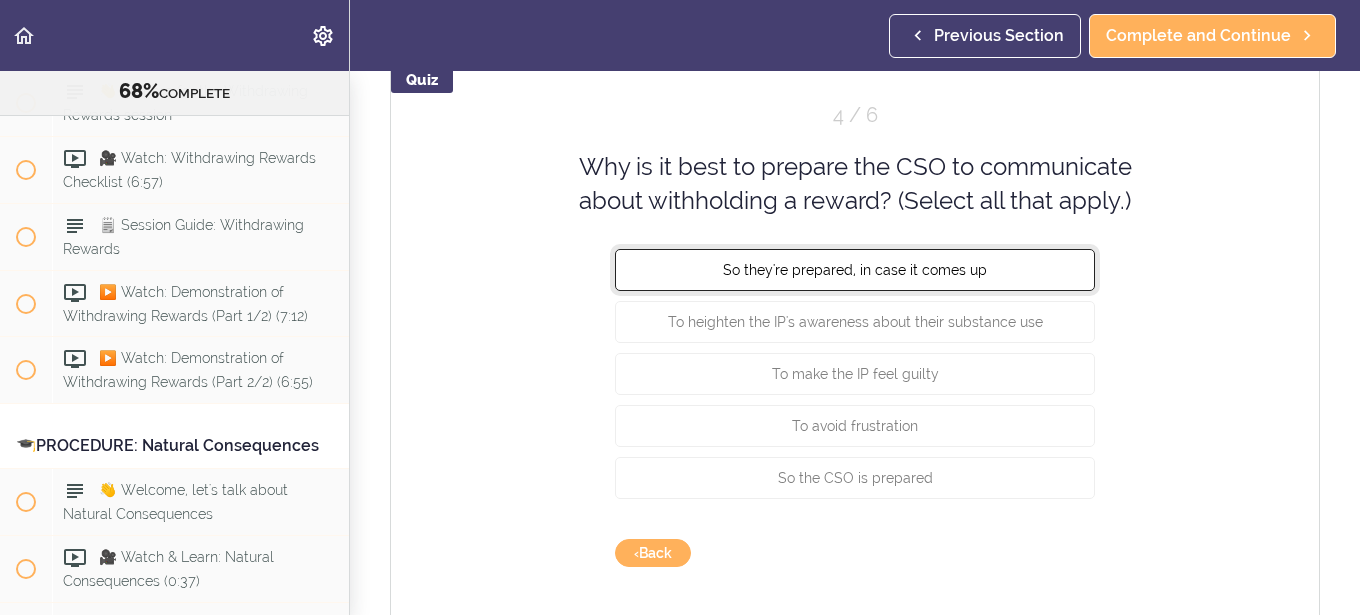 click on "So they're prepared, in case it comes up" at bounding box center [855, 269] 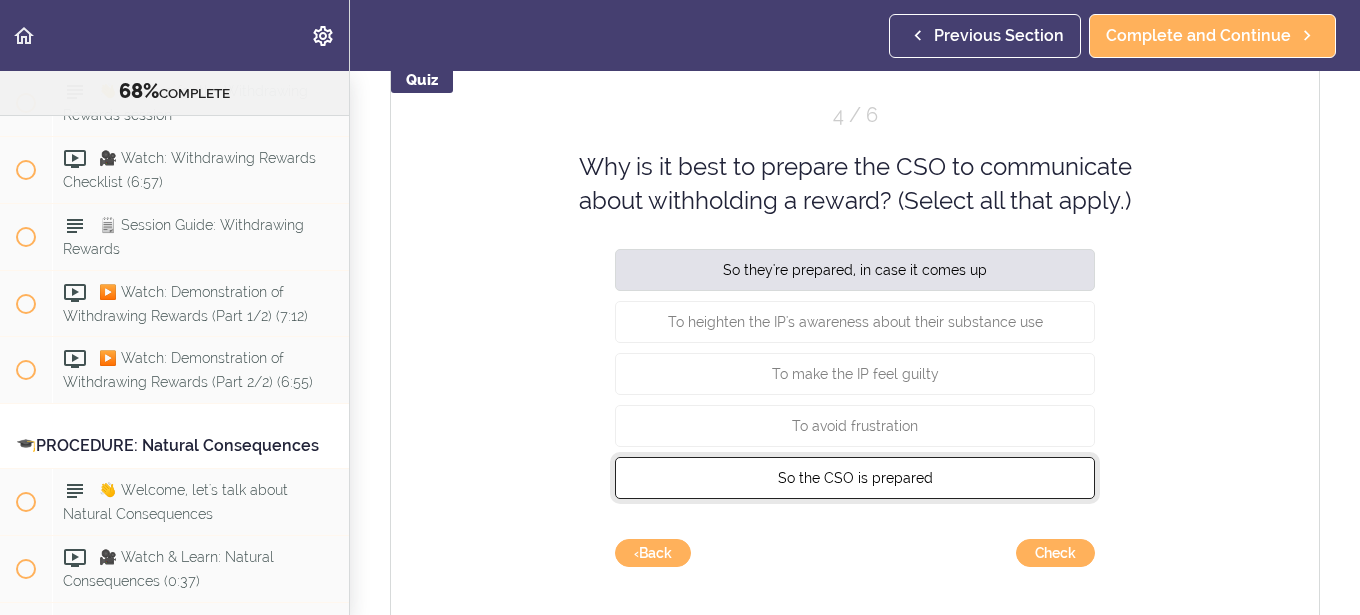 click on "So the CSO is prepared" at bounding box center [855, 477] 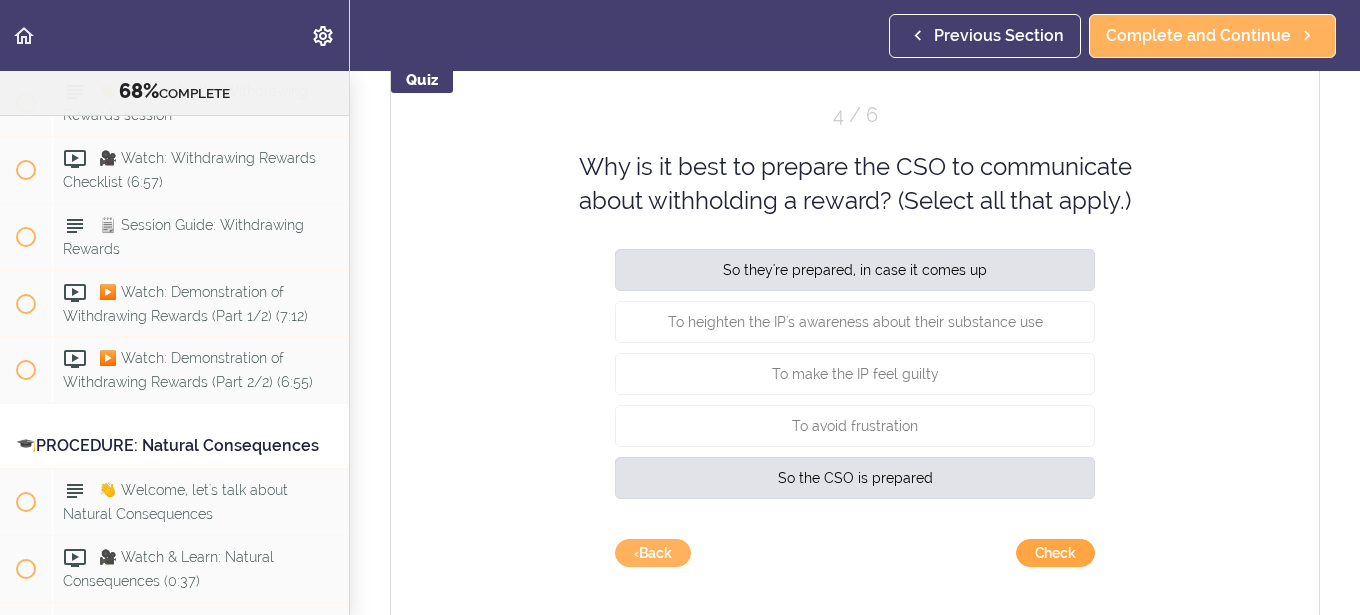 click on "Check" at bounding box center (1055, 553) 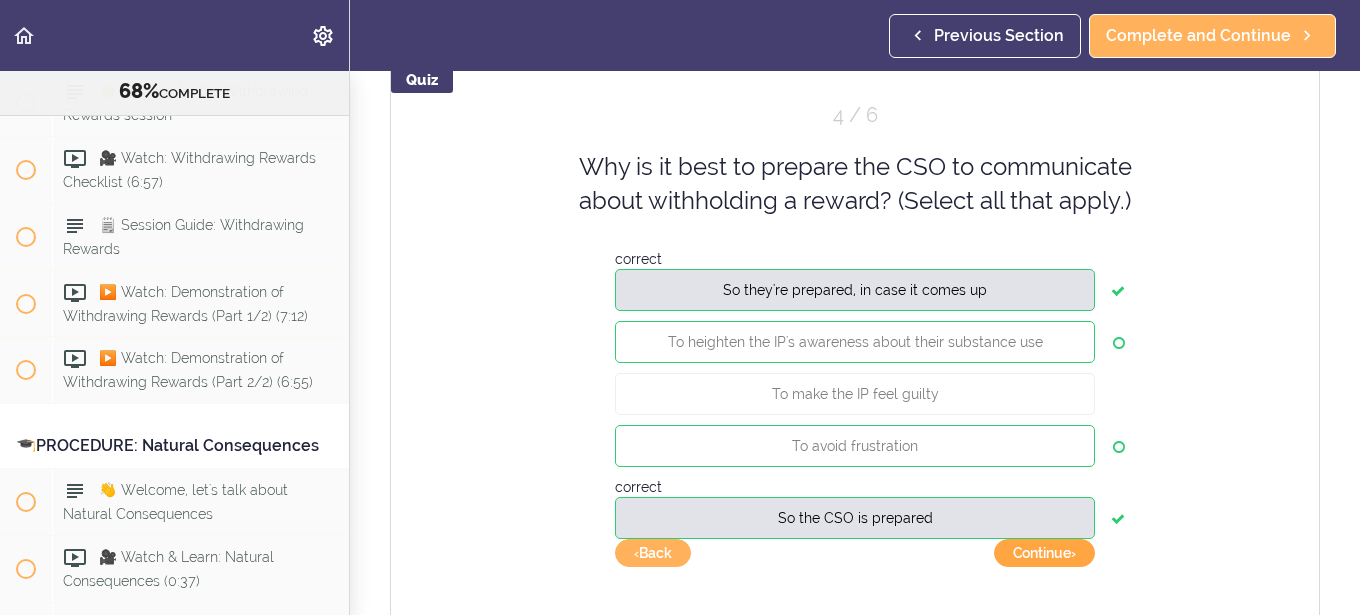 click on "Continue  ›" at bounding box center (1044, 553) 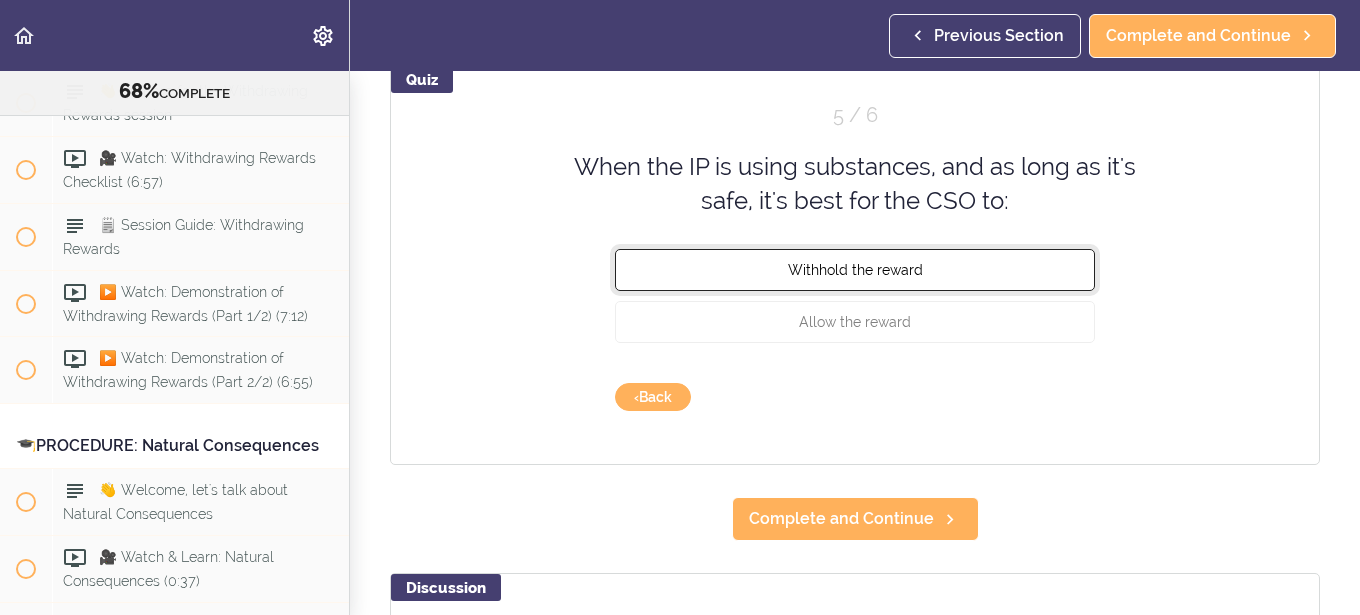 click on "Withhold the reward" at bounding box center [855, 269] 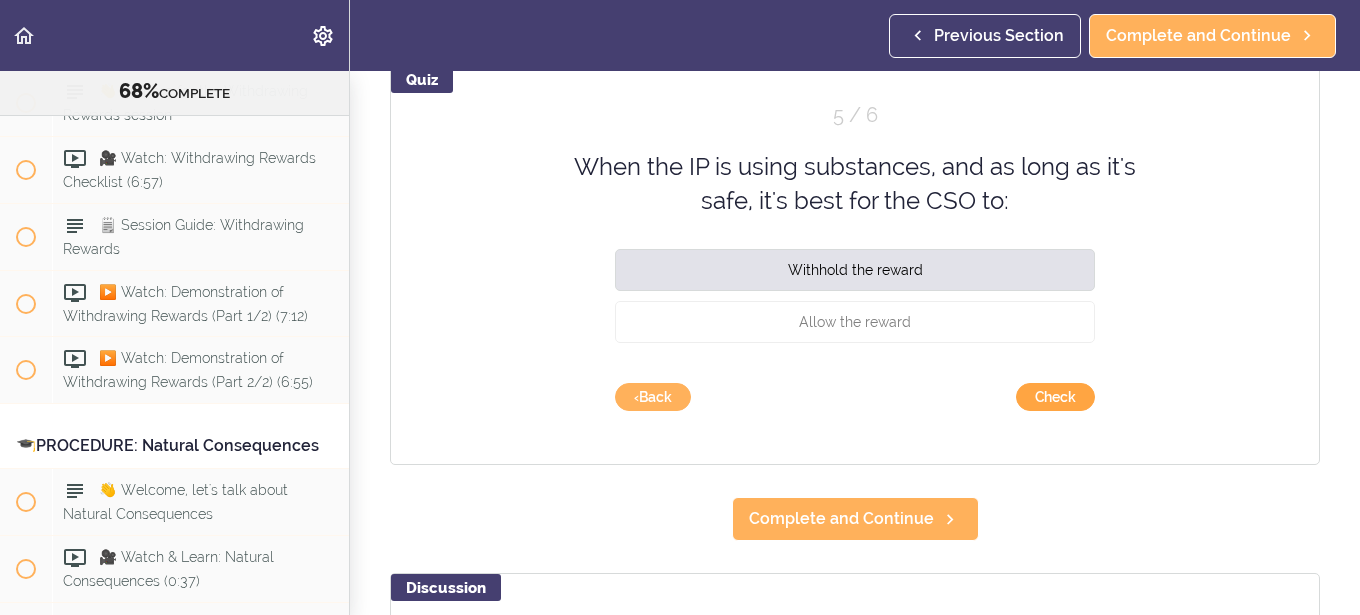click on "Check" at bounding box center (1055, 397) 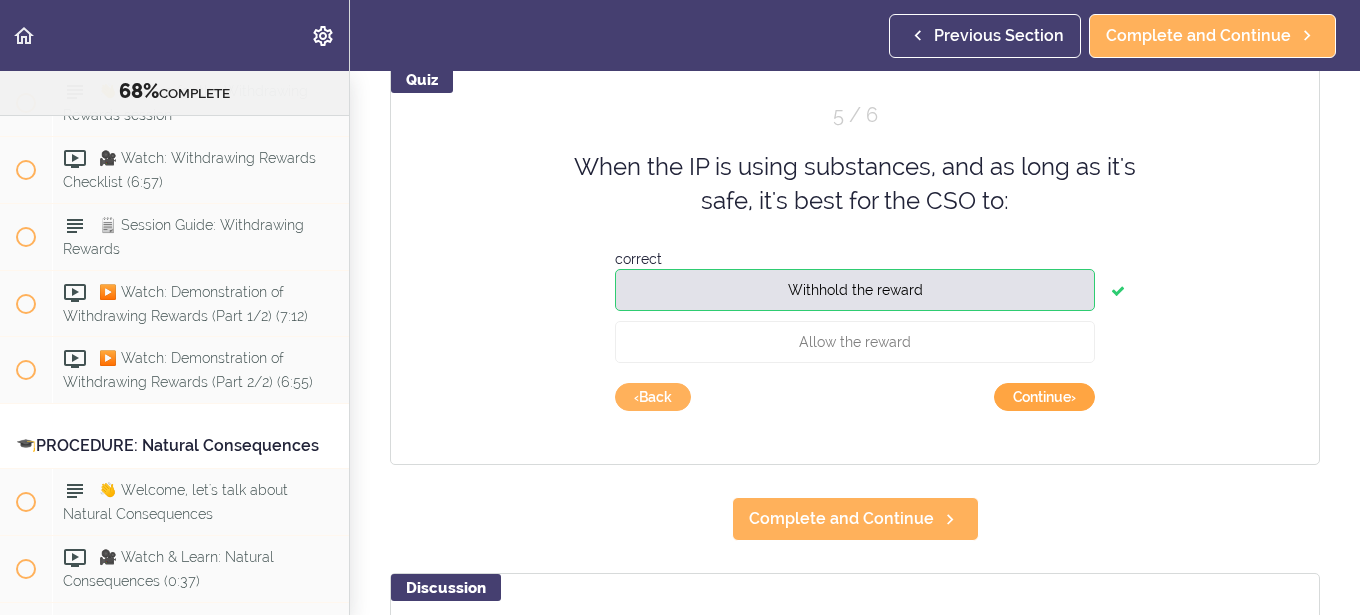 click on "Continue  ›" at bounding box center [1044, 397] 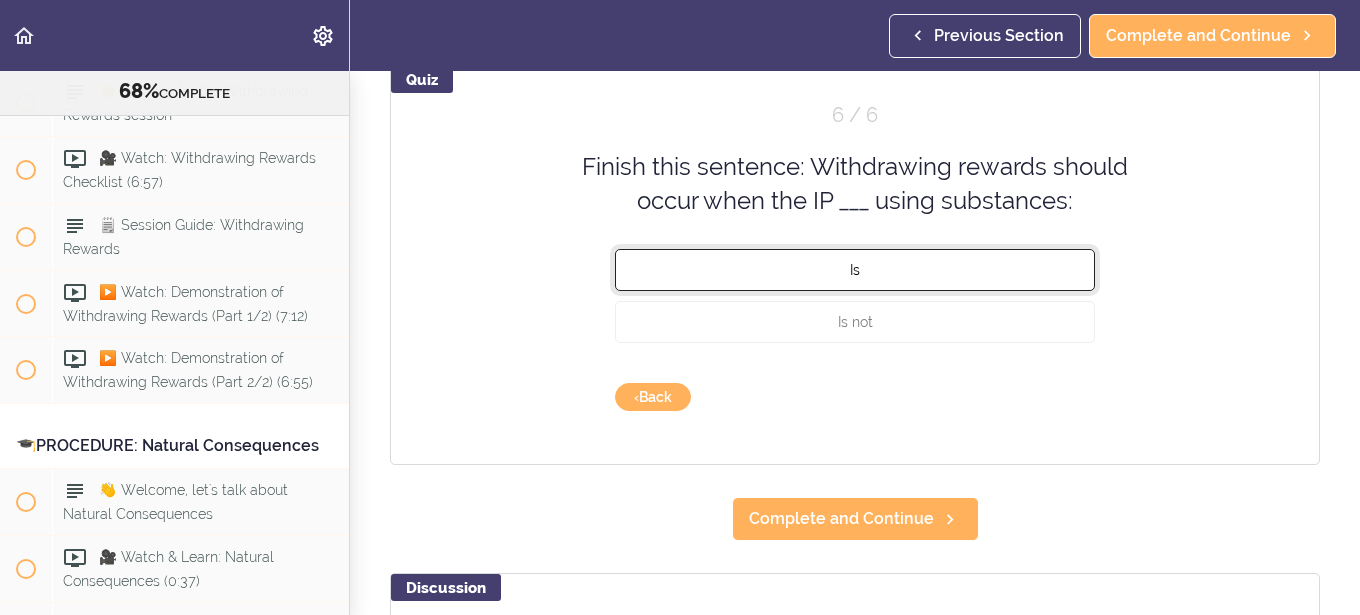 click on "Is" at bounding box center [855, 269] 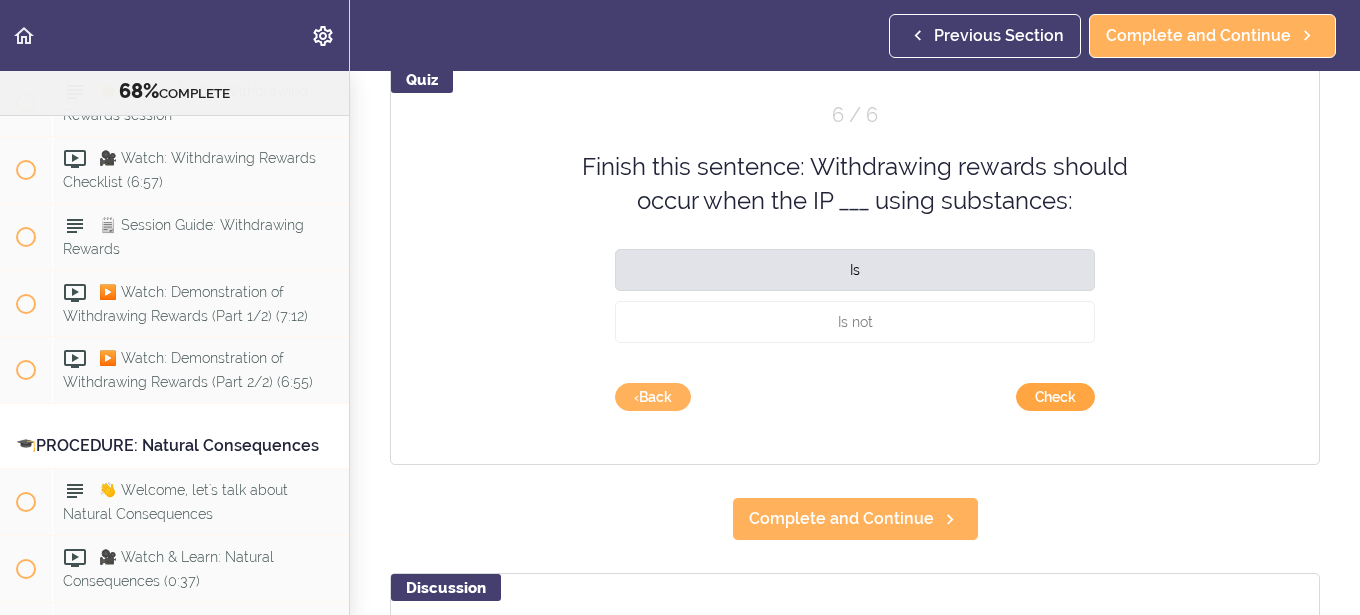 click on "Check" at bounding box center [1055, 397] 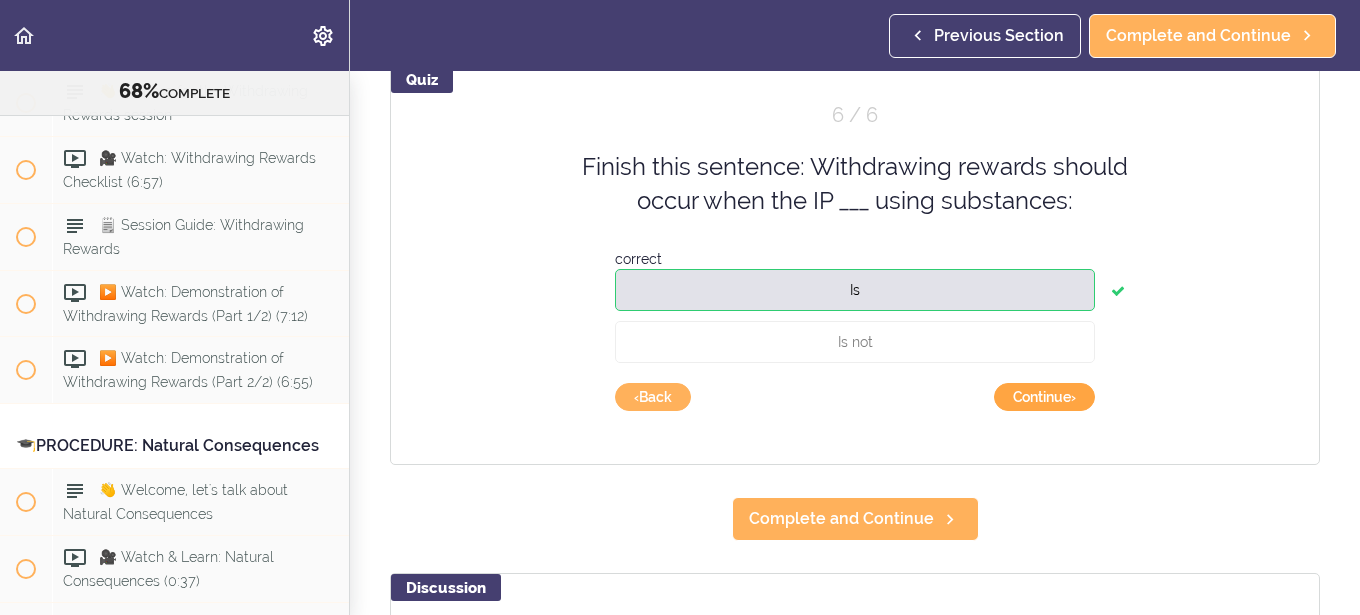click on "Continue  ›" at bounding box center [1044, 397] 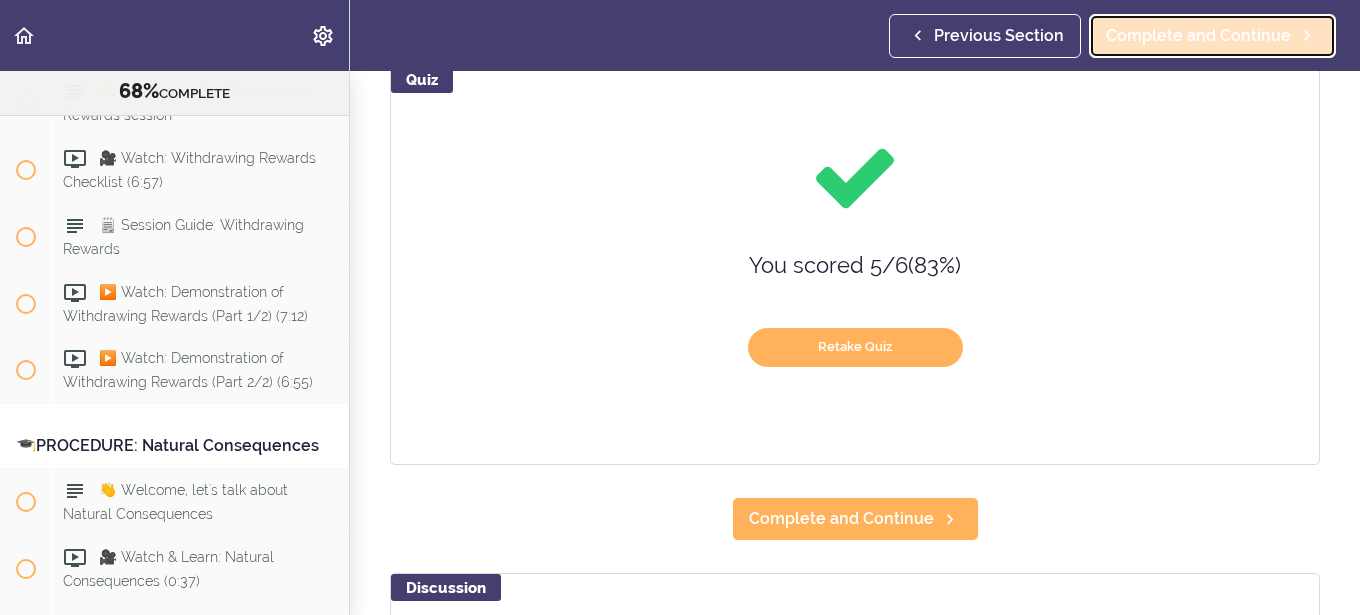 click on "Complete and Continue" at bounding box center [1198, 36] 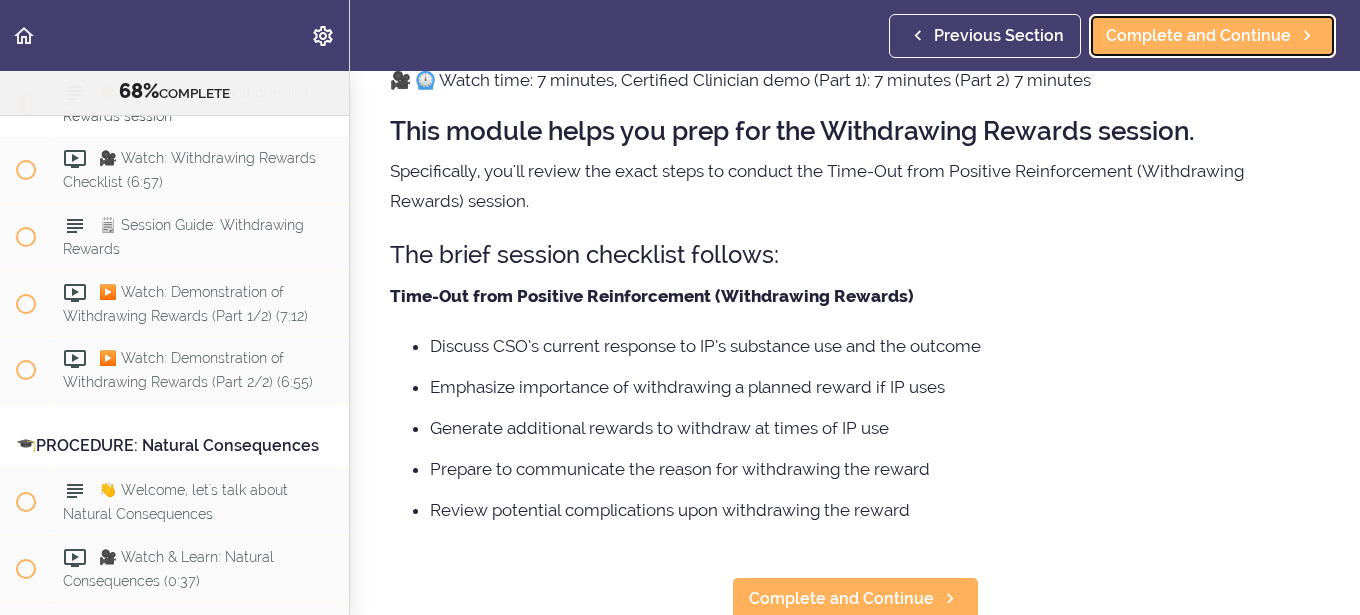 scroll, scrollTop: 54, scrollLeft: 0, axis: vertical 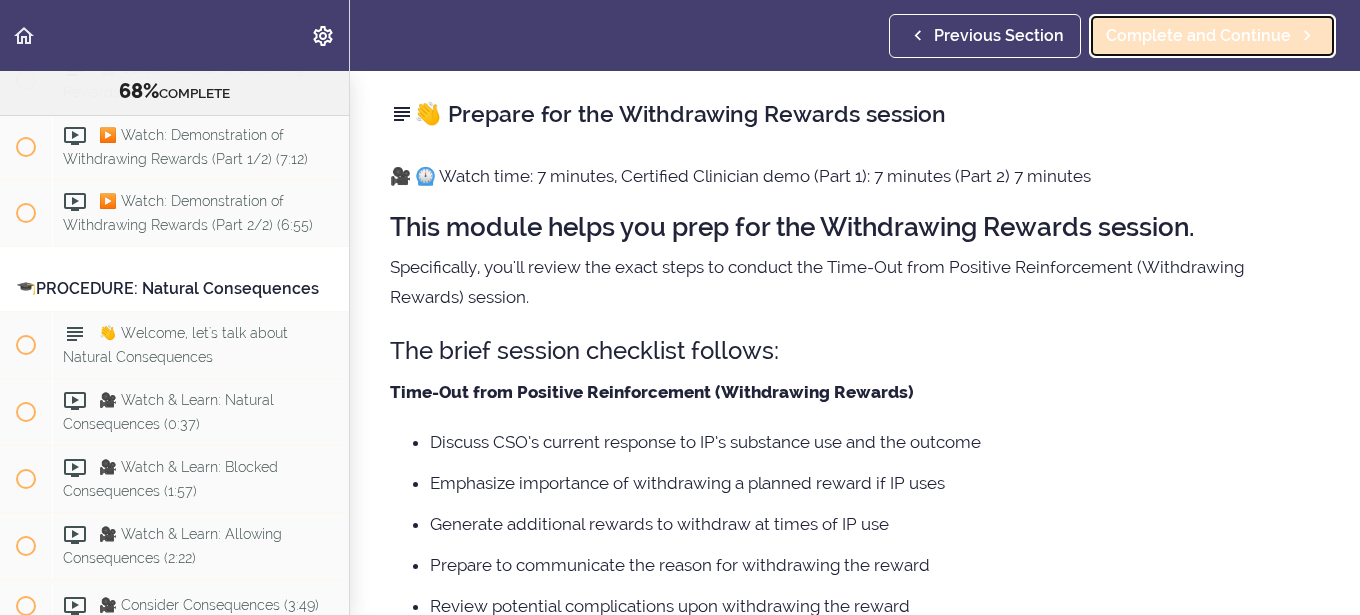 click on "Complete and Continue" at bounding box center (1198, 36) 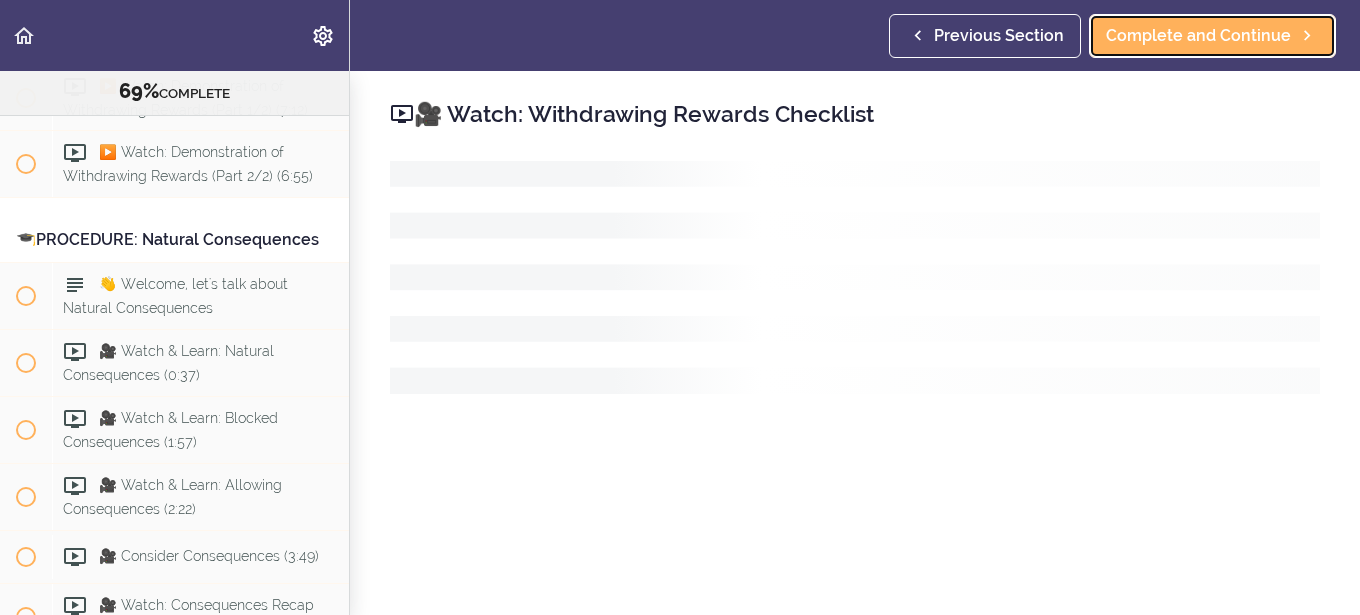 scroll, scrollTop: 10497, scrollLeft: 0, axis: vertical 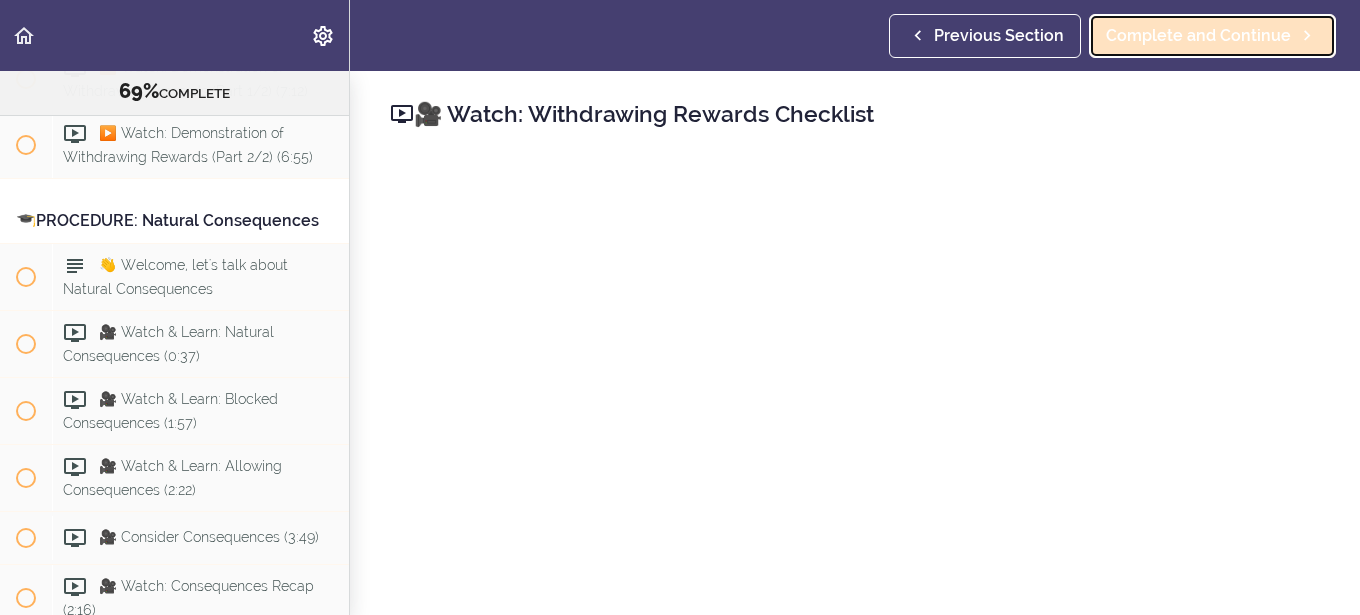 click on "Complete and Continue" at bounding box center [1198, 36] 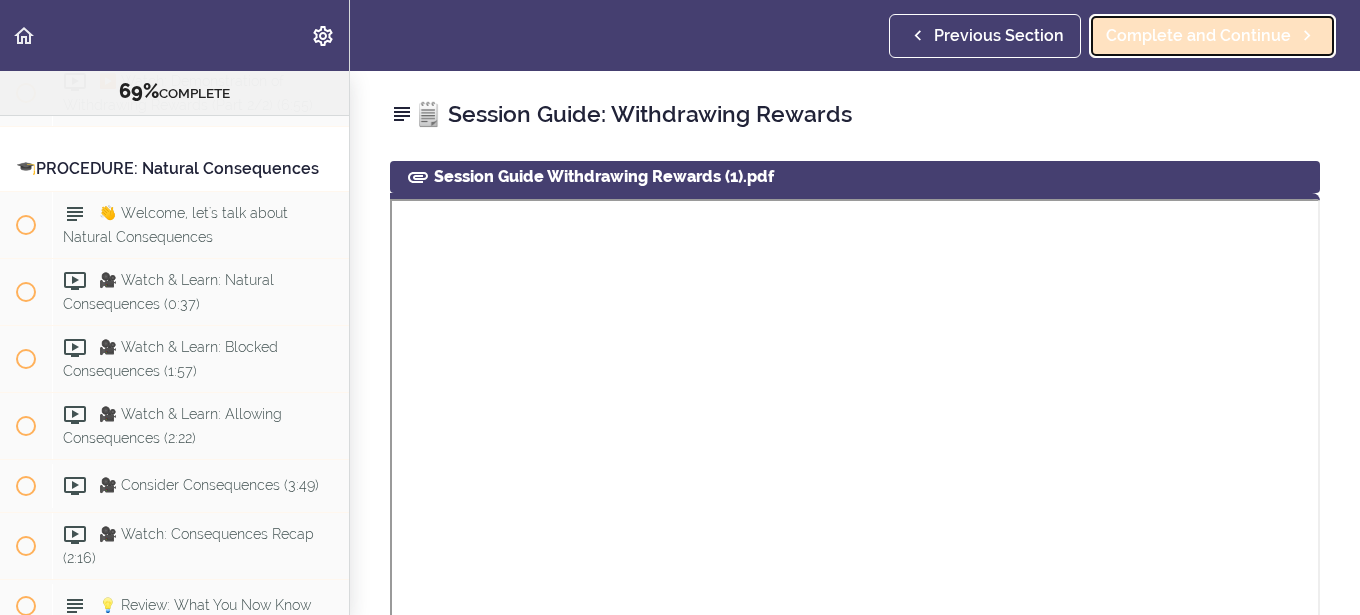 scroll, scrollTop: 10564, scrollLeft: 0, axis: vertical 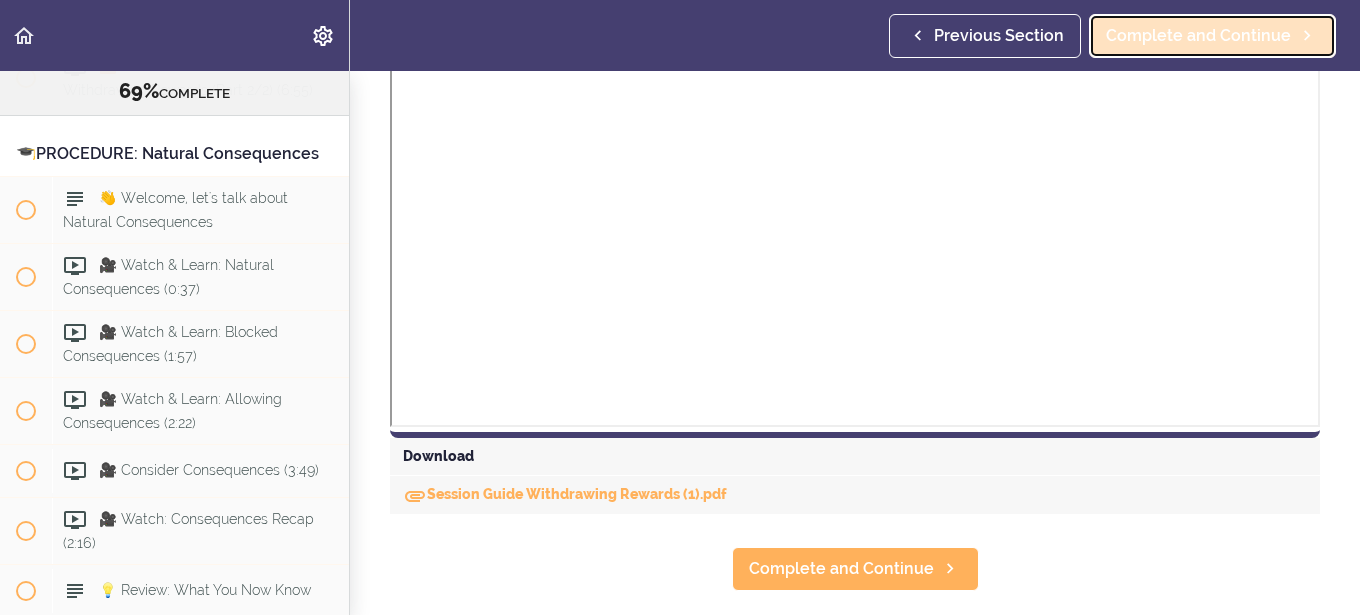 click on "Complete and Continue" at bounding box center (1198, 36) 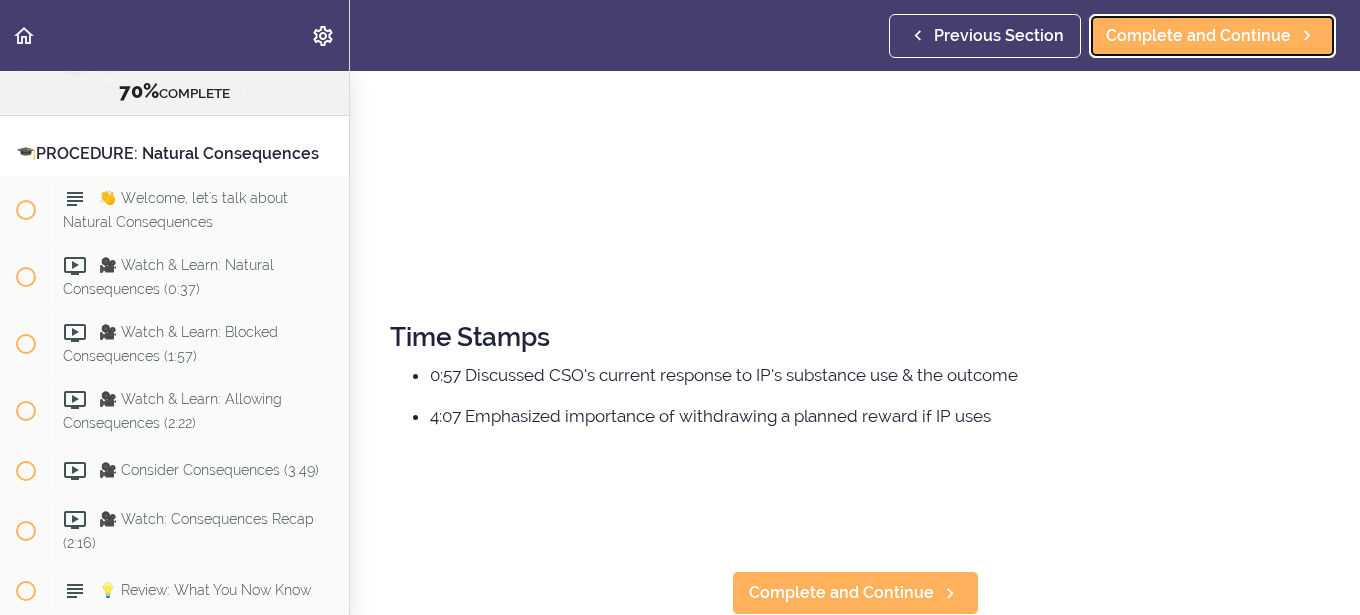 scroll, scrollTop: 0, scrollLeft: 0, axis: both 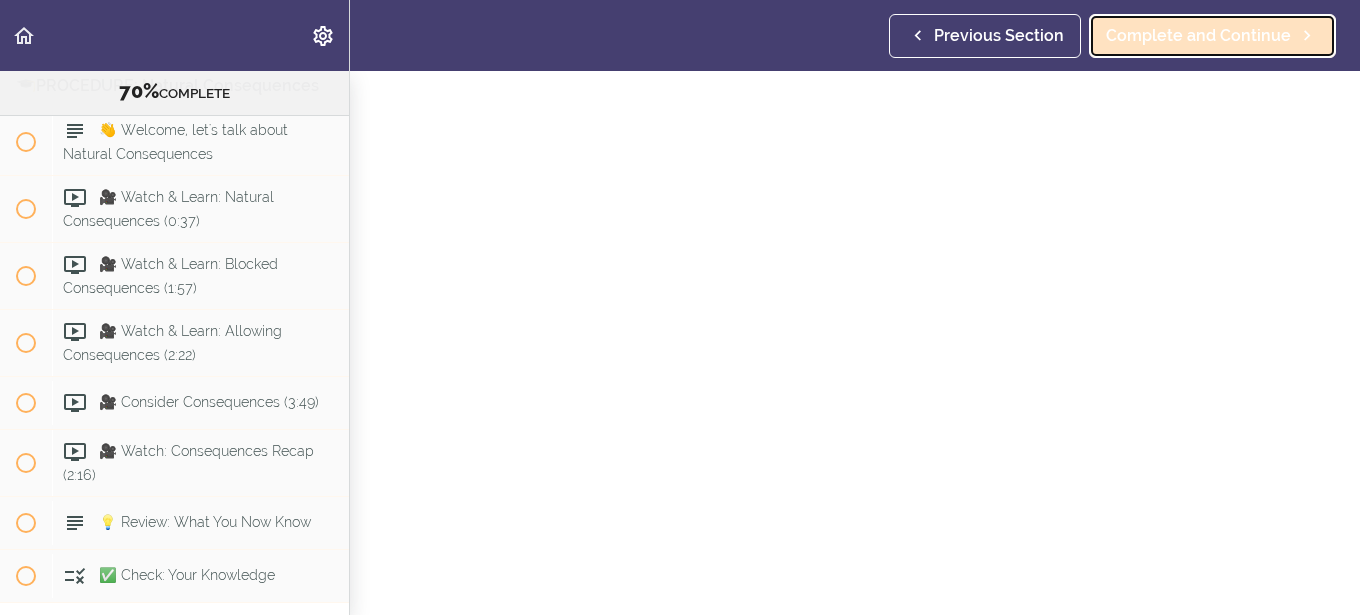 click on "Complete and Continue" at bounding box center [1198, 36] 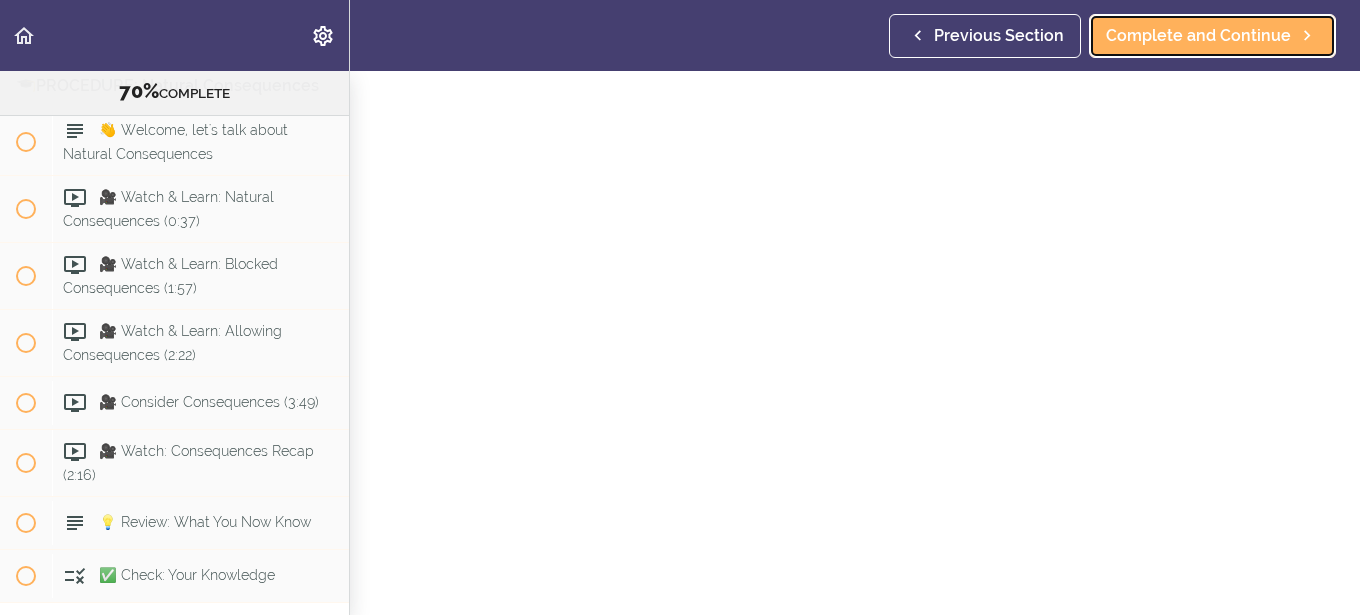 scroll, scrollTop: 41, scrollLeft: 0, axis: vertical 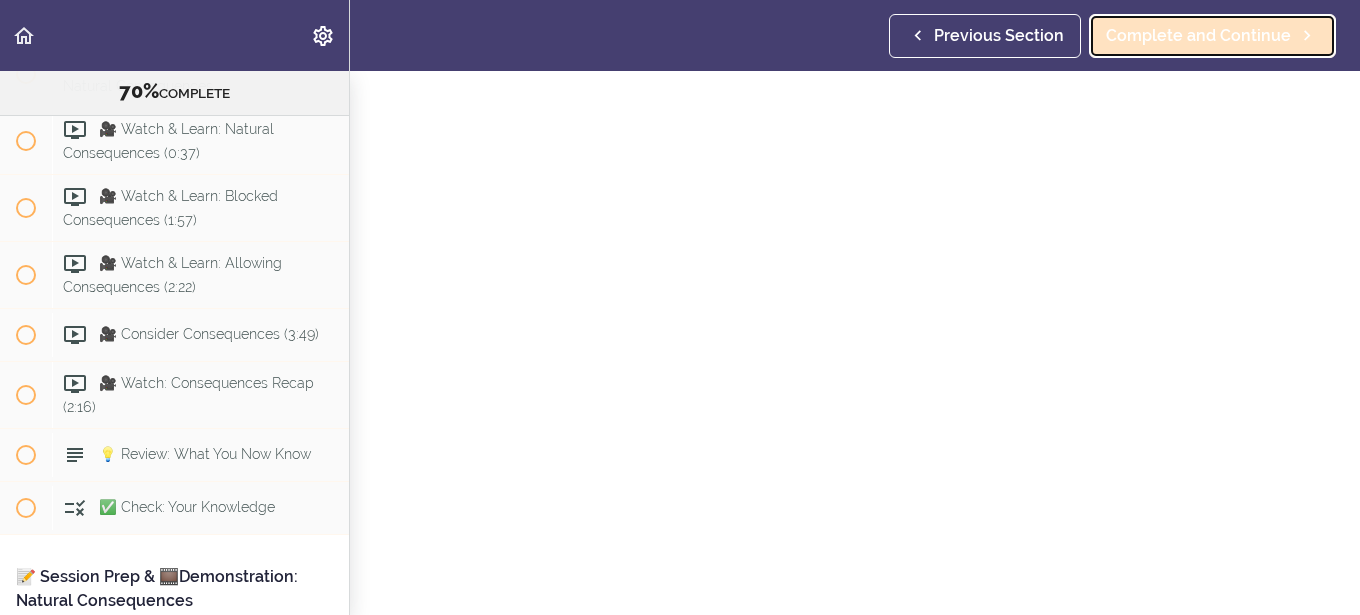 click 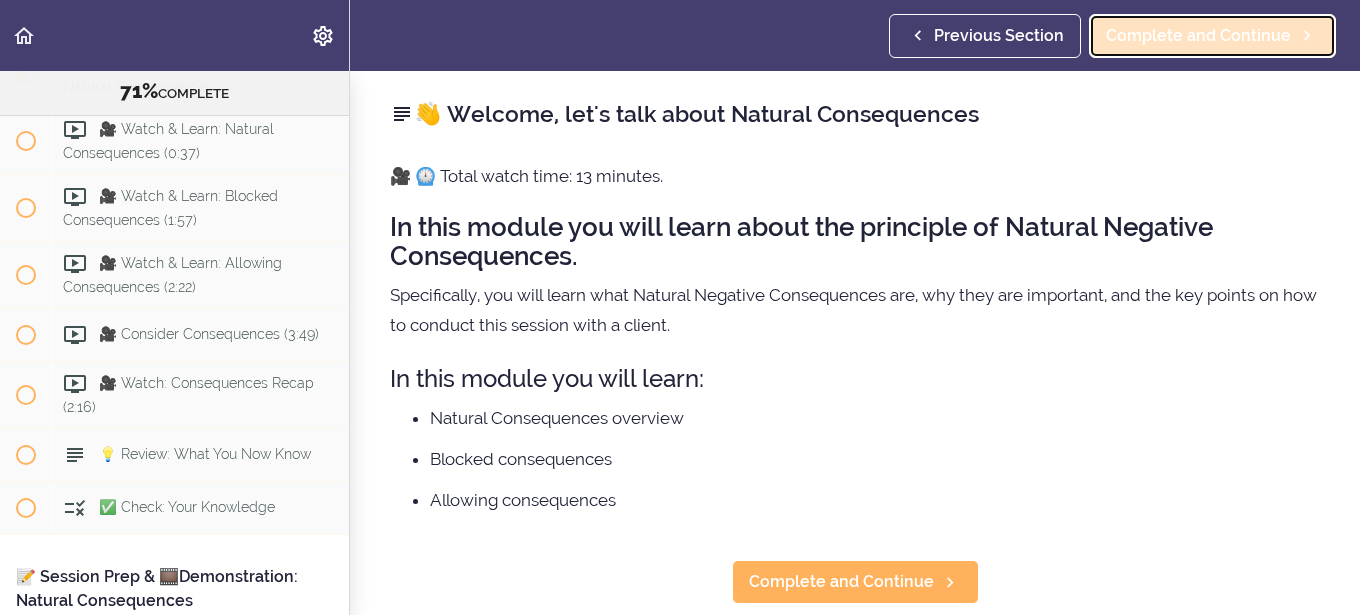 scroll, scrollTop: 0, scrollLeft: 0, axis: both 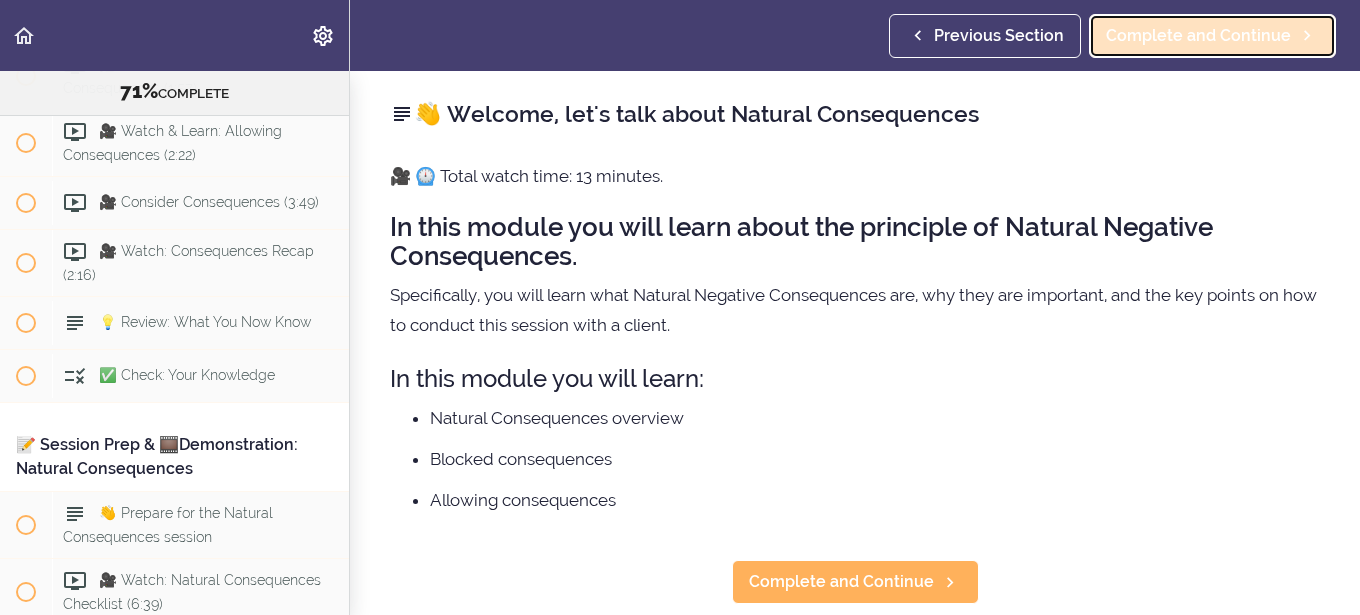 click on "Complete and Continue" at bounding box center [1212, 36] 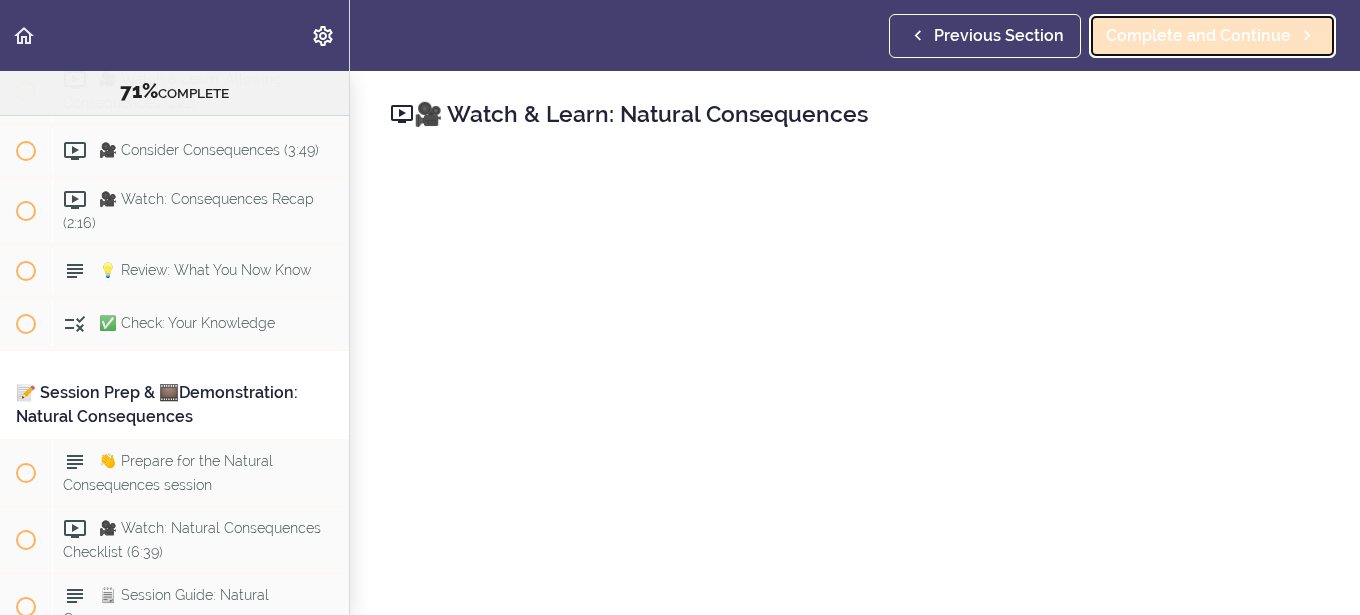 scroll, scrollTop: 10900, scrollLeft: 0, axis: vertical 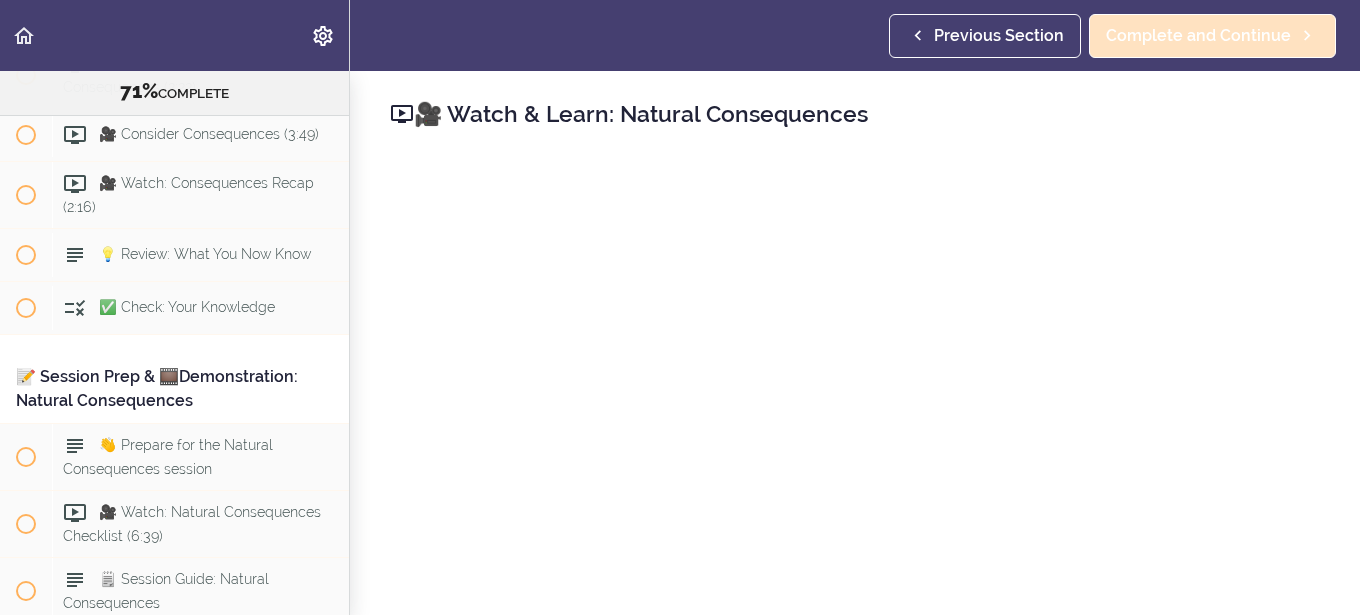 click 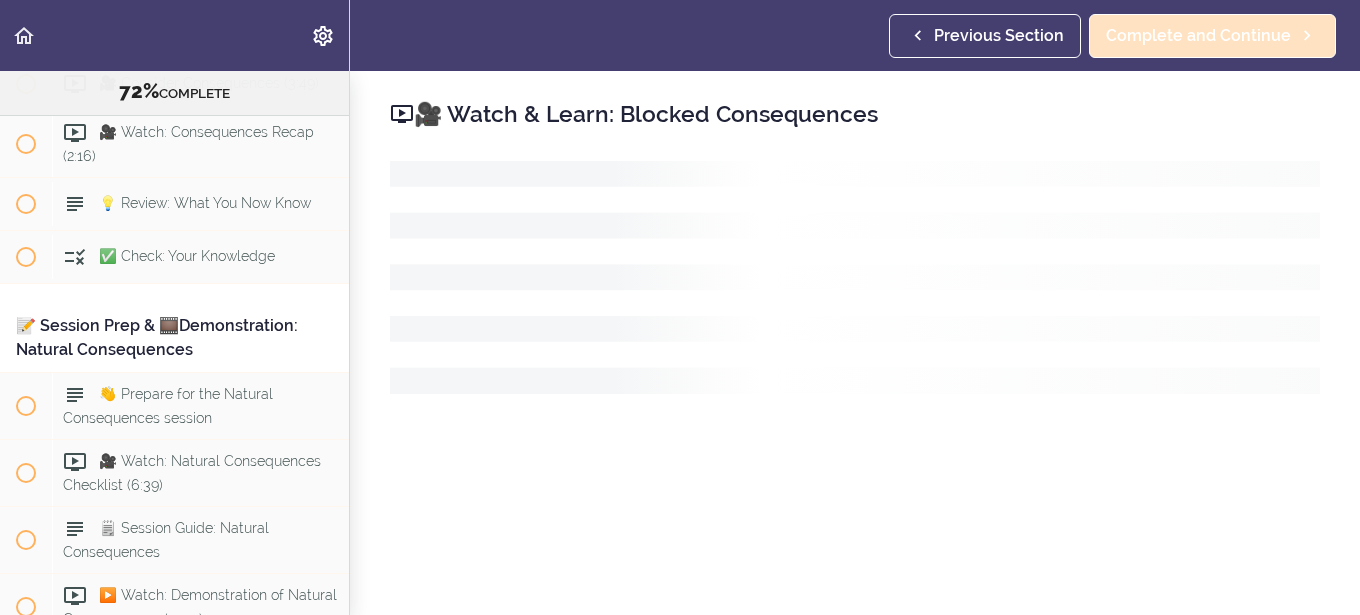 scroll, scrollTop: 10968, scrollLeft: 0, axis: vertical 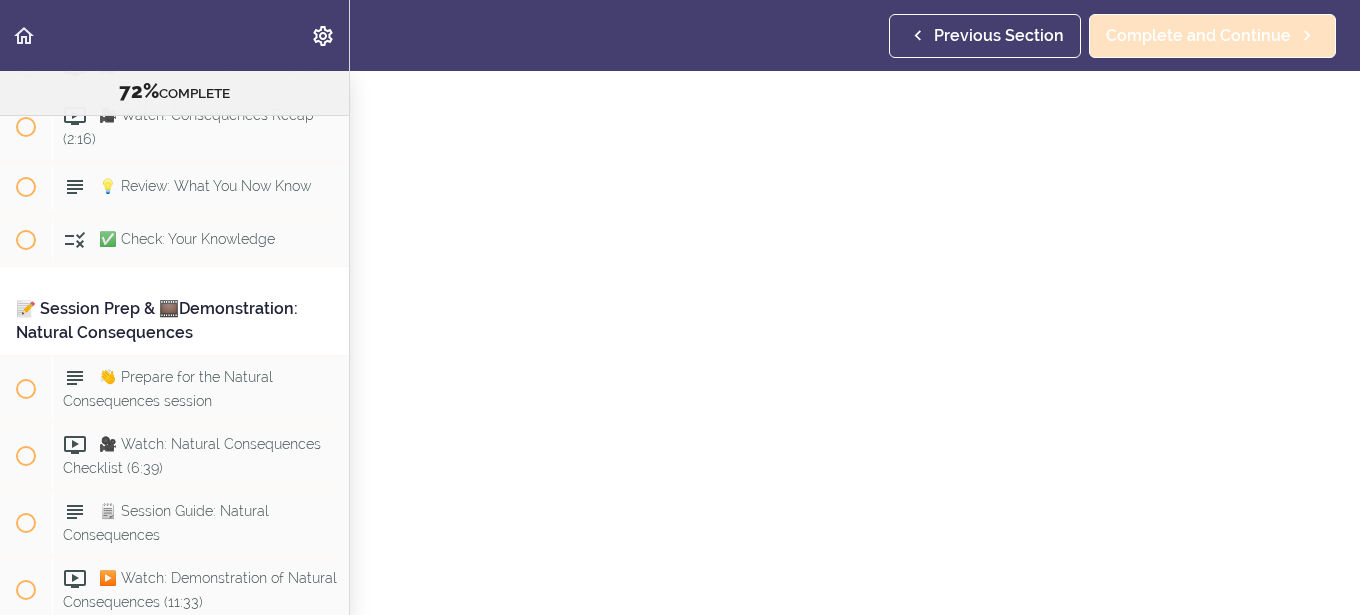 click on "Complete and Continue" at bounding box center [1198, 36] 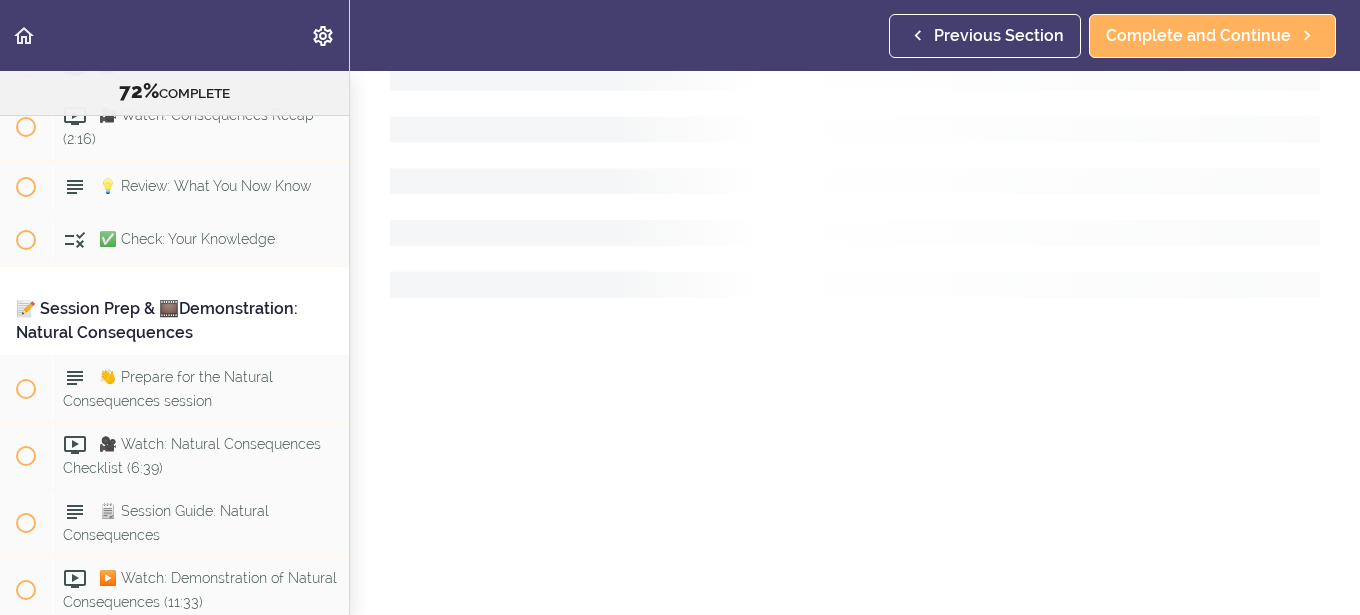 scroll, scrollTop: 0, scrollLeft: 0, axis: both 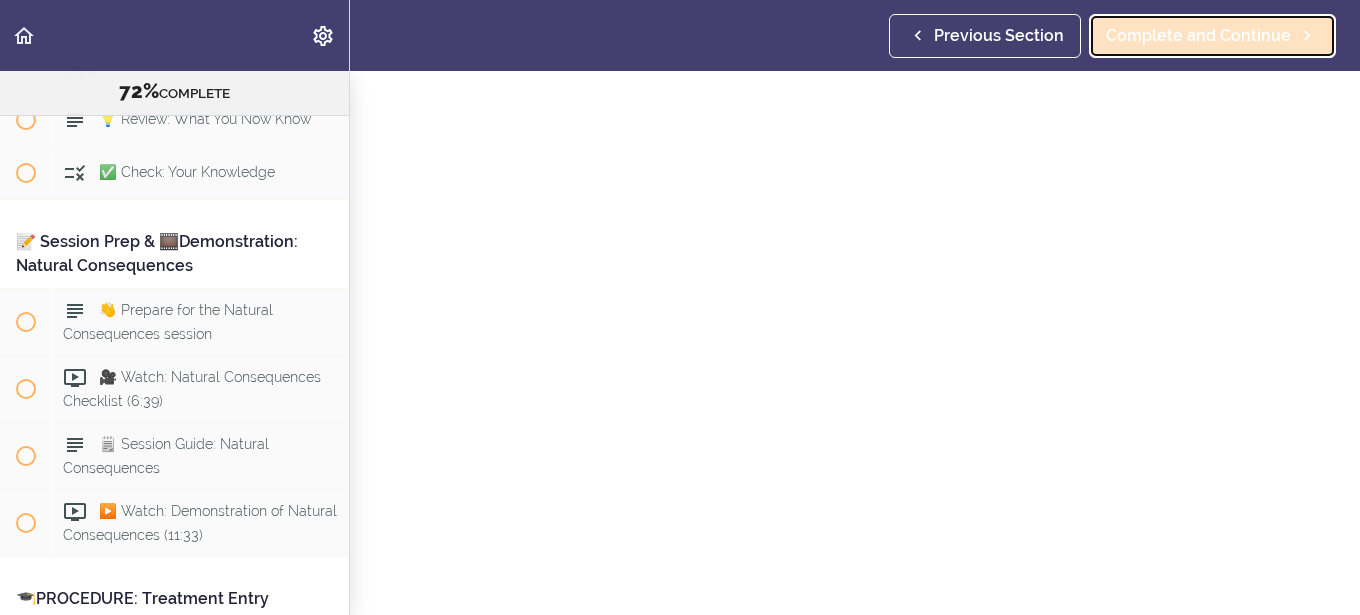 click on "Complete and Continue" at bounding box center [1198, 36] 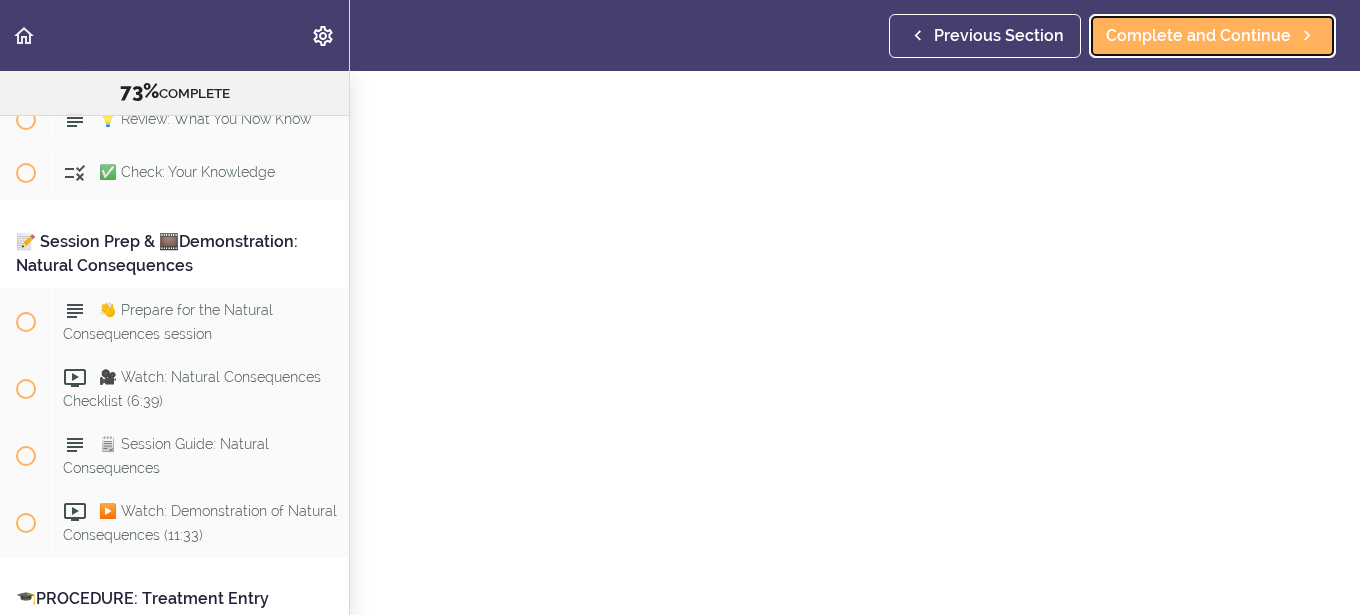 scroll, scrollTop: 17, scrollLeft: 0, axis: vertical 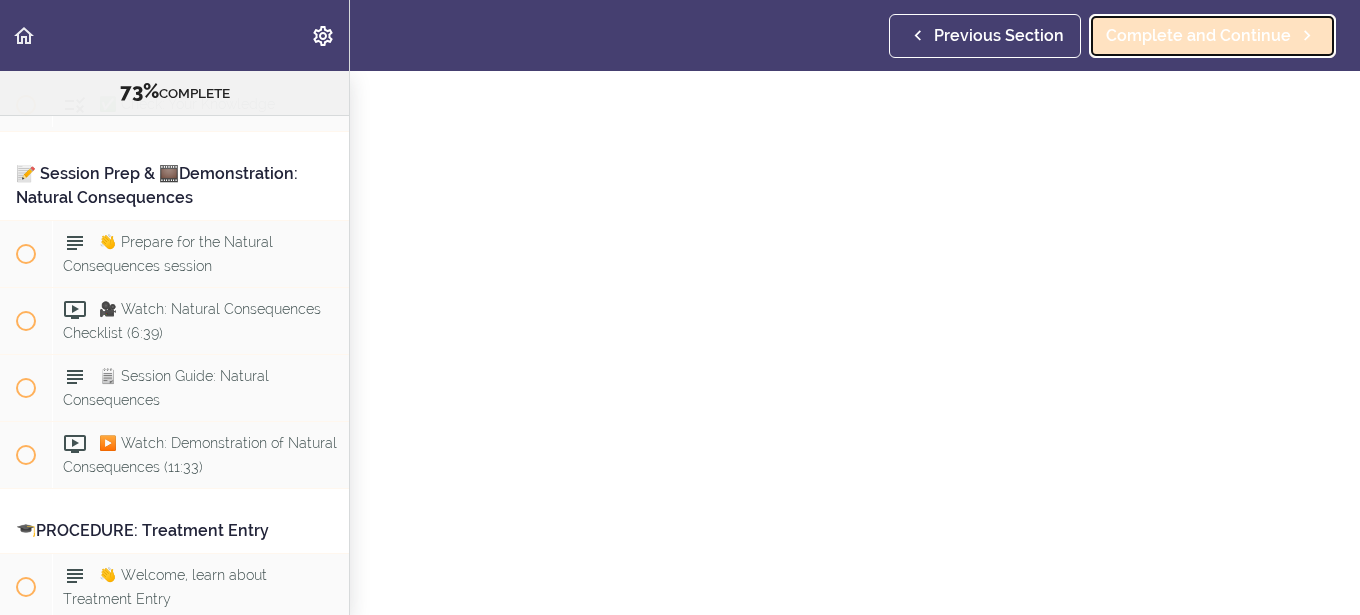 click on "Complete and Continue" at bounding box center [1198, 36] 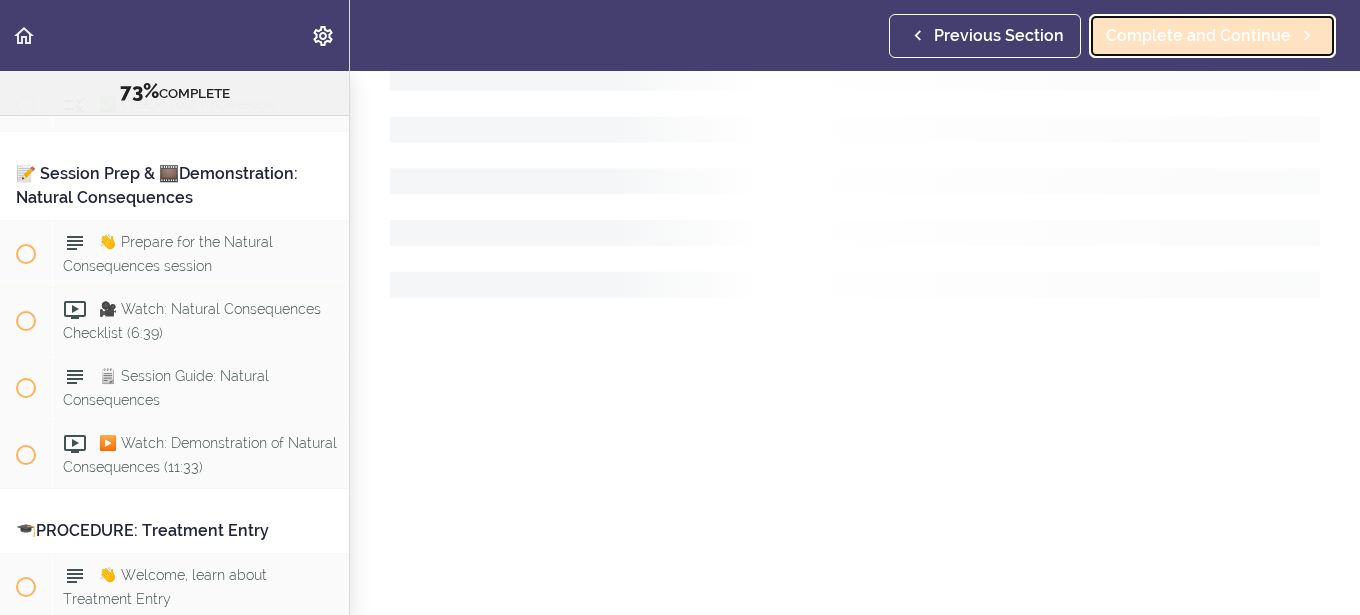 scroll, scrollTop: 0, scrollLeft: 0, axis: both 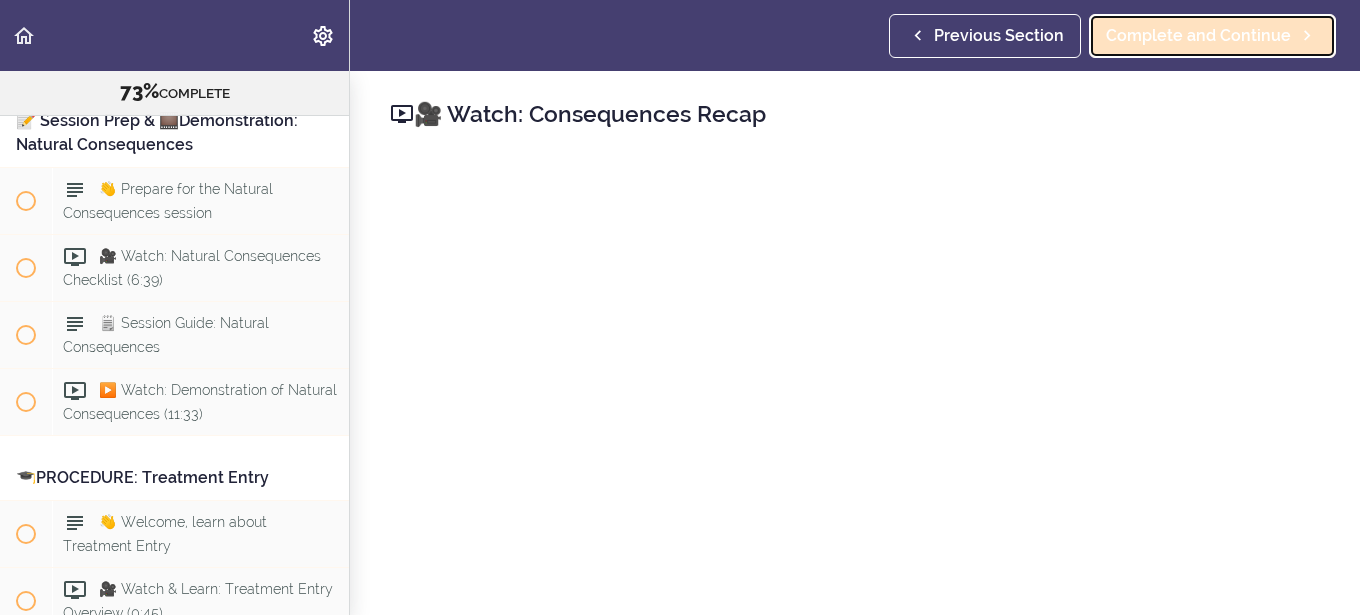 click on "Complete and Continue" at bounding box center (1212, 36) 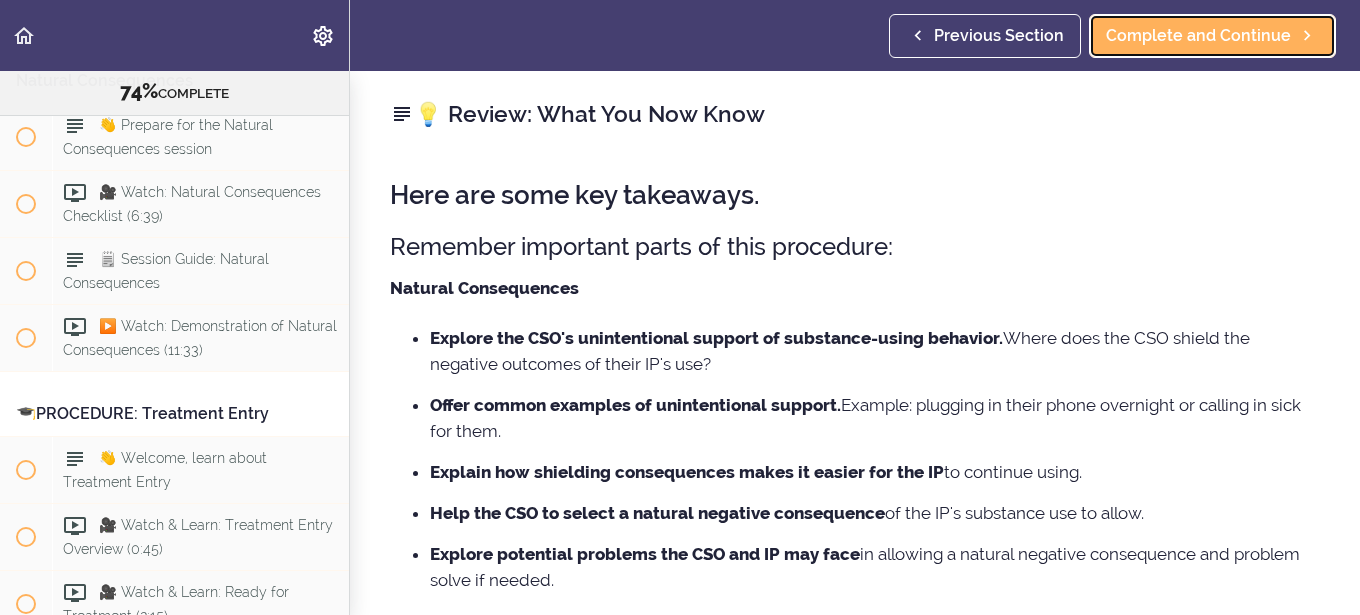 scroll, scrollTop: 11223, scrollLeft: 0, axis: vertical 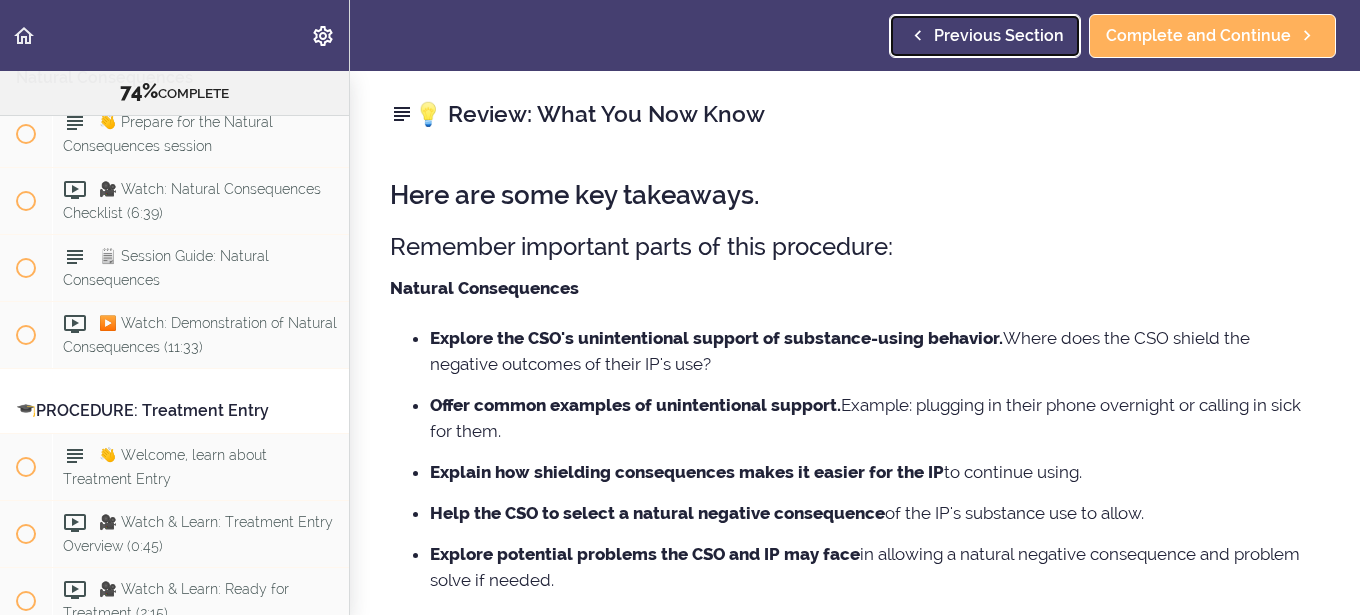 click 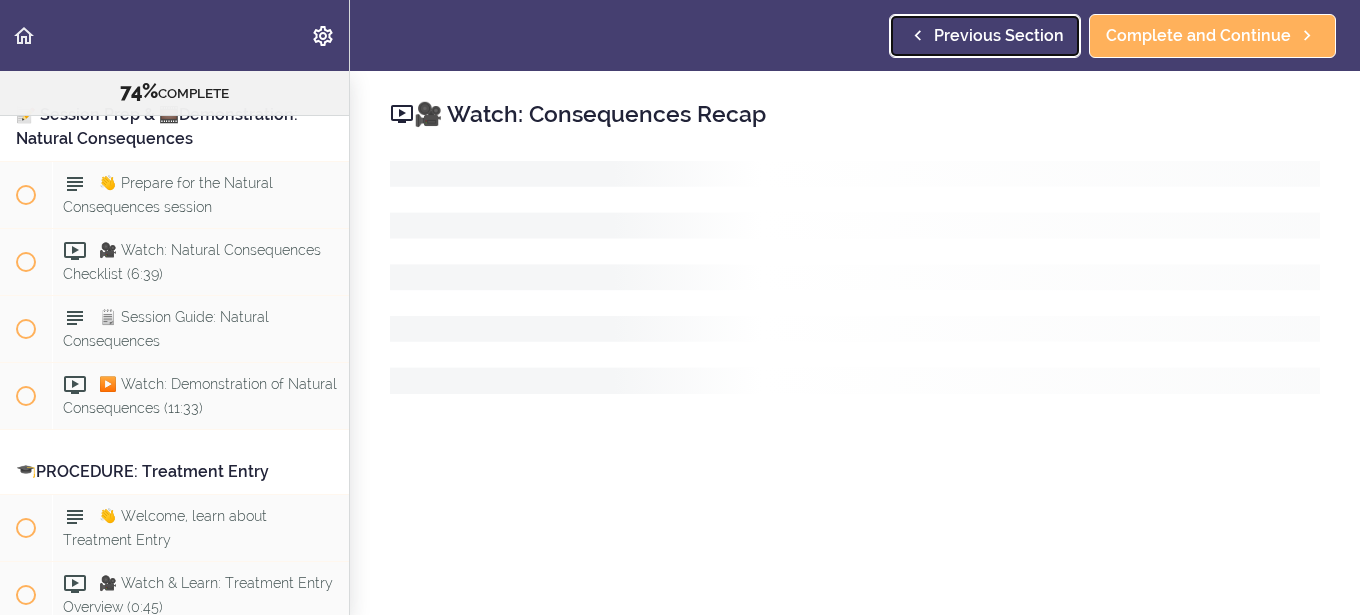 scroll, scrollTop: 11156, scrollLeft: 0, axis: vertical 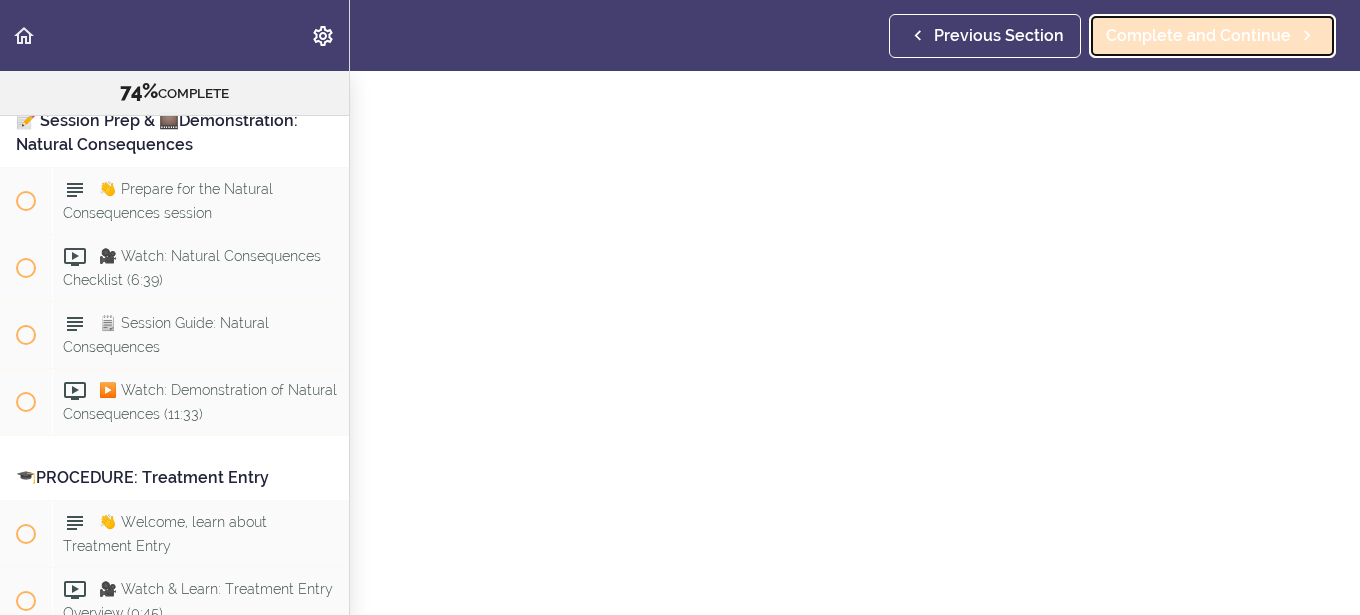 click on "Complete and Continue" at bounding box center [1198, 36] 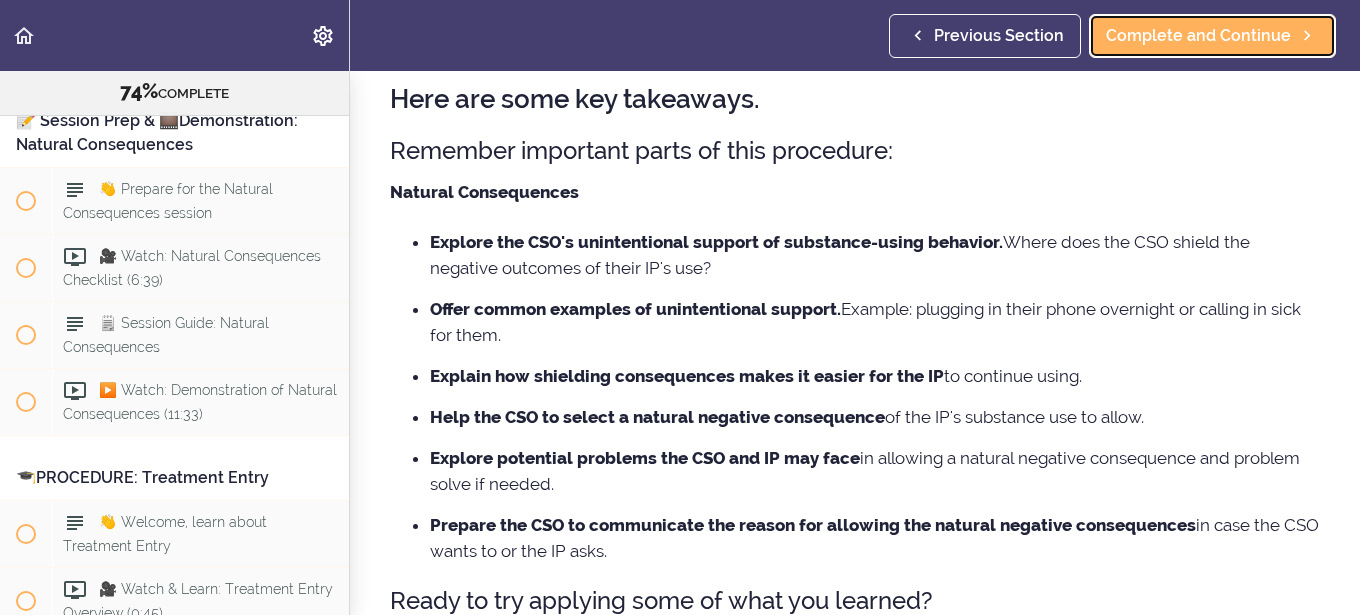 scroll, scrollTop: 10, scrollLeft: 0, axis: vertical 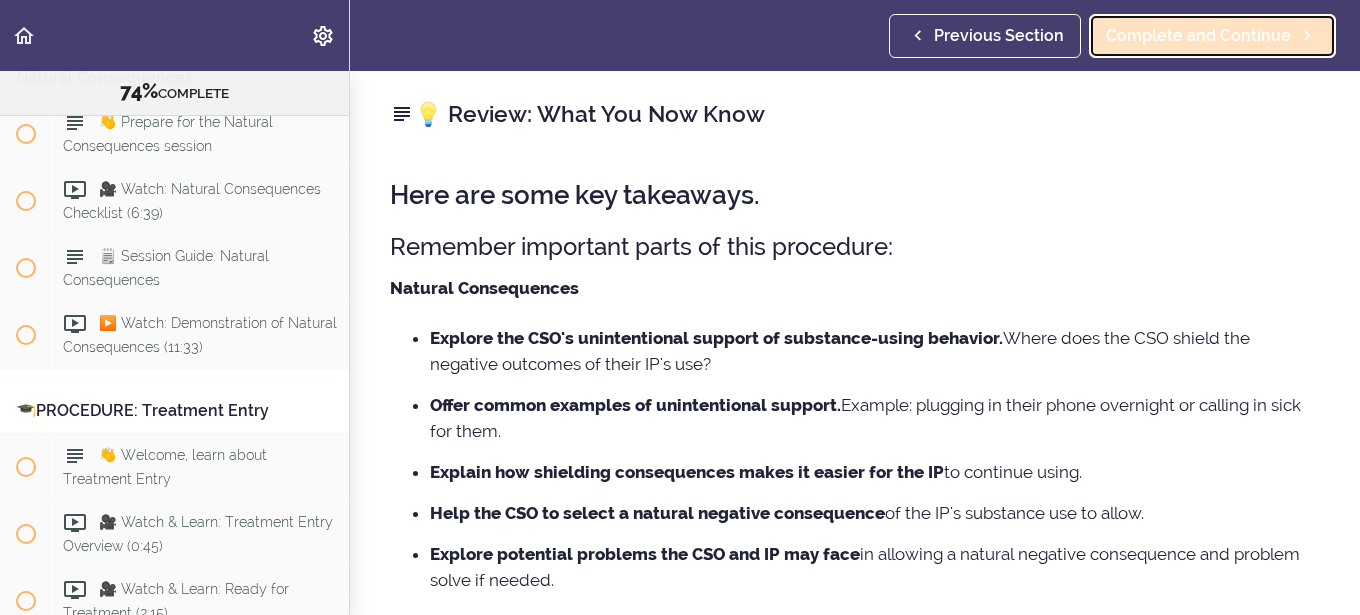 click on "Complete and Continue" at bounding box center [1198, 36] 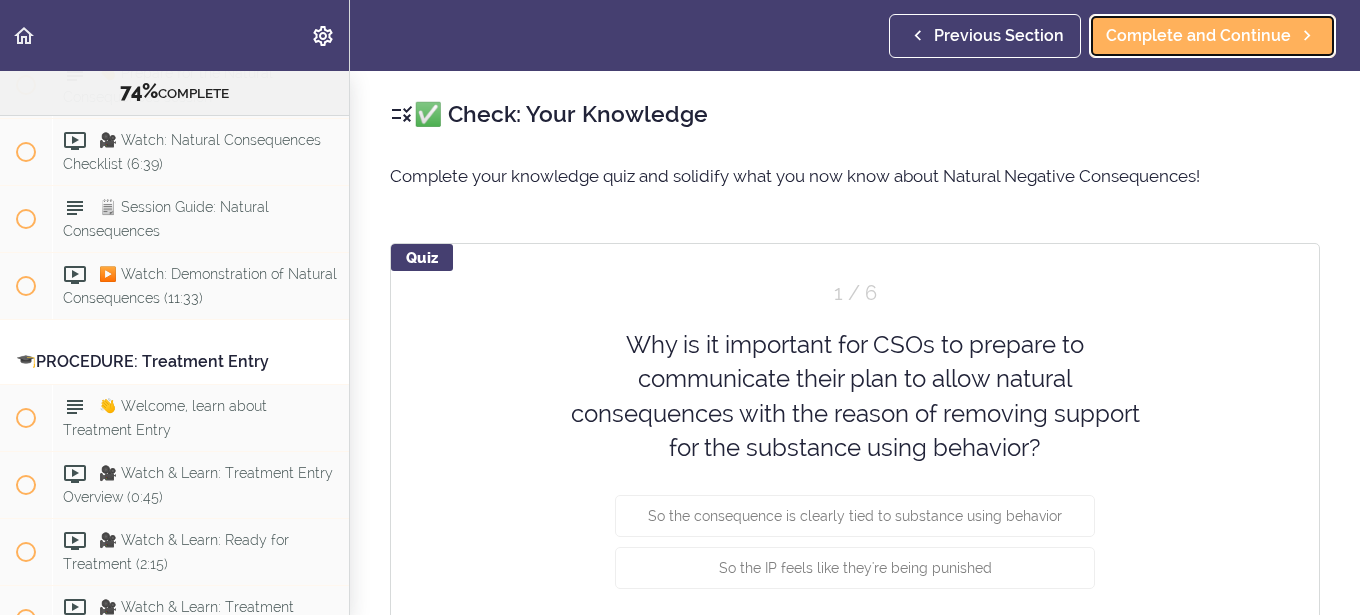 scroll, scrollTop: 11276, scrollLeft: 0, axis: vertical 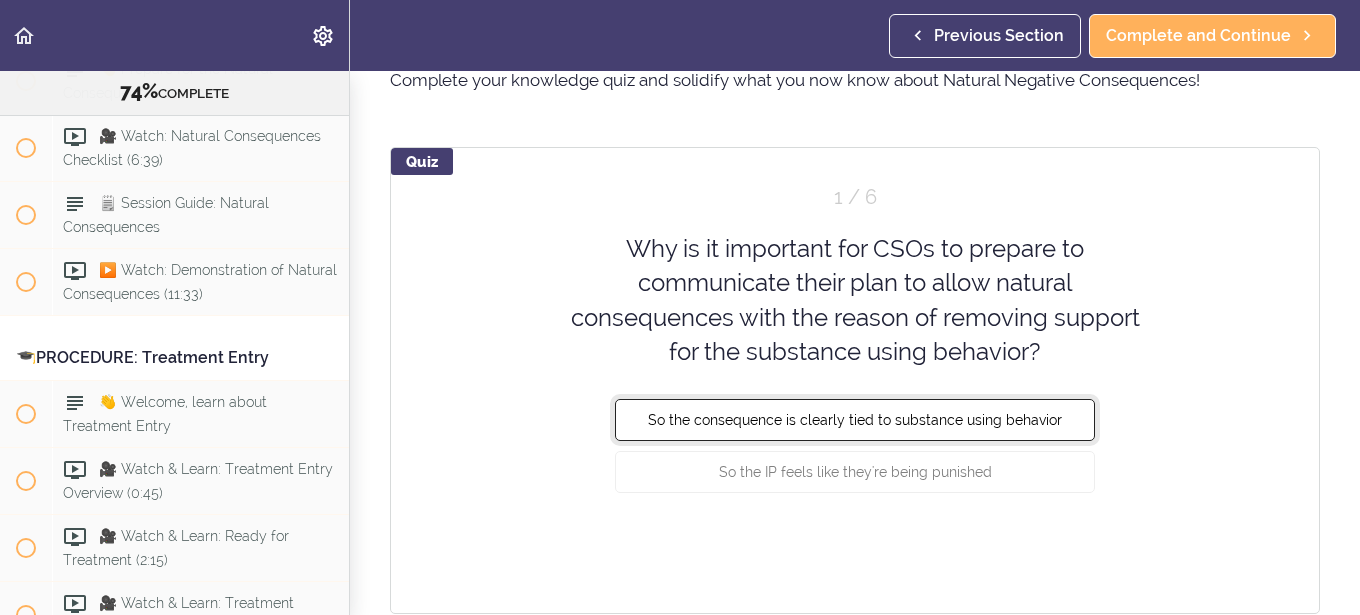 click on "So the consequence is clearly tied to substance using behavior" at bounding box center (855, 420) 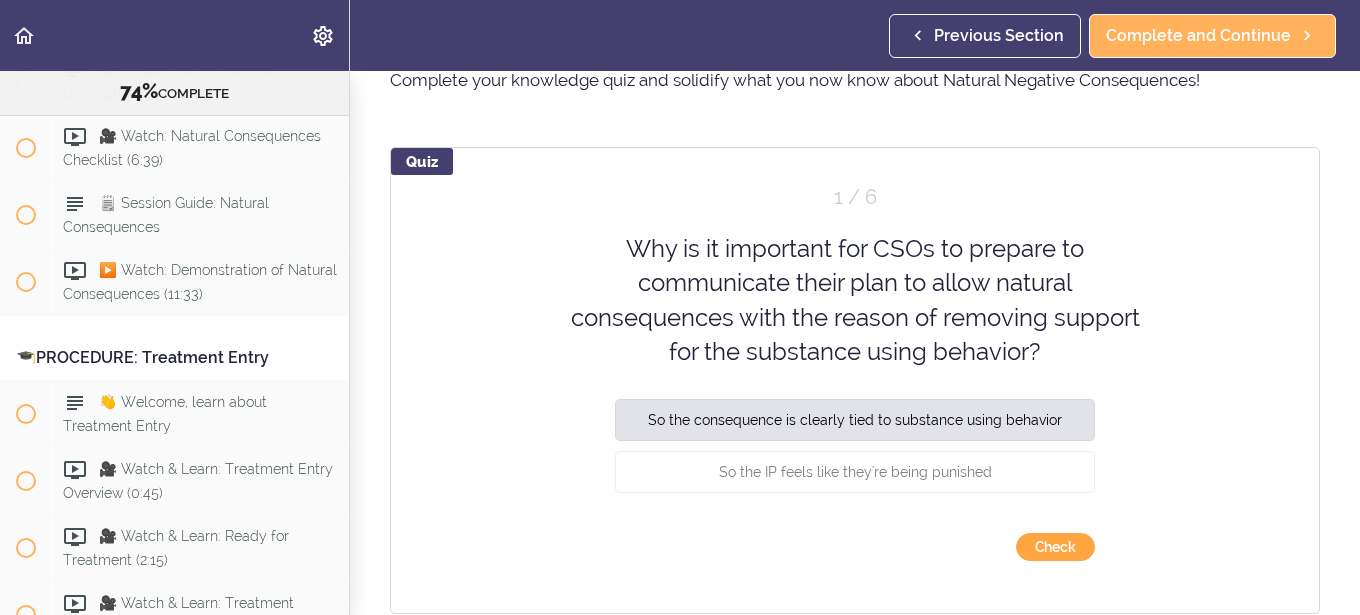 click on "Check" at bounding box center [1055, 547] 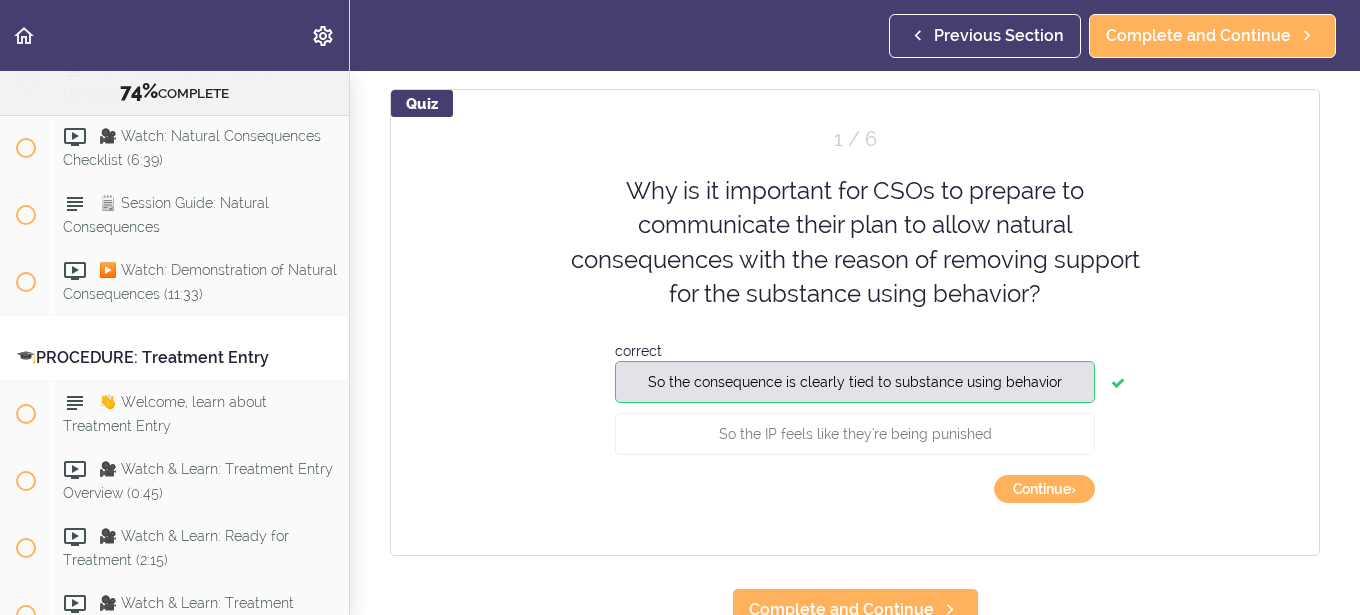 scroll, scrollTop: 192, scrollLeft: 0, axis: vertical 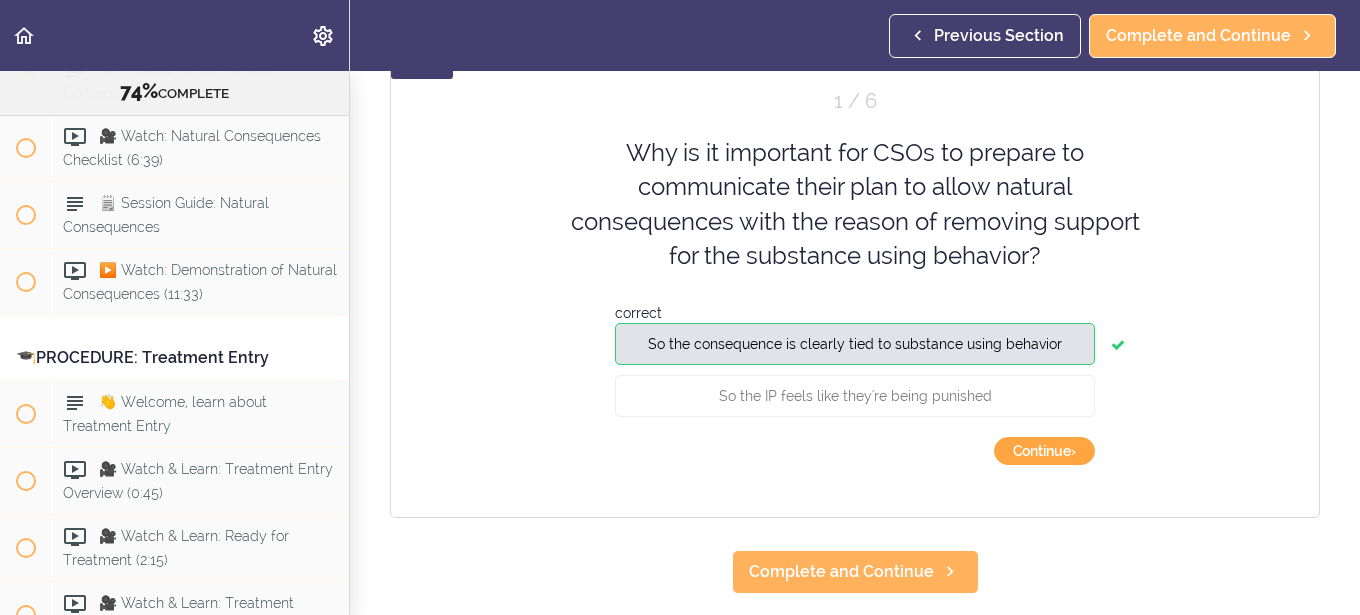 click on "Continue  ›" at bounding box center (1044, 451) 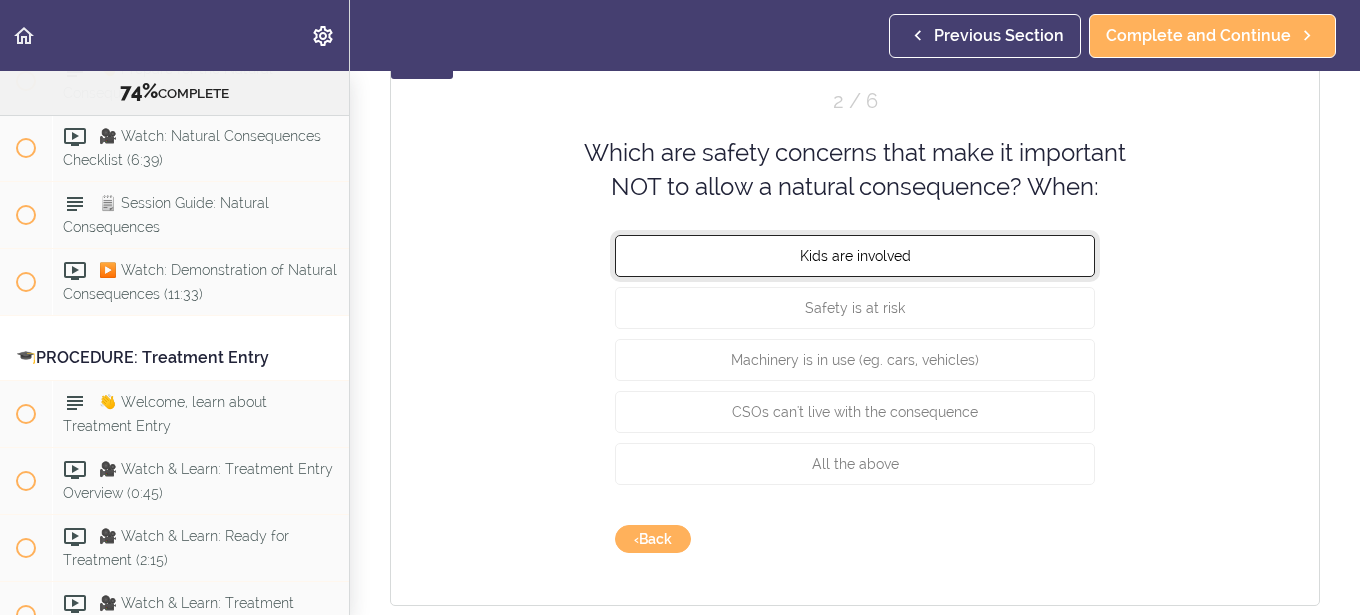 click on "Kids are involved" at bounding box center [855, 255] 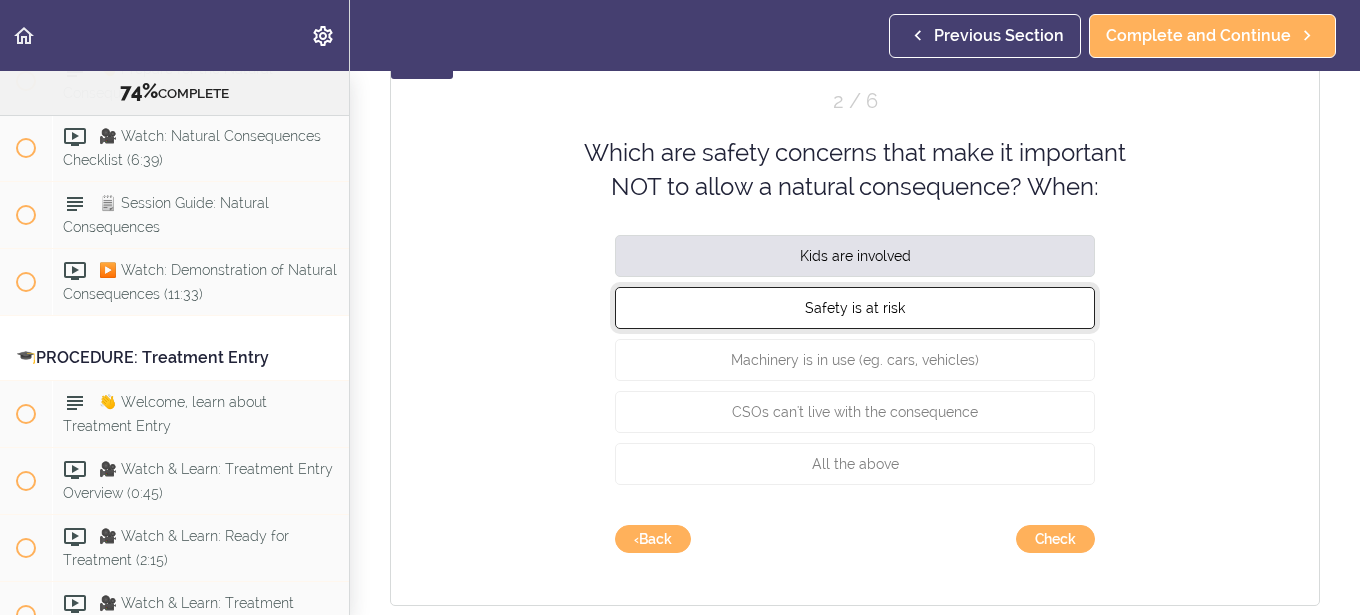 click on "Safety is at risk" at bounding box center (855, 307) 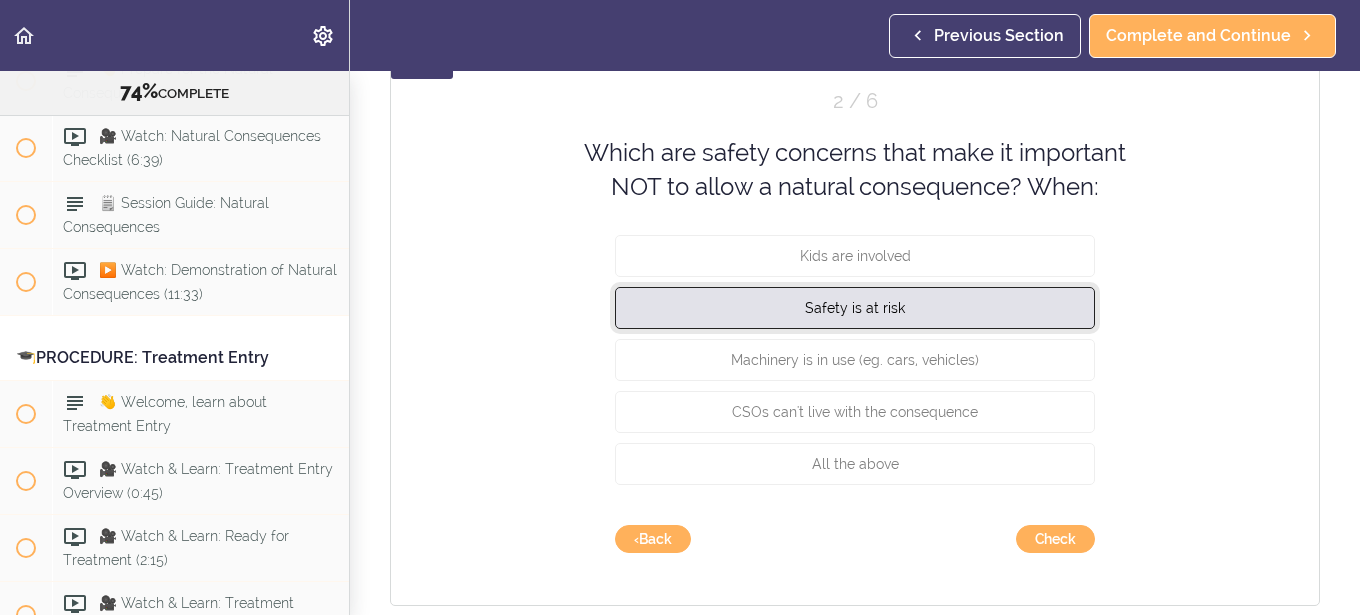 click on "Safety is at risk" at bounding box center (855, 307) 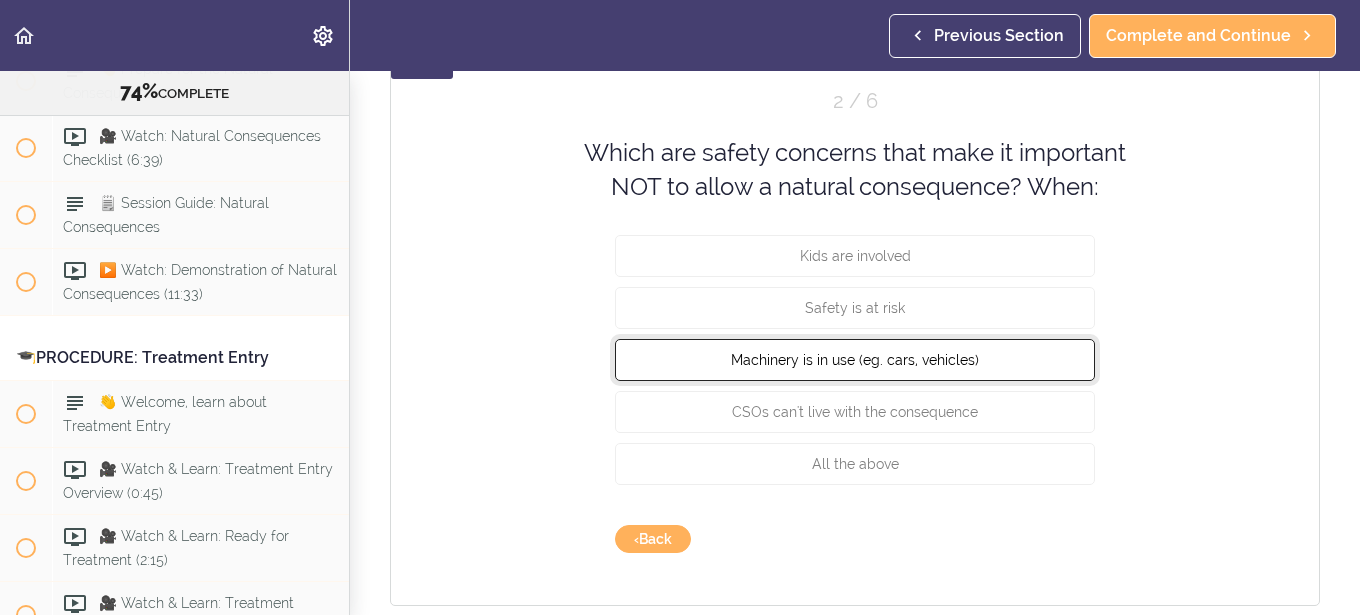 click on "Machinery is in use (eg. cars, vehicles)" at bounding box center (855, 359) 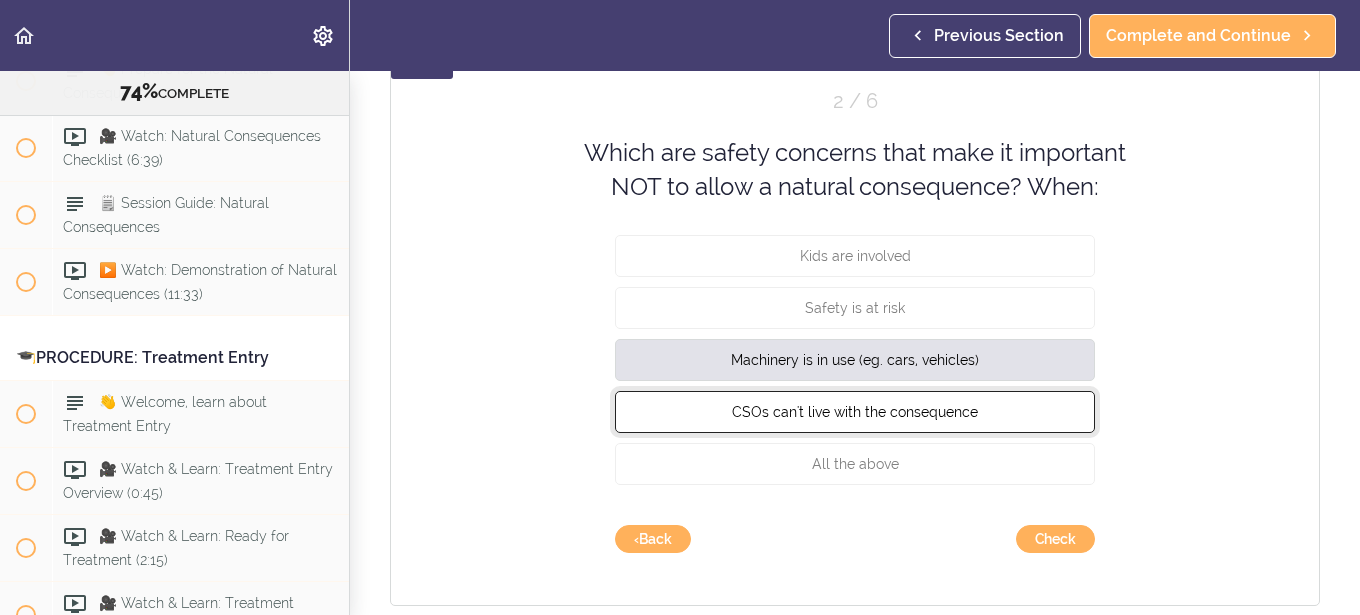 click on "CSOs can't live with the consequence" at bounding box center [855, 411] 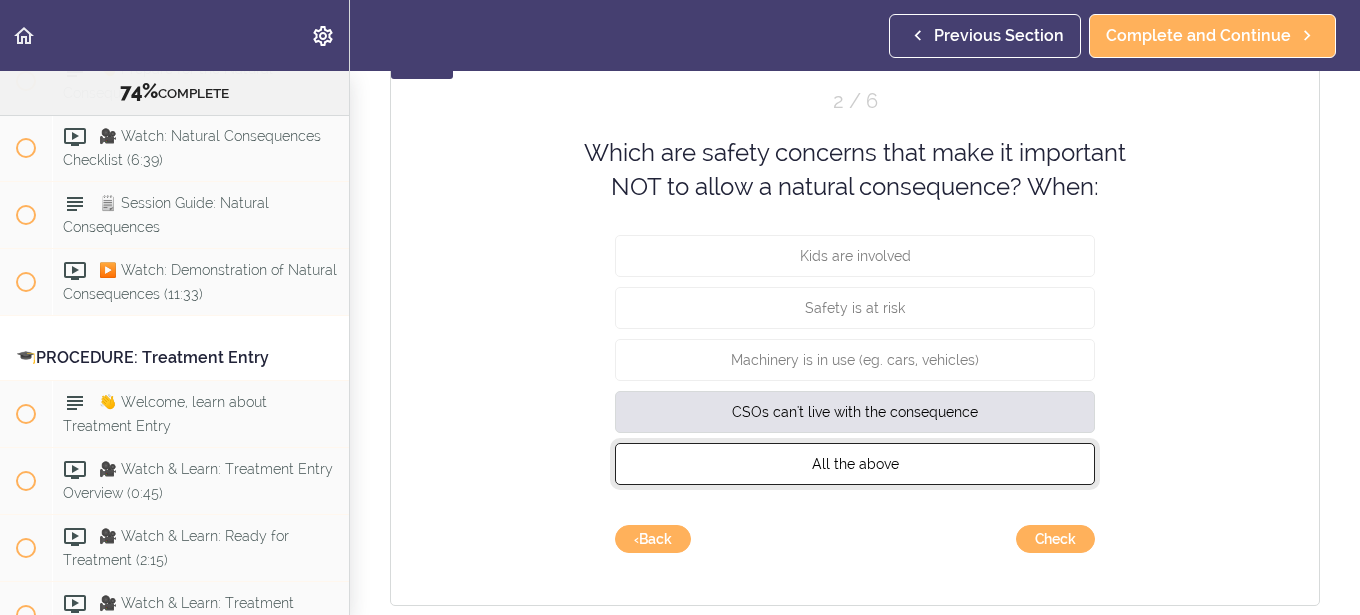click on "All the above" at bounding box center (855, 463) 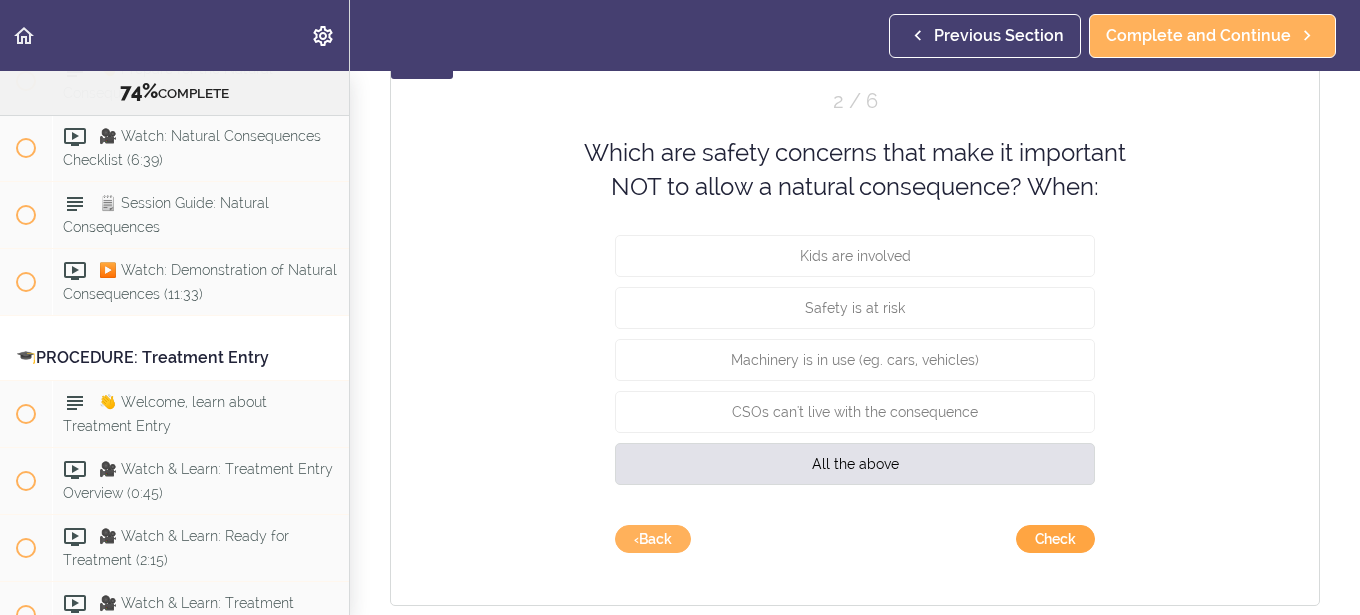 click on "Check" at bounding box center [1055, 539] 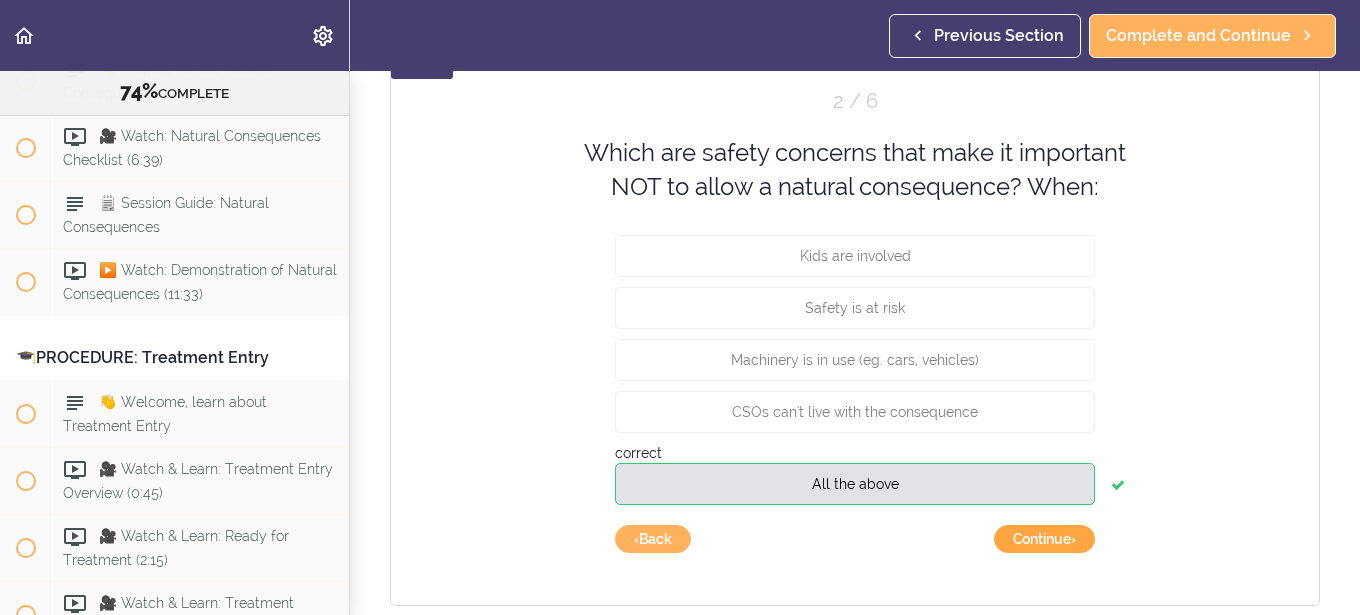 click on "Continue  ›" at bounding box center [1044, 539] 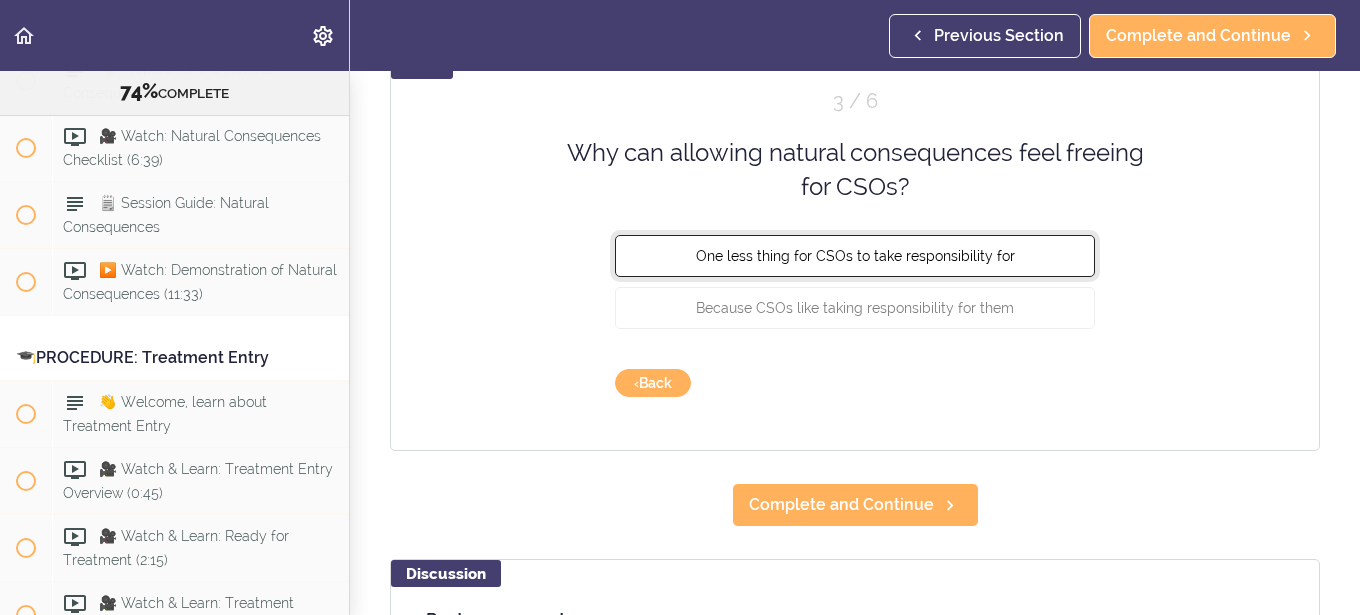click on "One less thing for CSOs to take responsibility for" at bounding box center [855, 255] 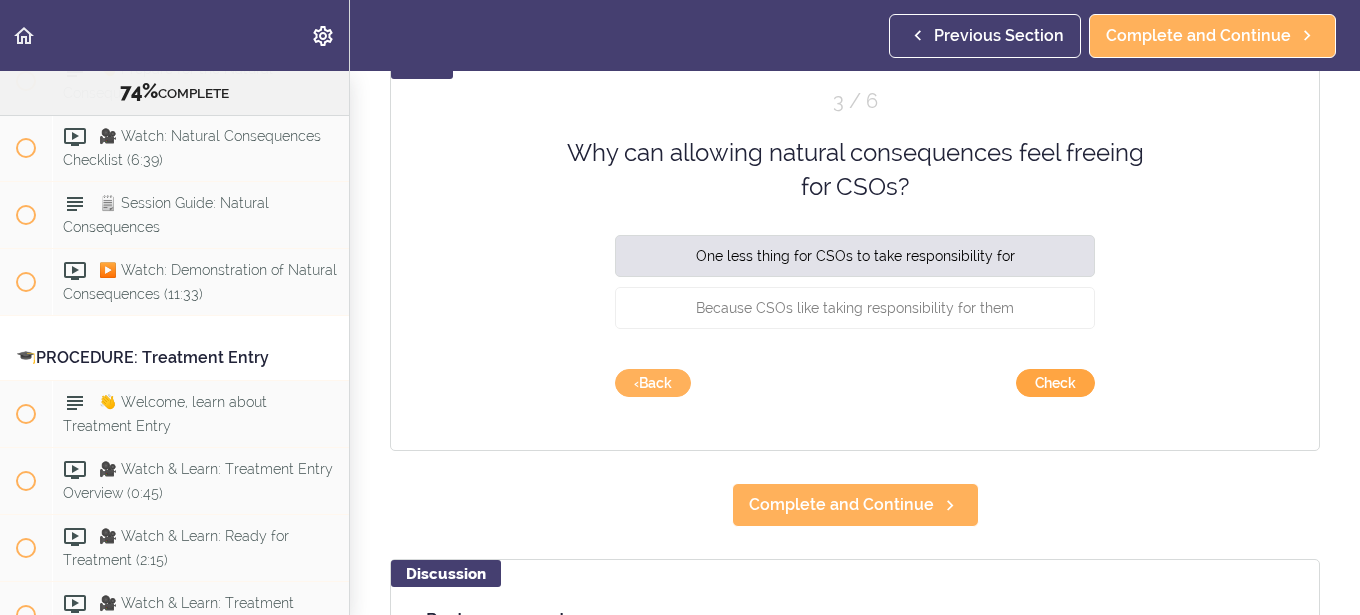 click on "Check" at bounding box center (1055, 383) 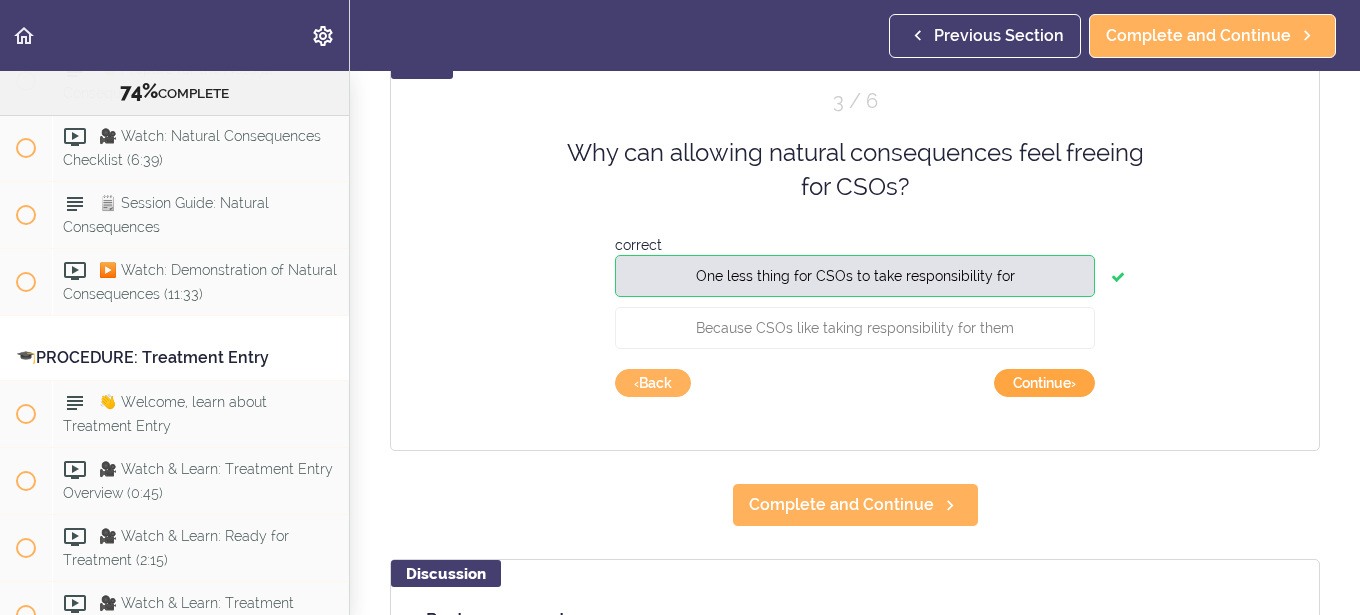 click on "Continue  ›" at bounding box center [1044, 383] 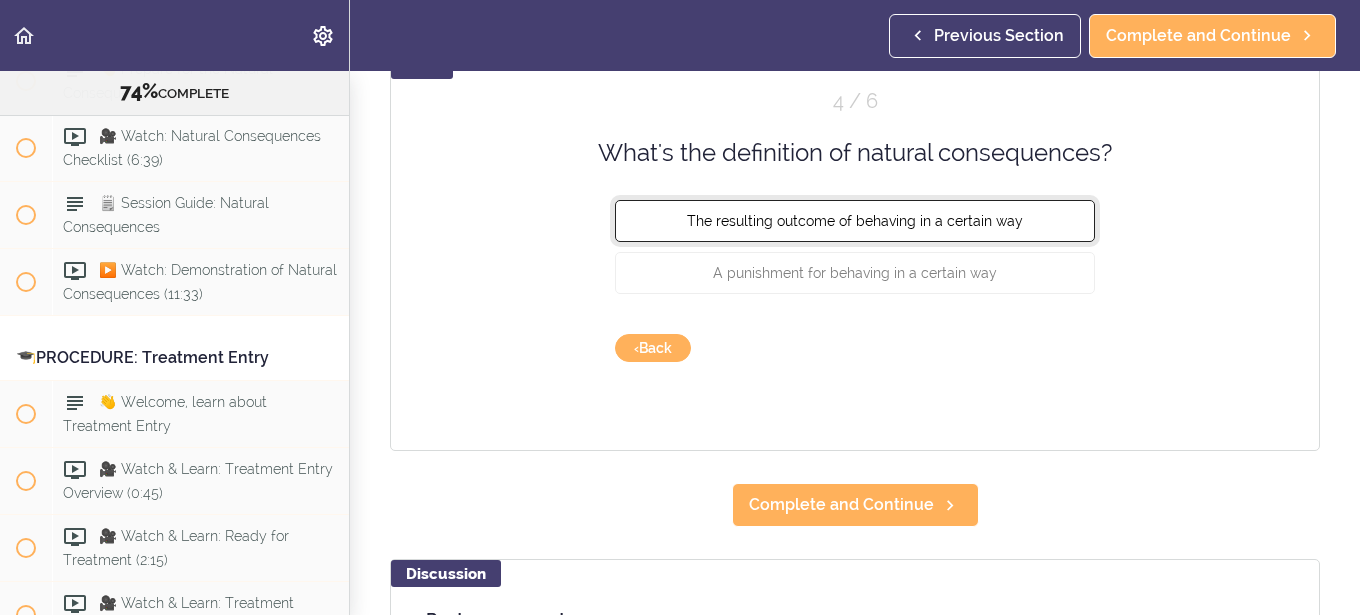 click on "The resulting outcome of behaving in a certain way" at bounding box center [855, 221] 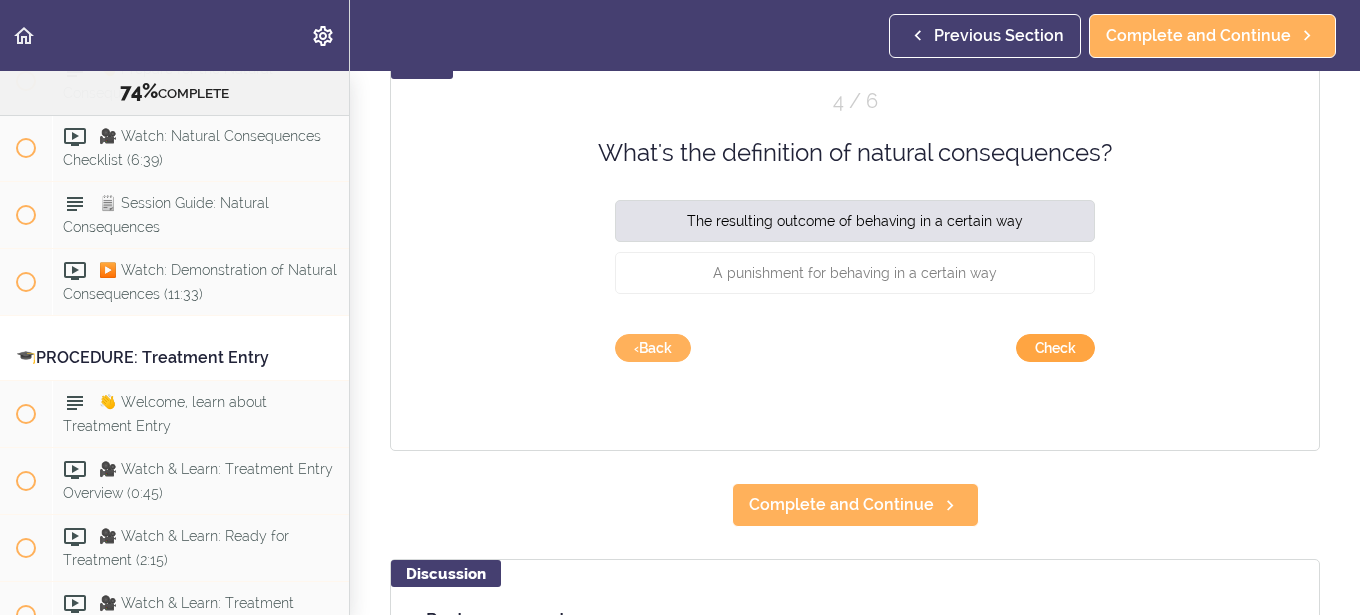 click on "Check" at bounding box center [1055, 348] 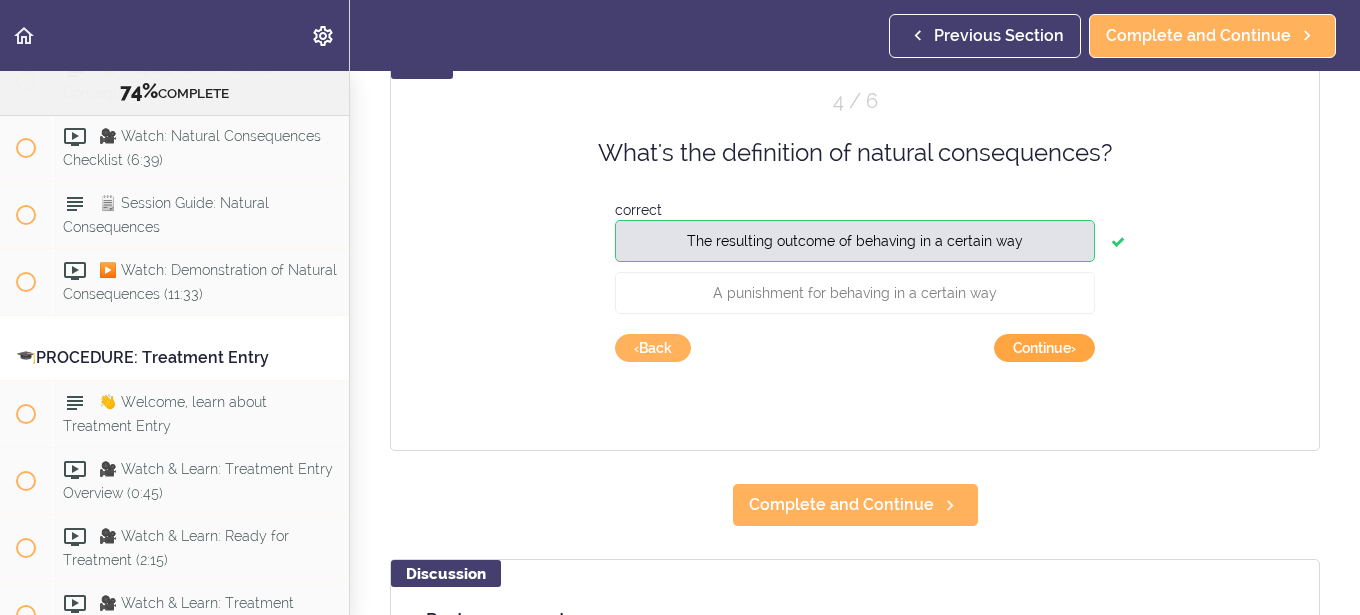 click on "Continue  ›" at bounding box center (1044, 348) 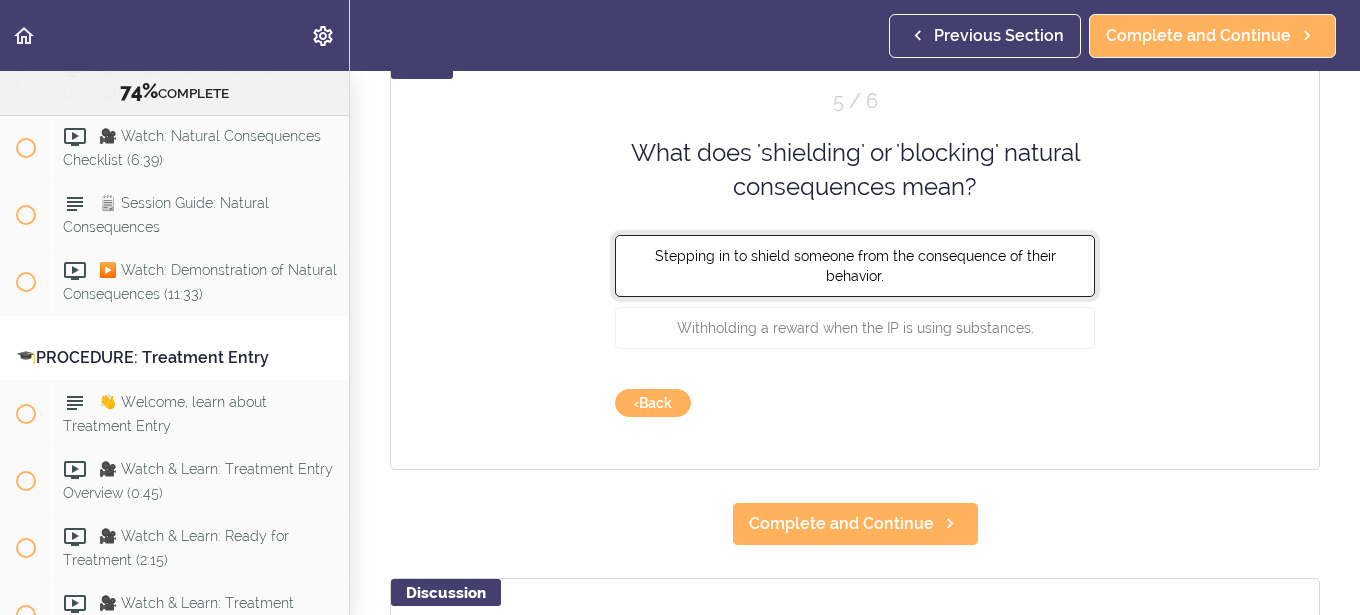 click on "Stepping in to shield someone from the consequence of their behavior." at bounding box center (855, 265) 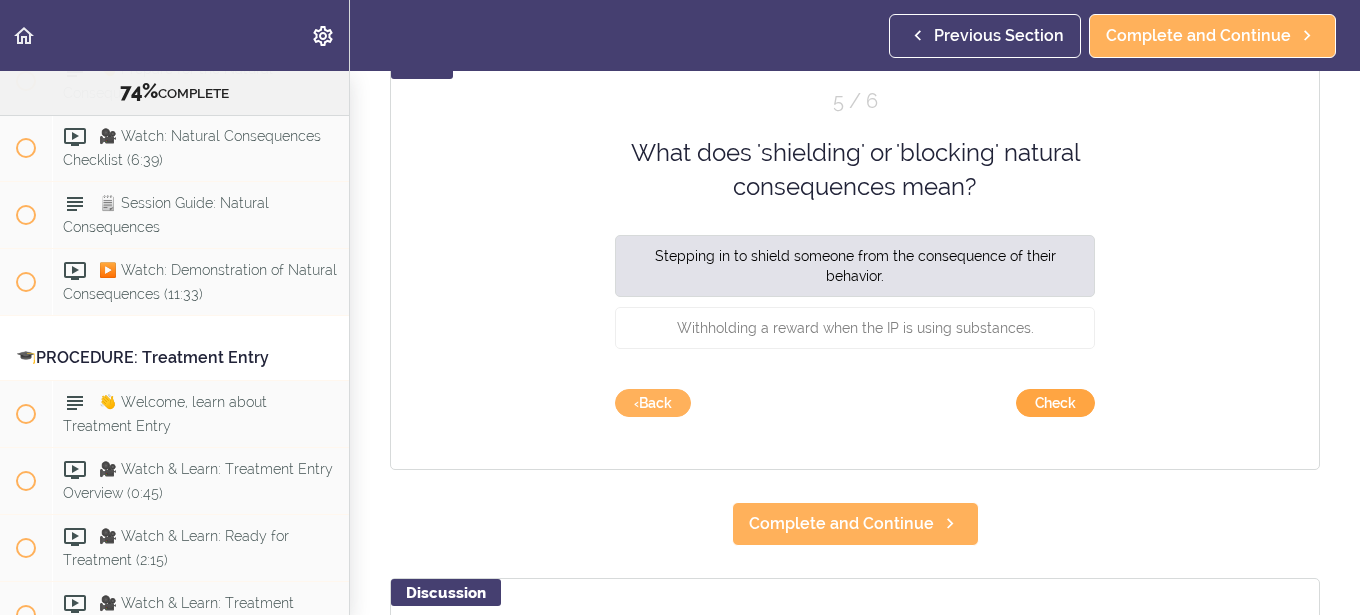 click on "Check" at bounding box center (1055, 403) 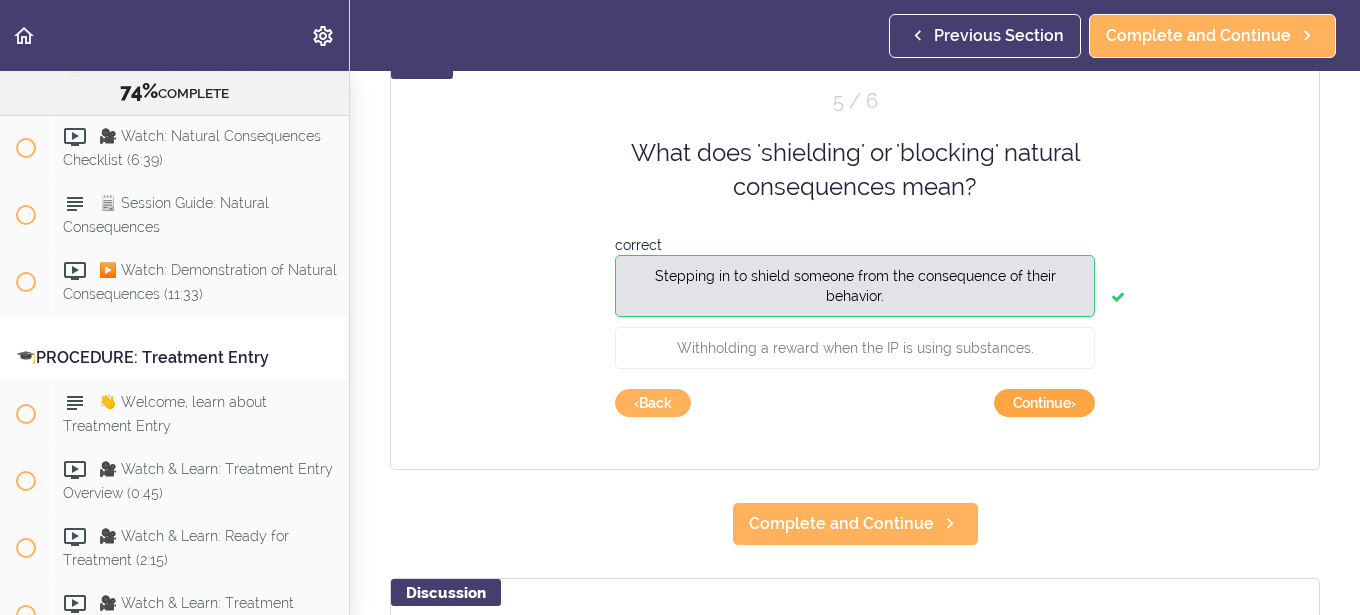 click on "Continue  ›" at bounding box center (1044, 403) 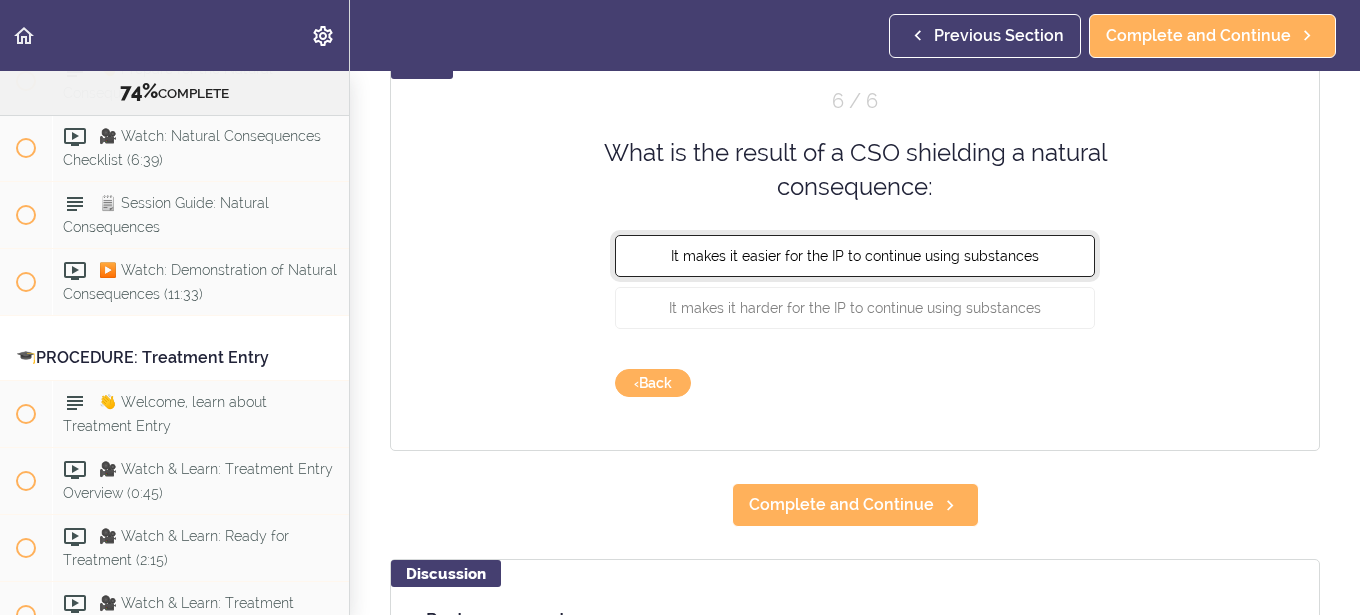 click on "It makes it easier for the IP to continue using substances" at bounding box center (855, 255) 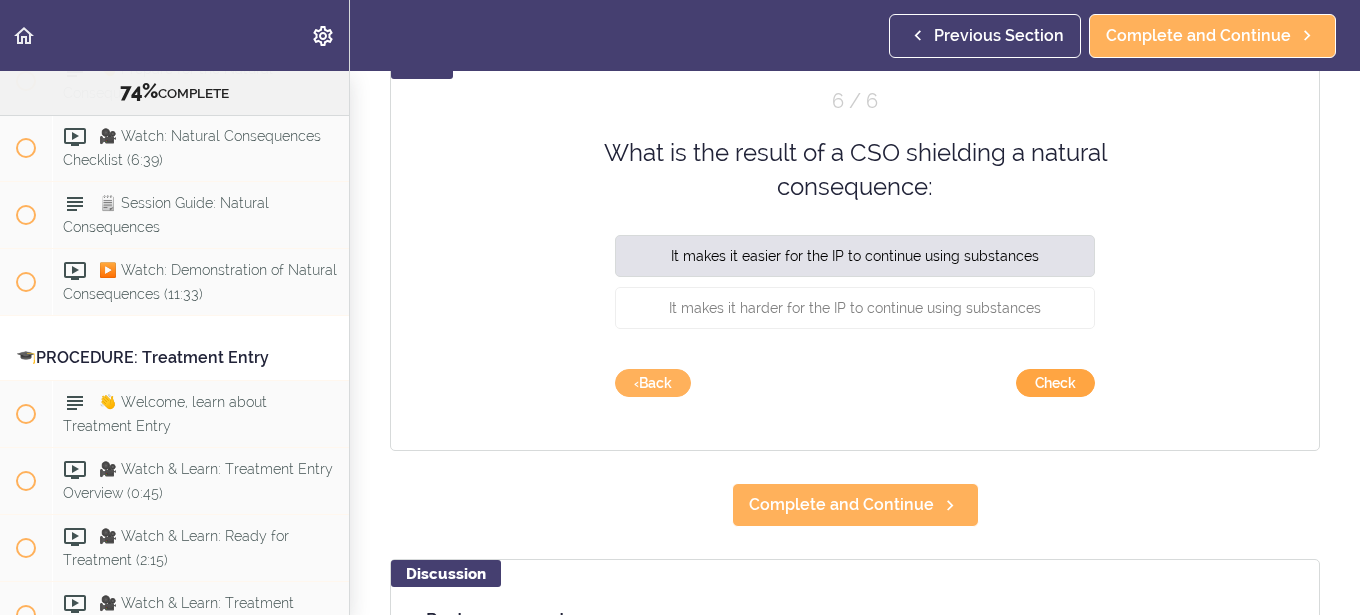 click on "Check" at bounding box center [1055, 383] 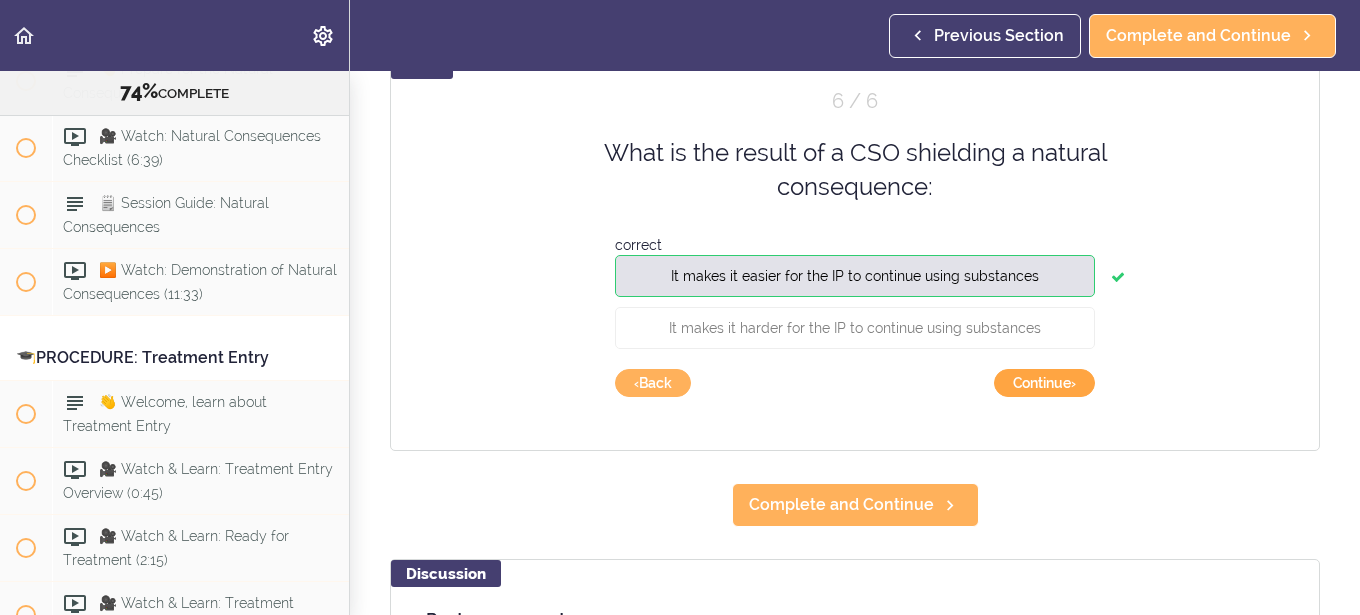 click on "Continue  ›" at bounding box center (1044, 383) 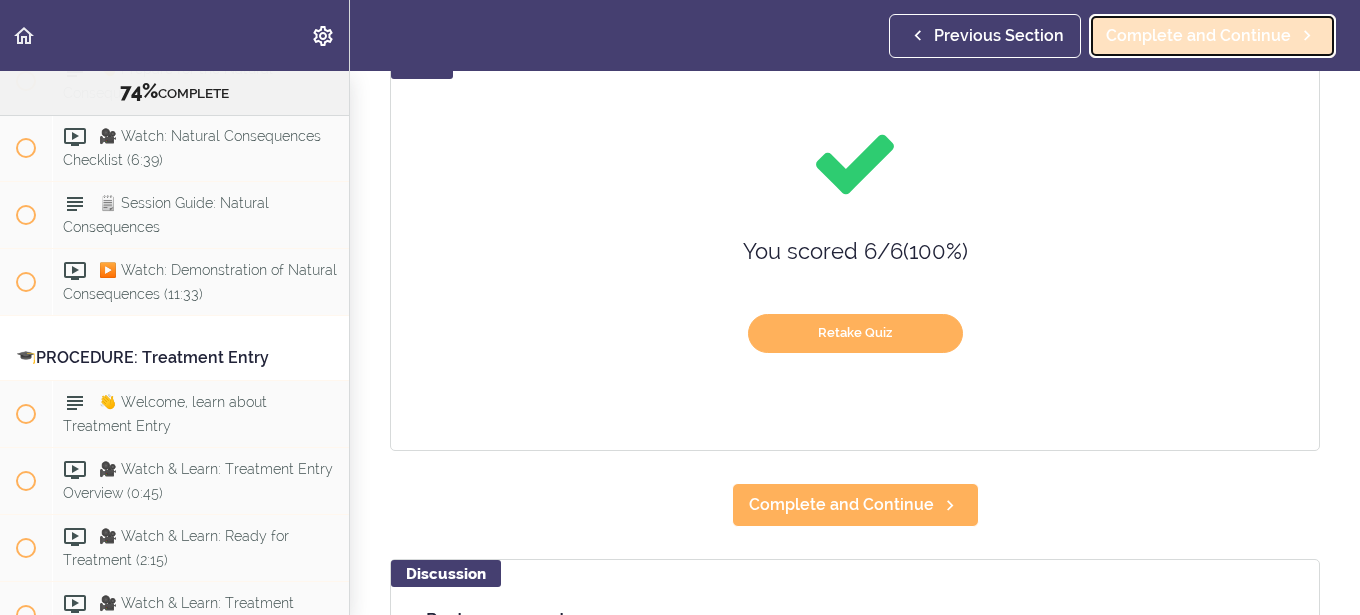 click on "Complete and Continue" at bounding box center [1198, 36] 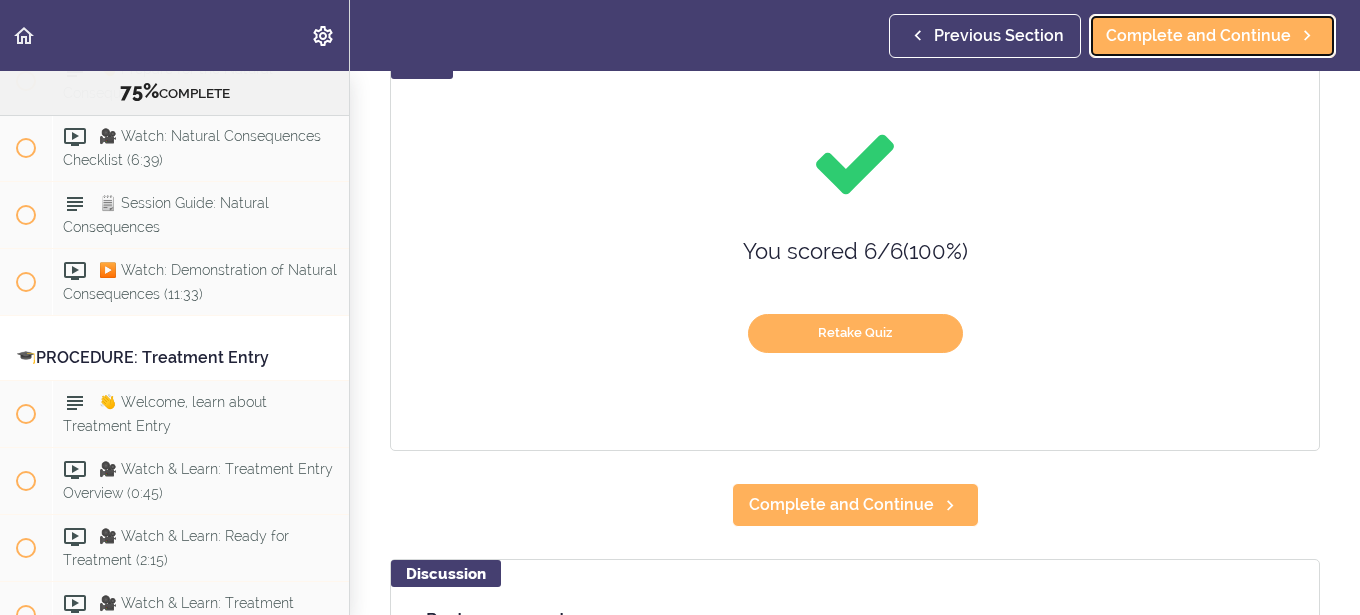 scroll, scrollTop: 51, scrollLeft: 0, axis: vertical 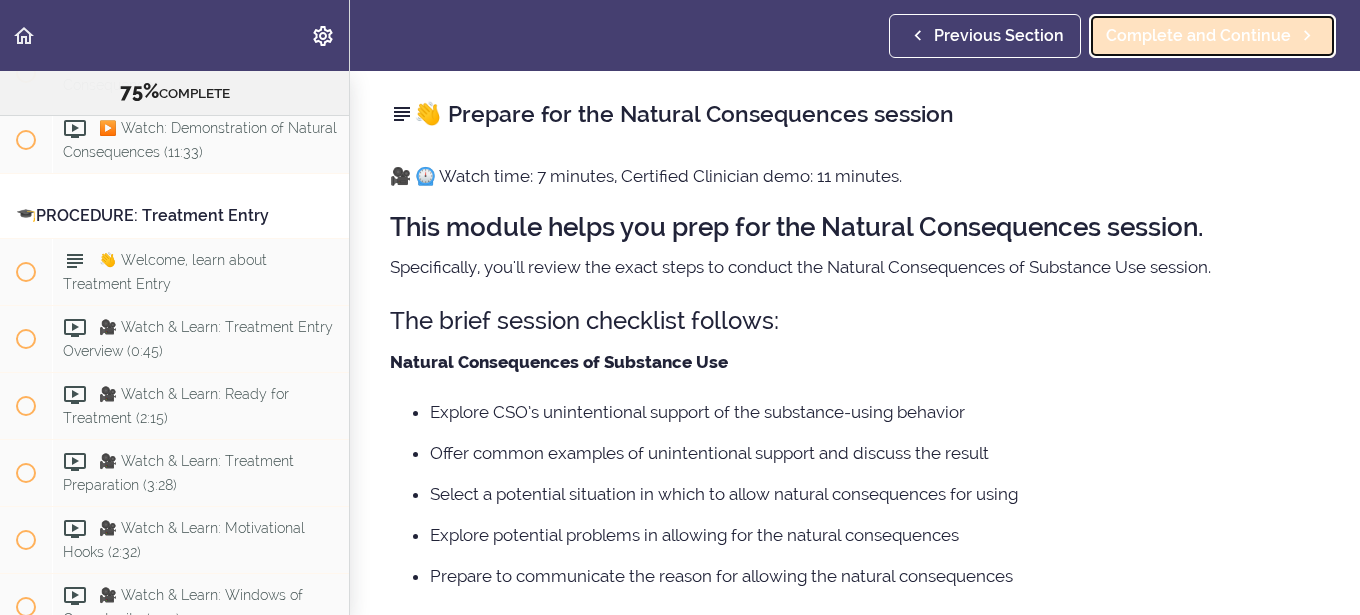 click on "Complete and Continue" at bounding box center [1198, 36] 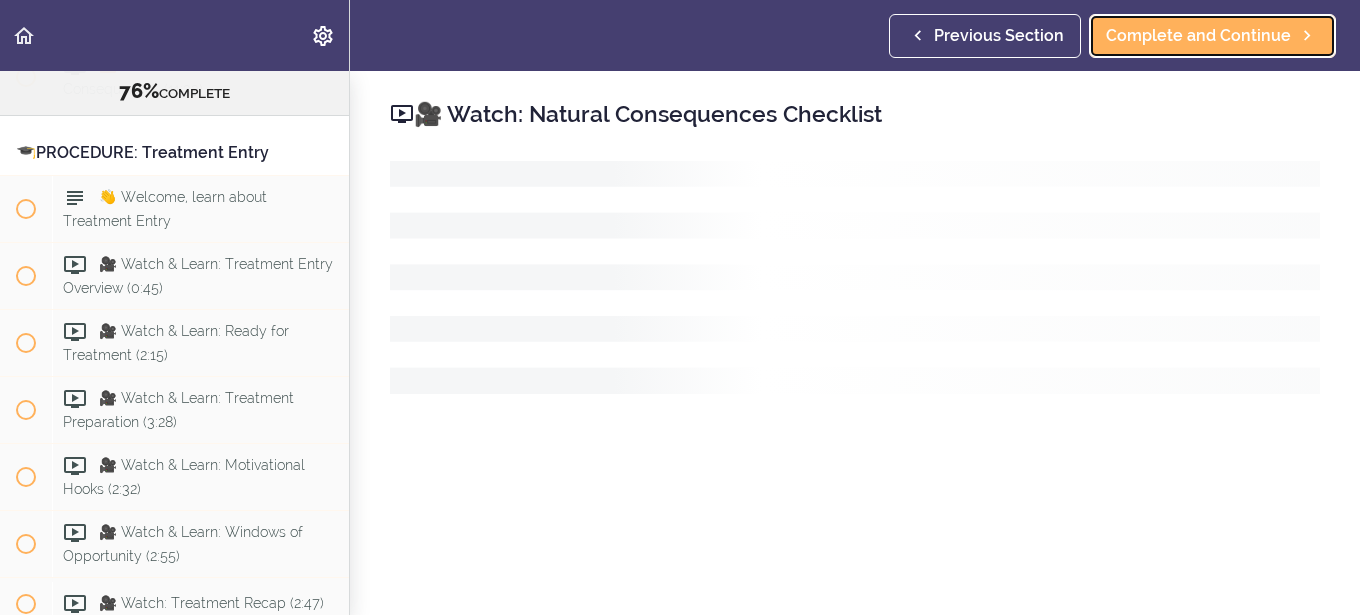 scroll, scrollTop: 11486, scrollLeft: 0, axis: vertical 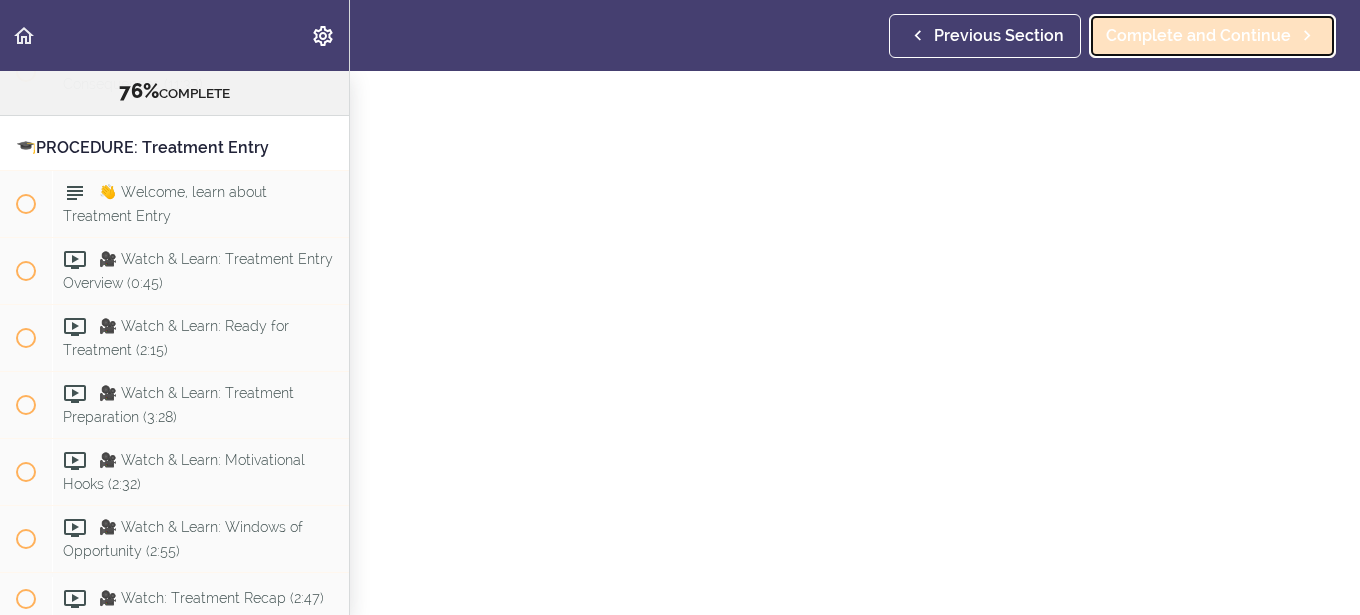 click on "Complete and Continue" at bounding box center [1198, 36] 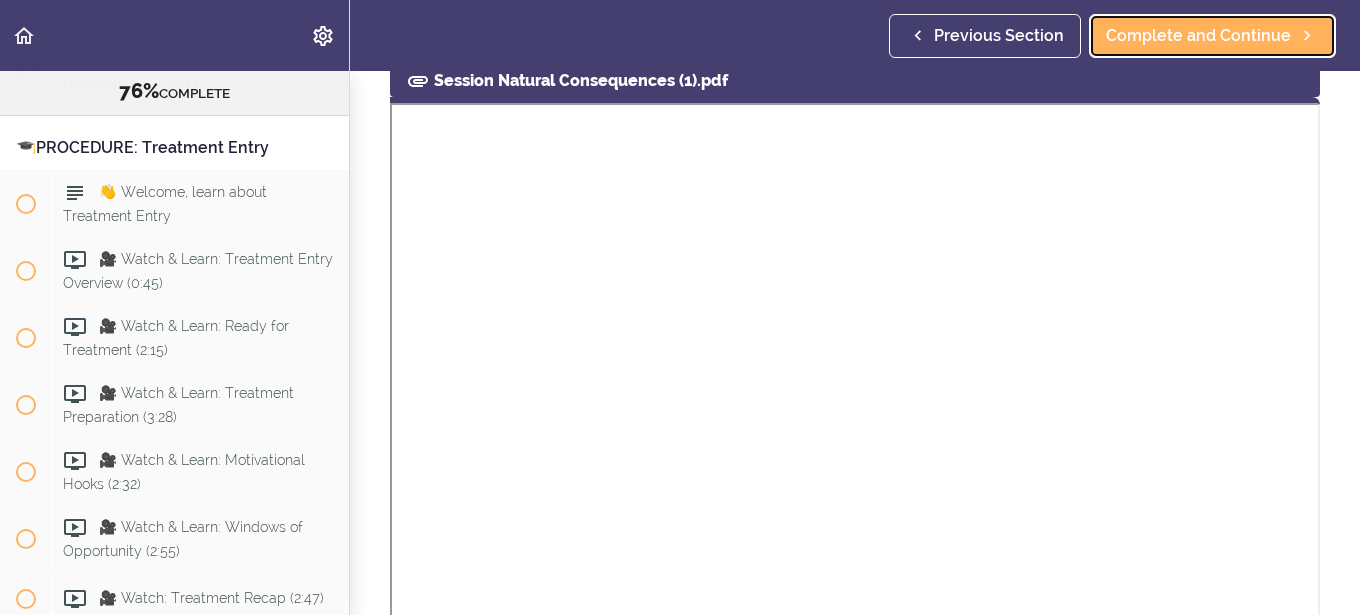 scroll, scrollTop: 0, scrollLeft: 0, axis: both 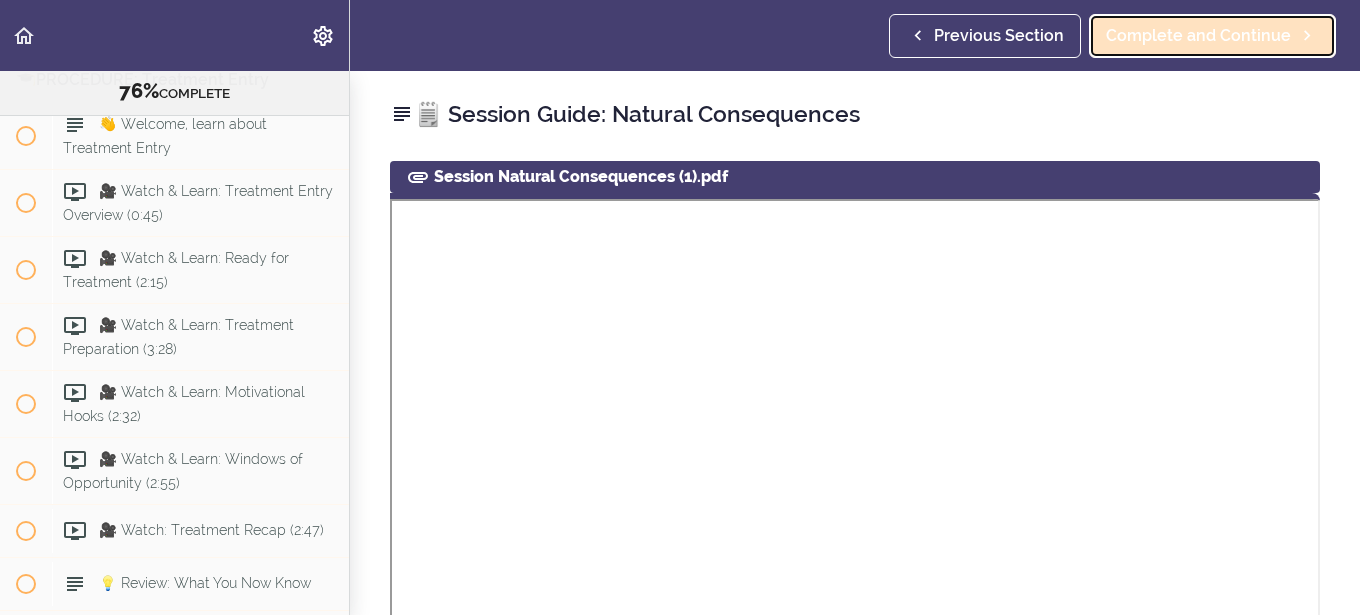 click on "Complete and Continue" at bounding box center (1198, 36) 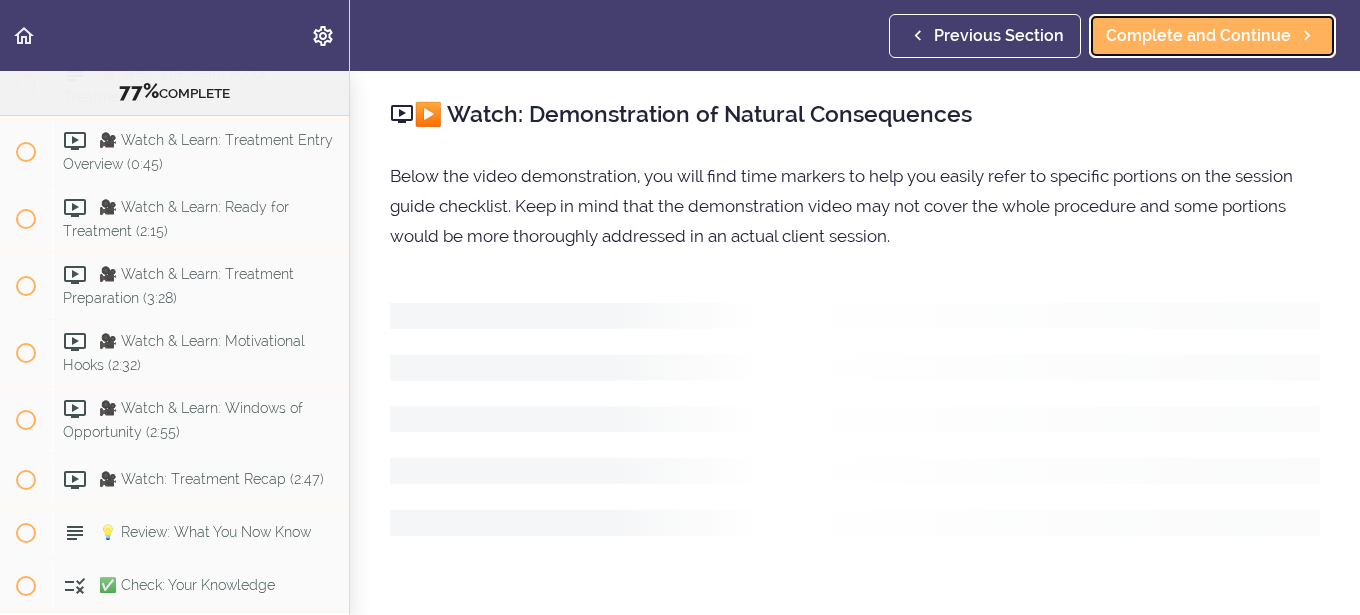 scroll, scrollTop: 11621, scrollLeft: 0, axis: vertical 